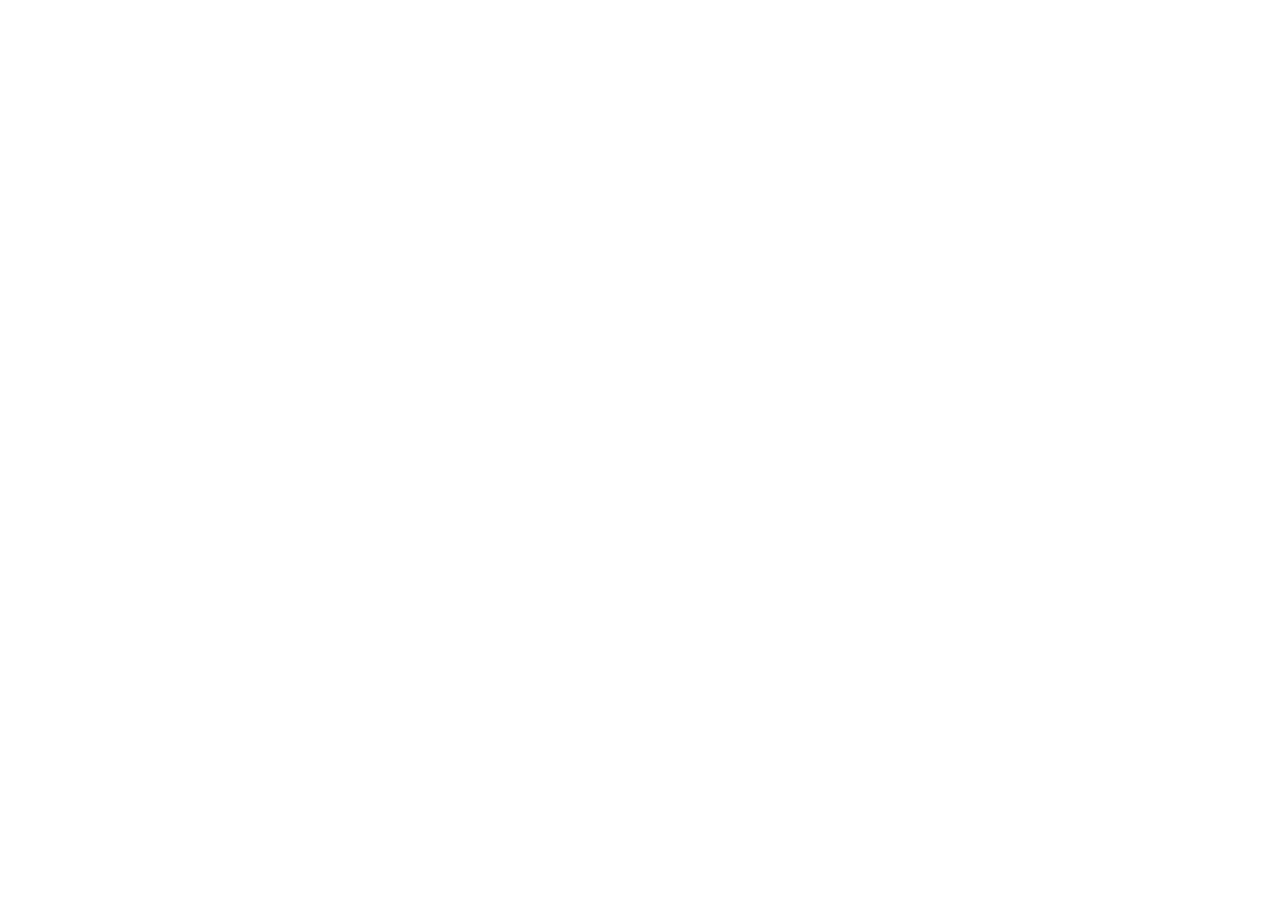 scroll, scrollTop: 0, scrollLeft: 0, axis: both 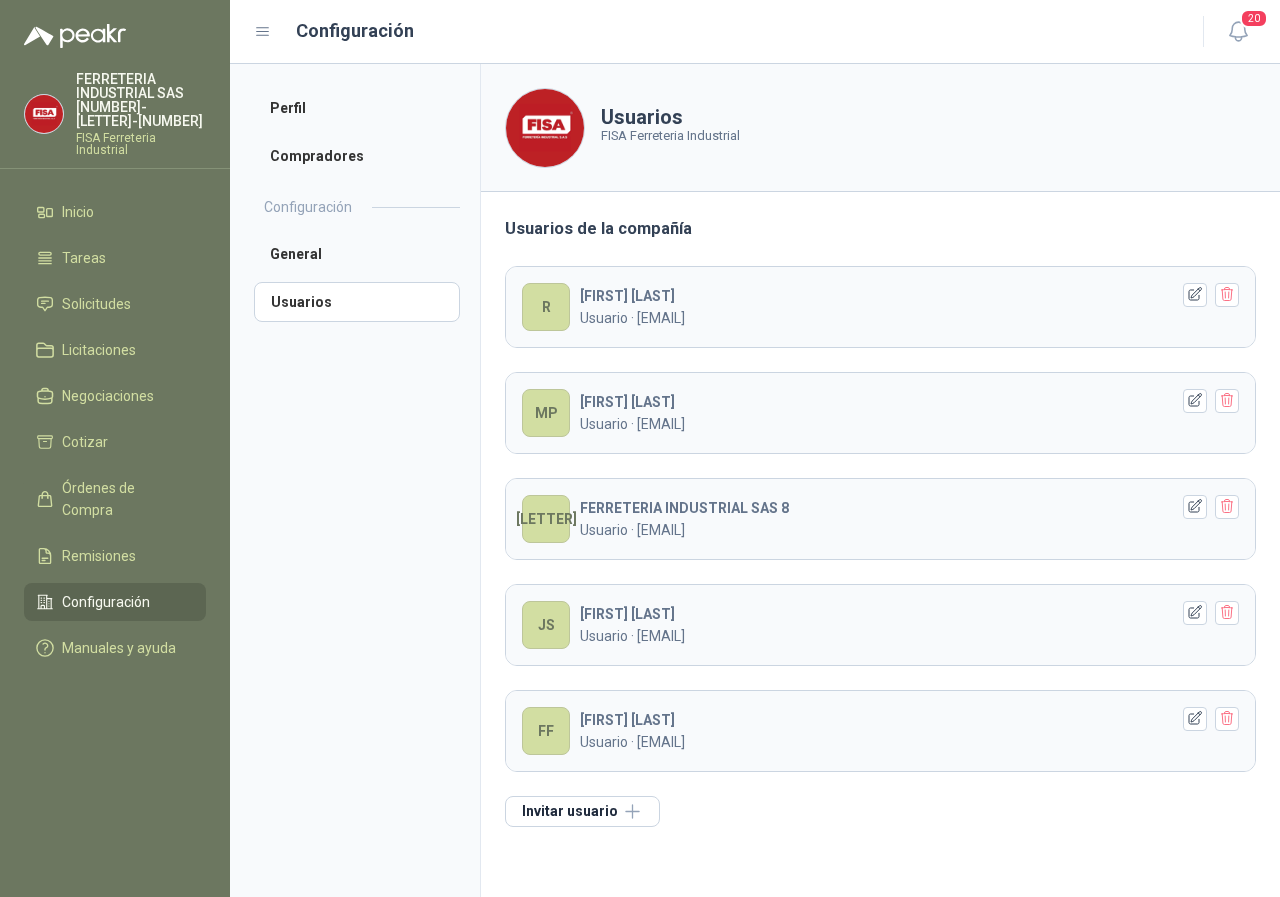 drag, startPoint x: 67, startPoint y: 282, endPoint x: 252, endPoint y: 325, distance: 189.93156 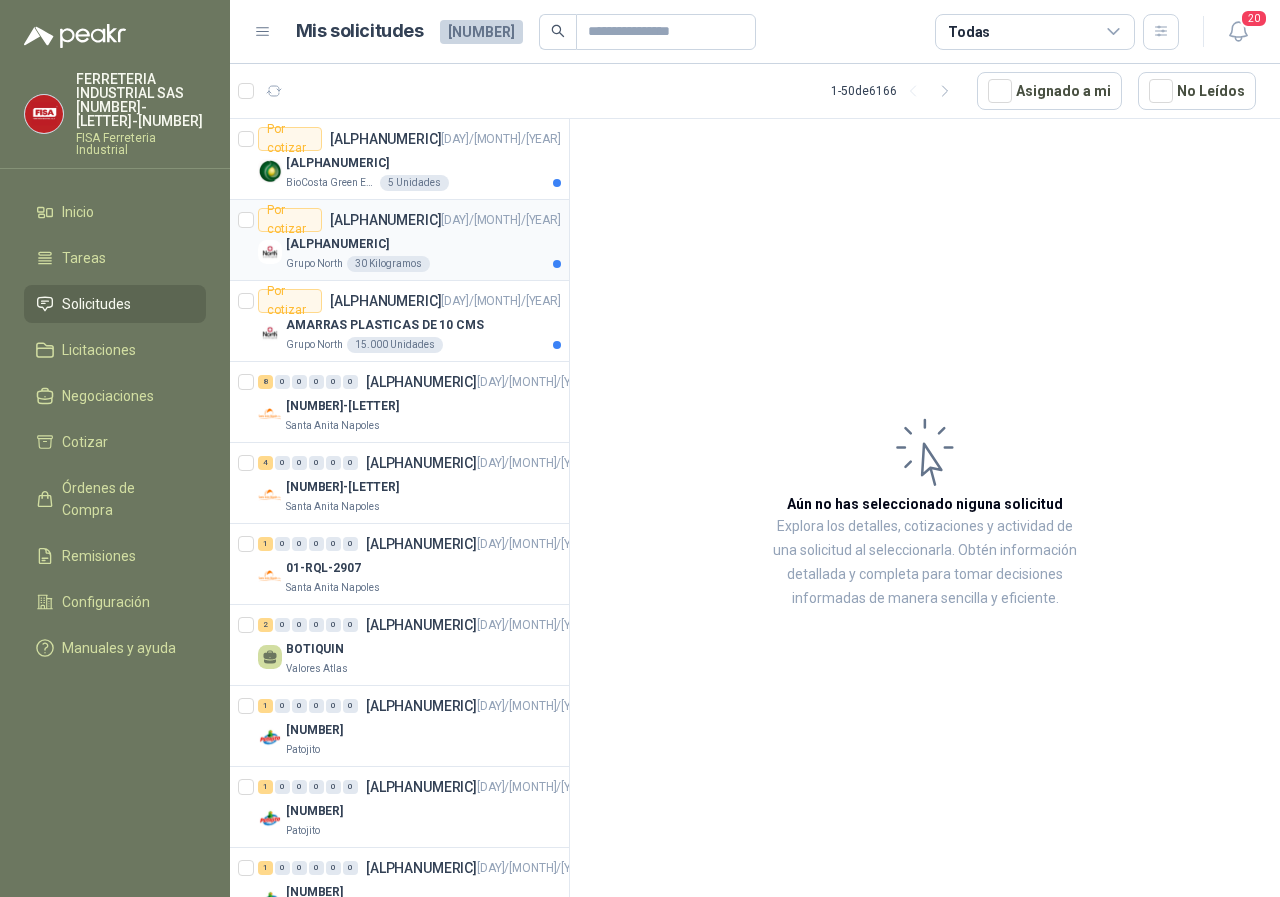 click on "Grupo North" at bounding box center [314, 264] 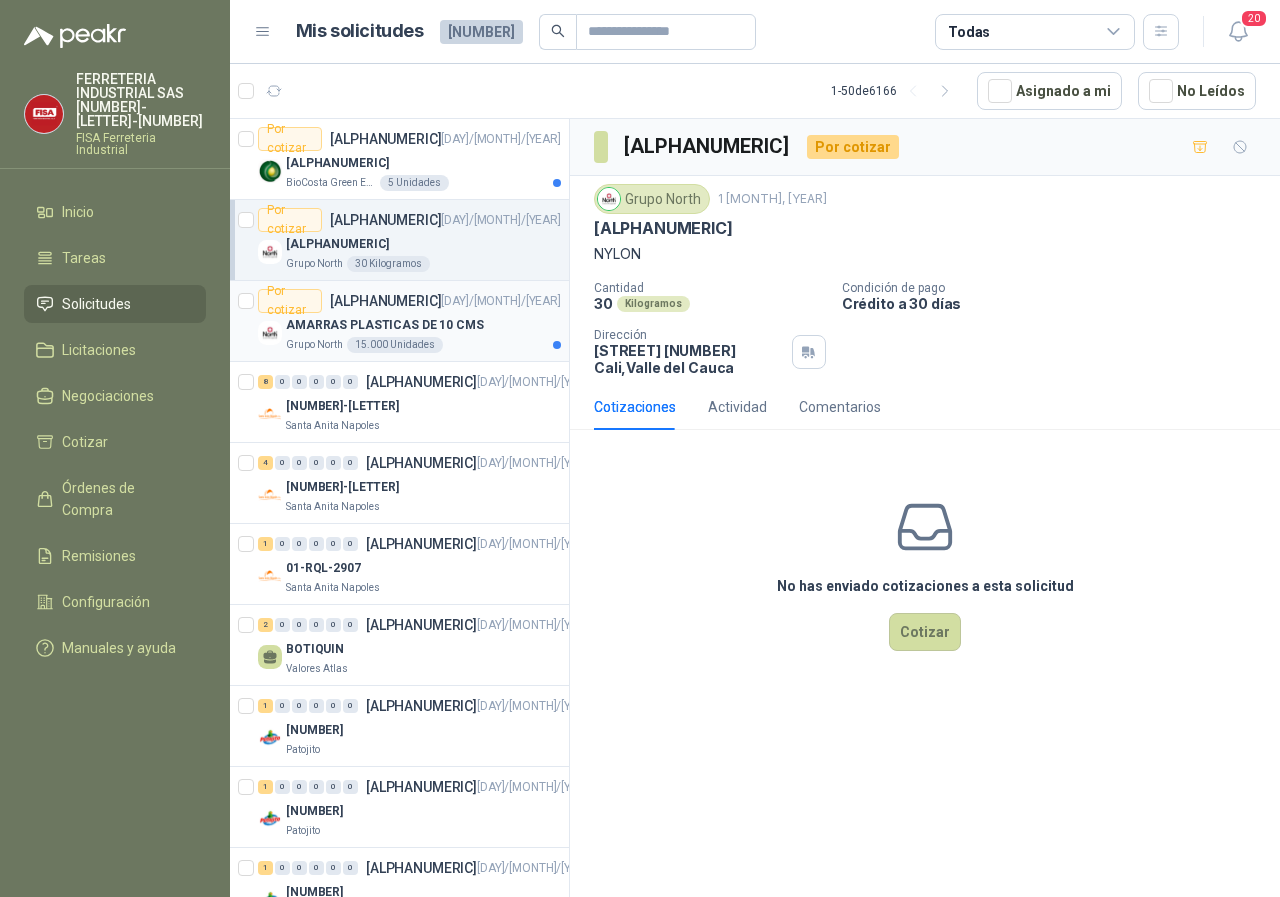 click on "Grupo North" at bounding box center [314, 345] 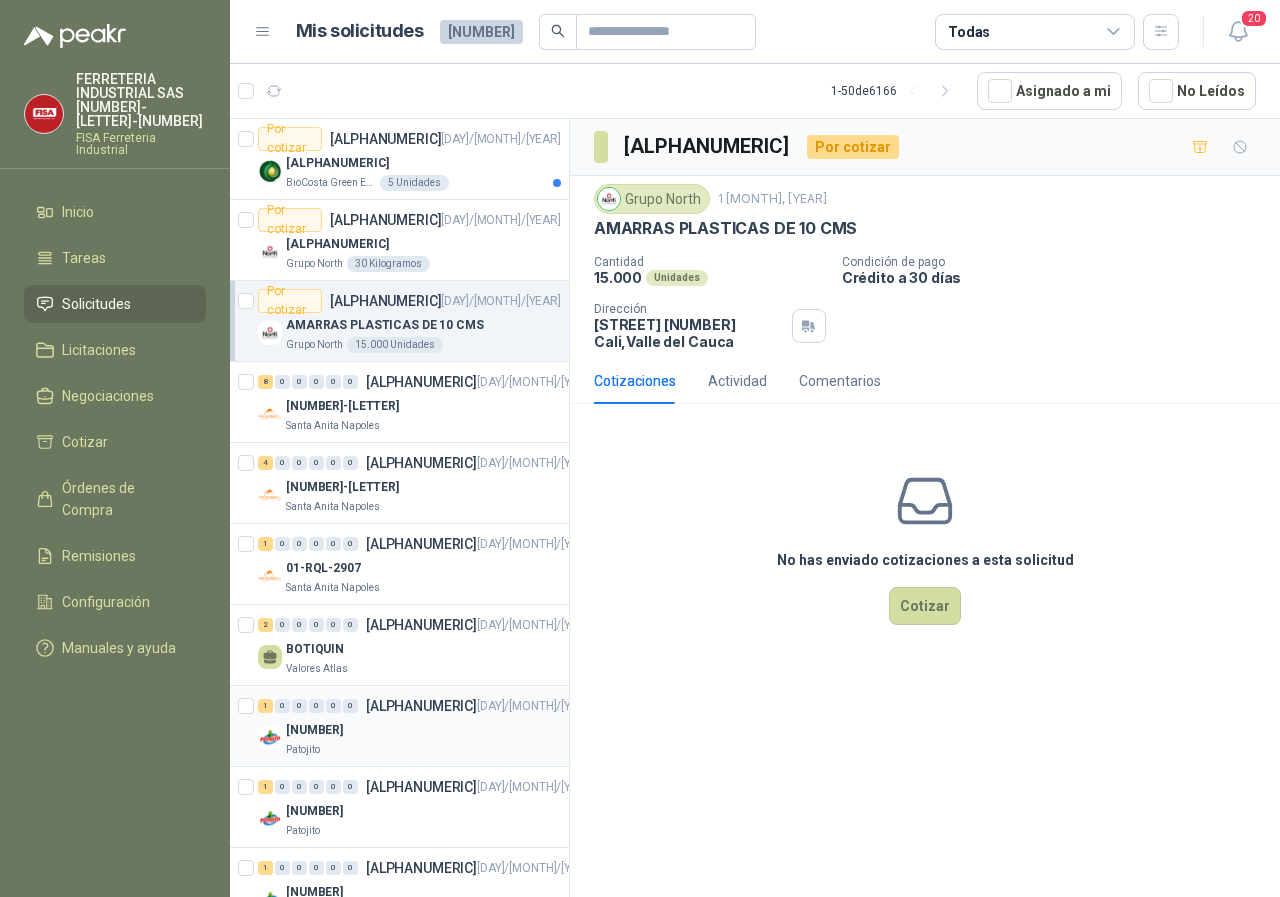 scroll, scrollTop: 100, scrollLeft: 0, axis: vertical 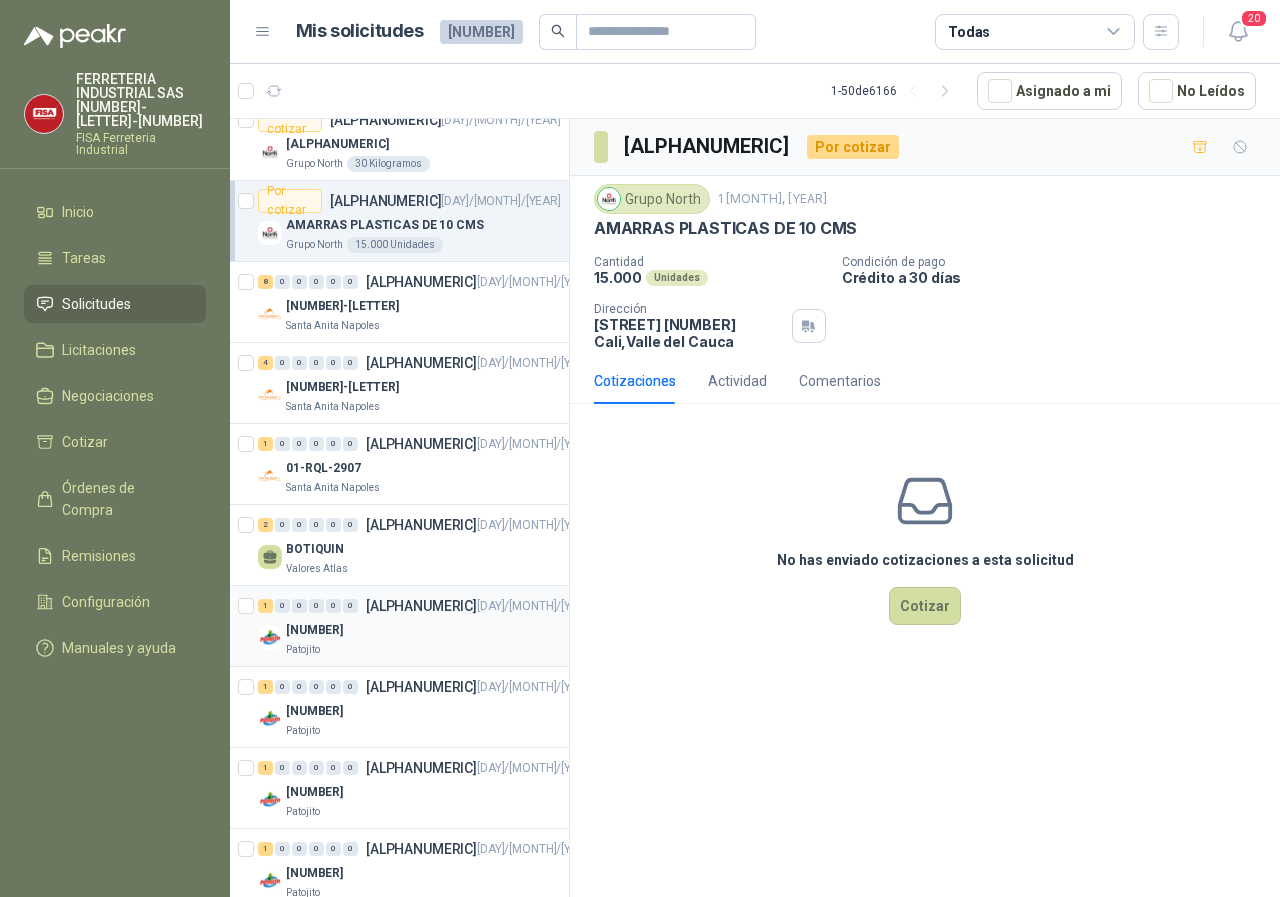click on "Patojito" at bounding box center [303, 650] 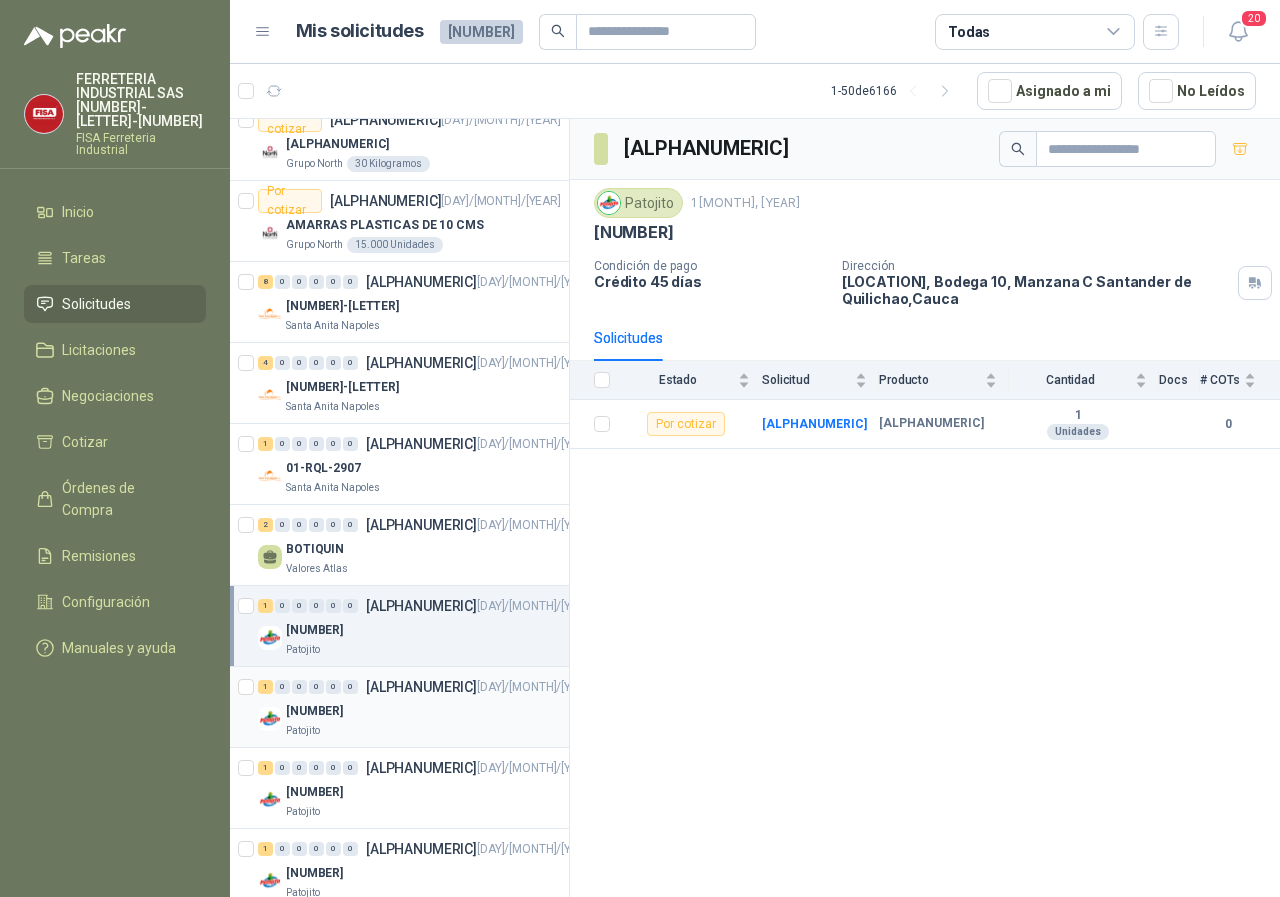 click on "Patojito" at bounding box center [303, 731] 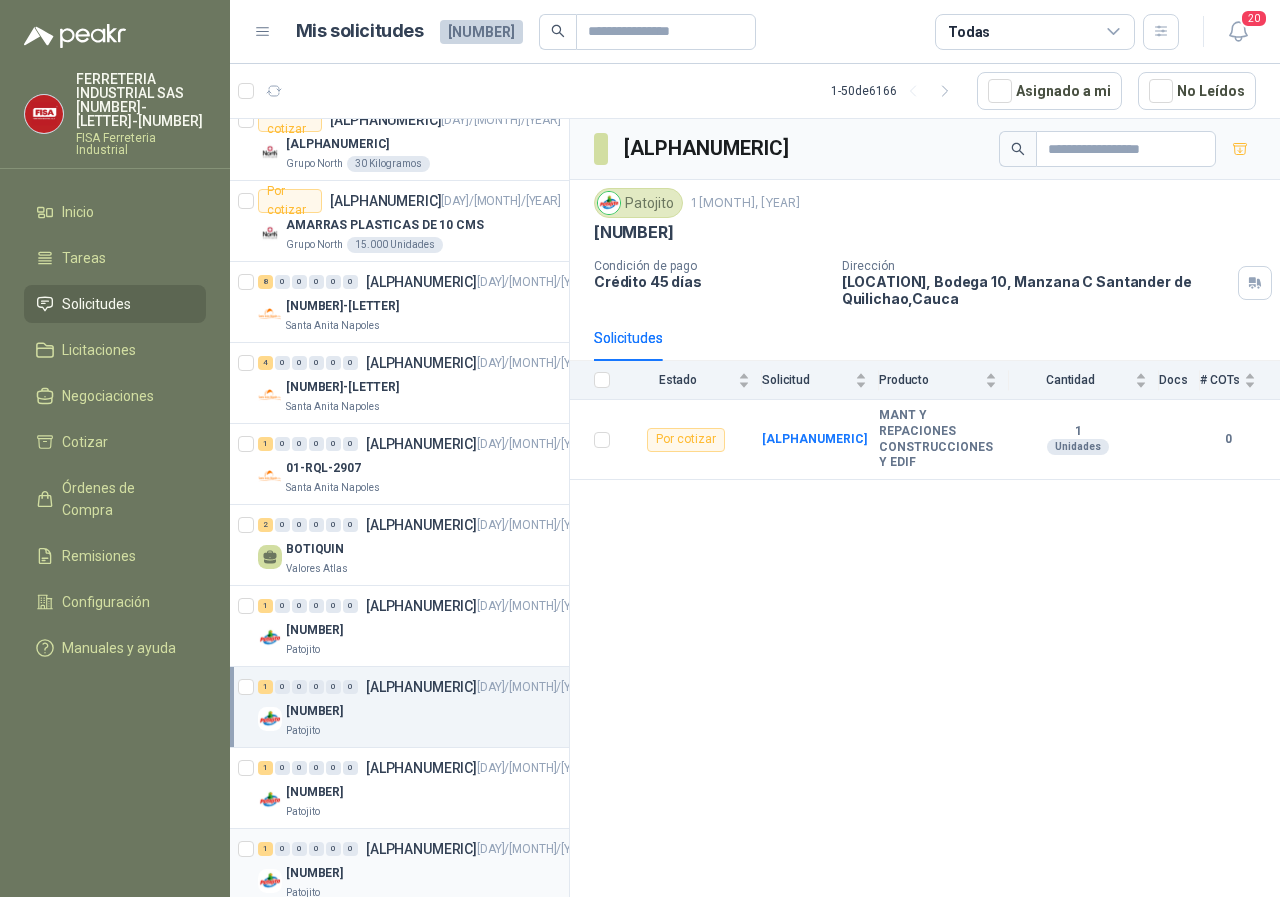 scroll, scrollTop: 200, scrollLeft: 0, axis: vertical 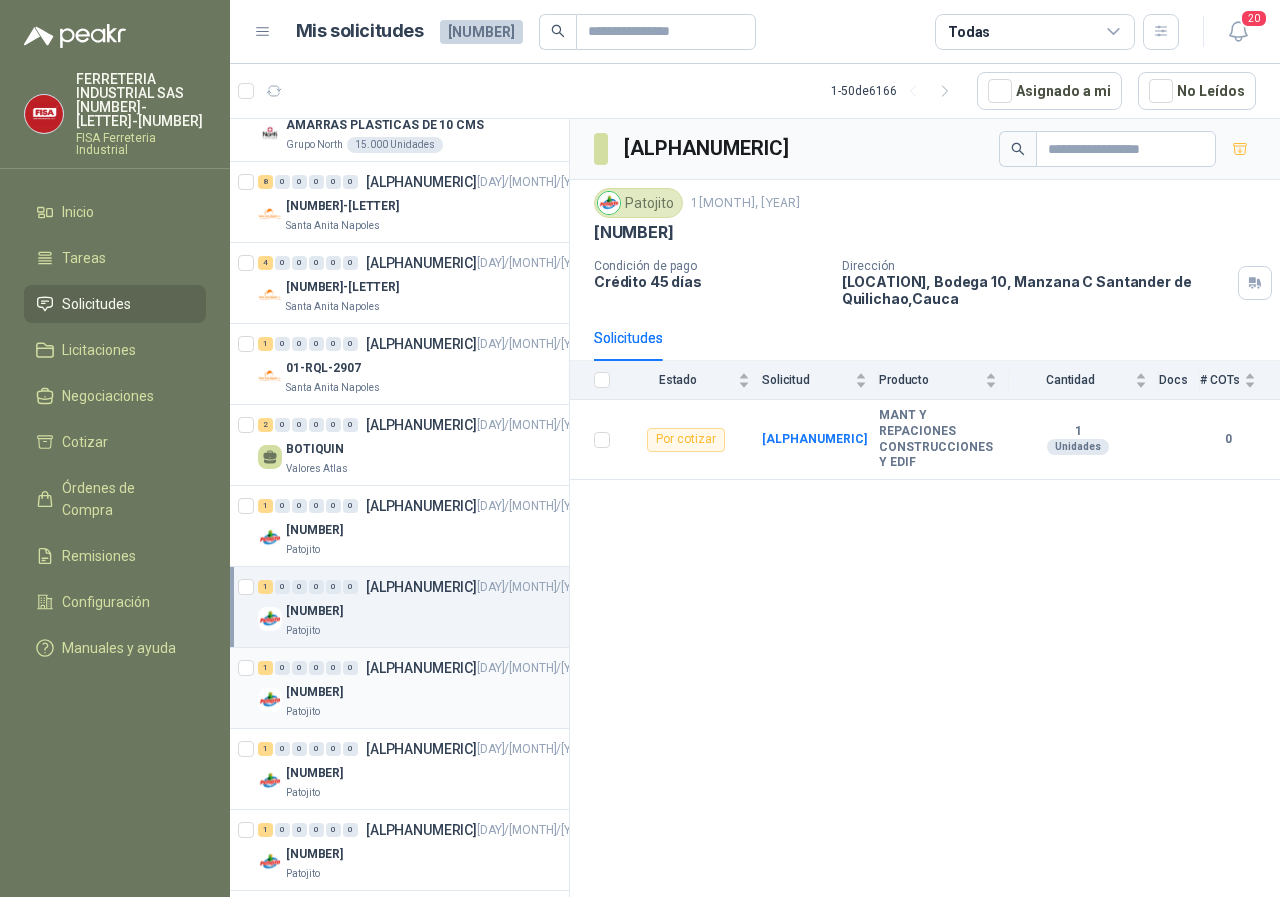 click on "Patojito" at bounding box center [303, 712] 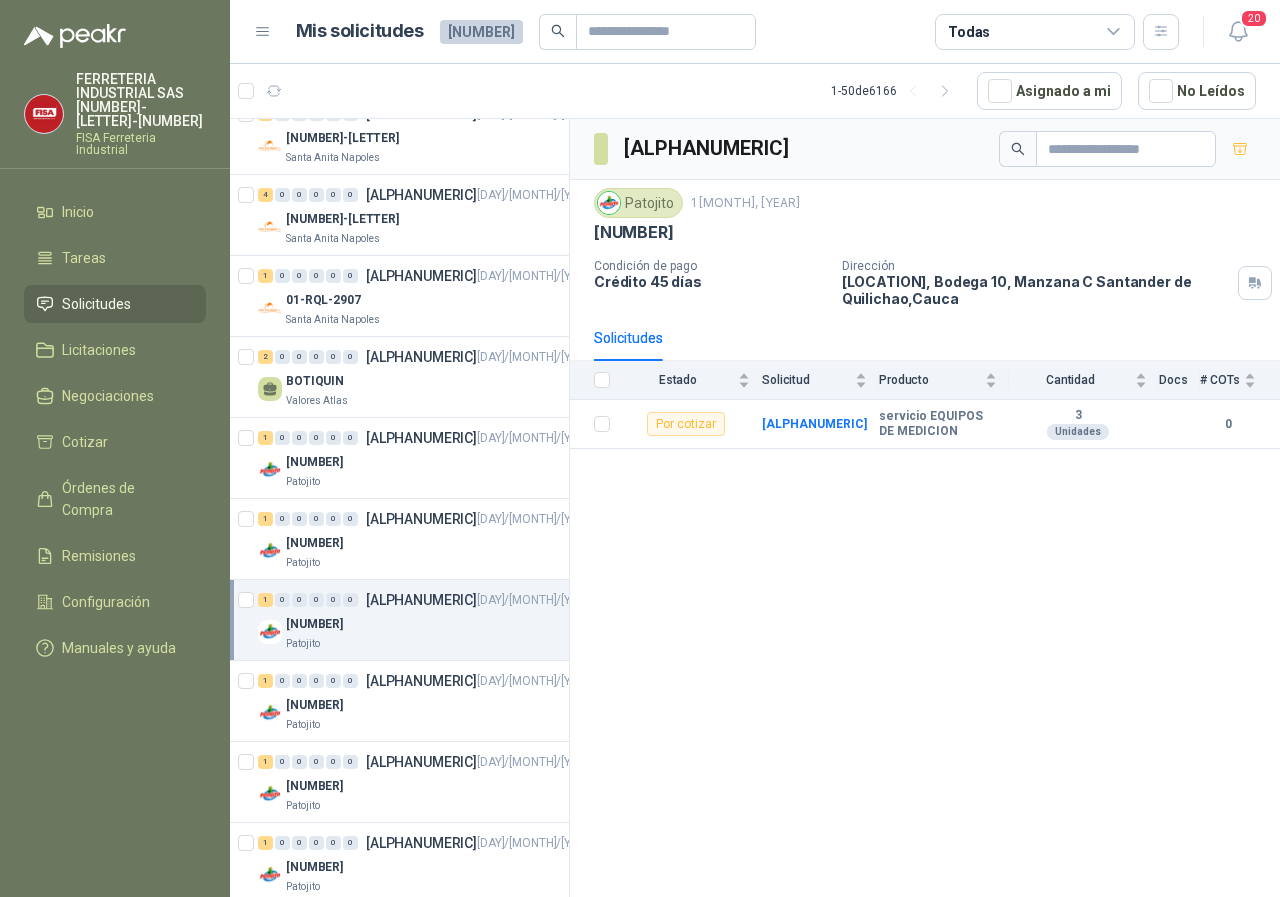 scroll, scrollTop: 300, scrollLeft: 0, axis: vertical 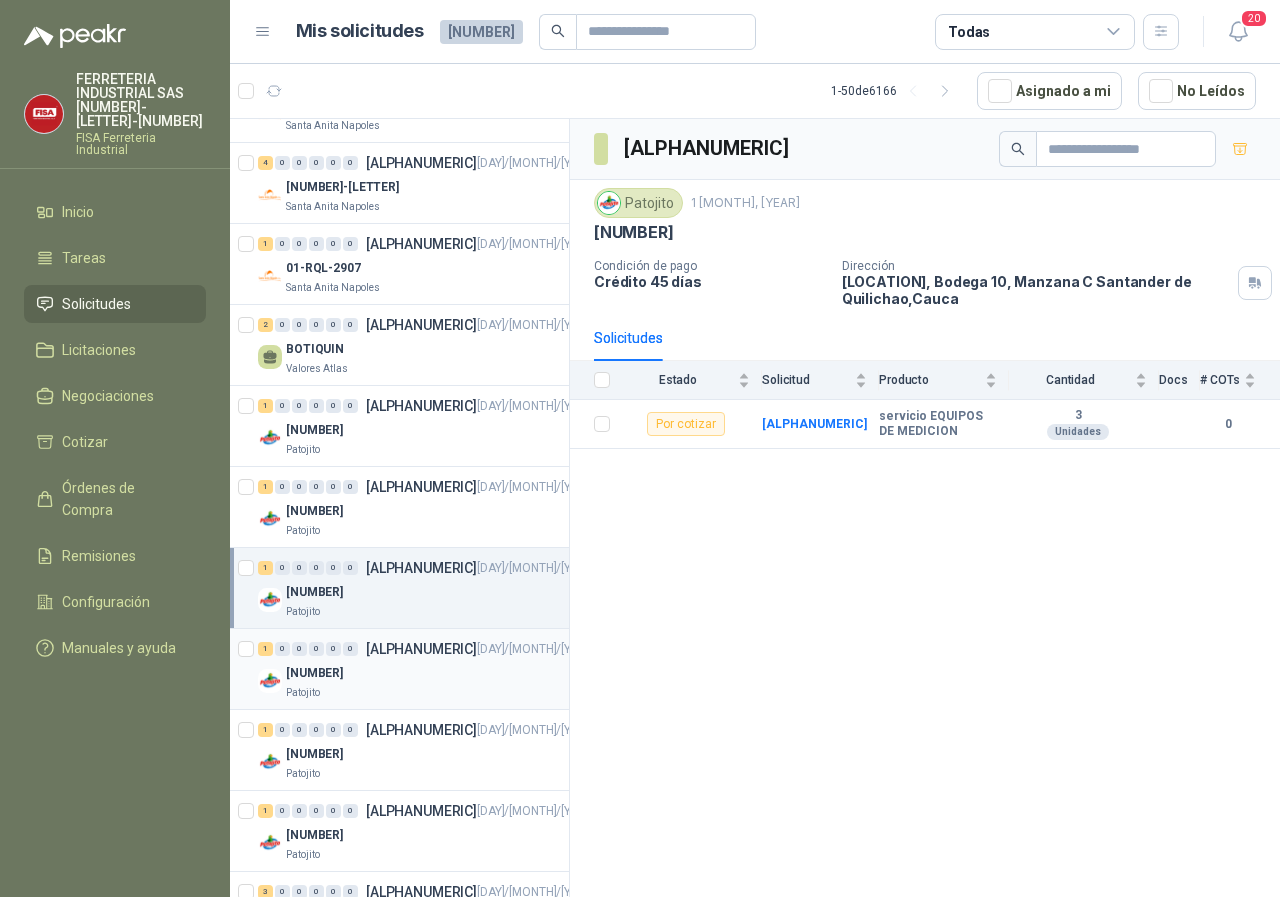 click on "Patojito" at bounding box center (303, 693) 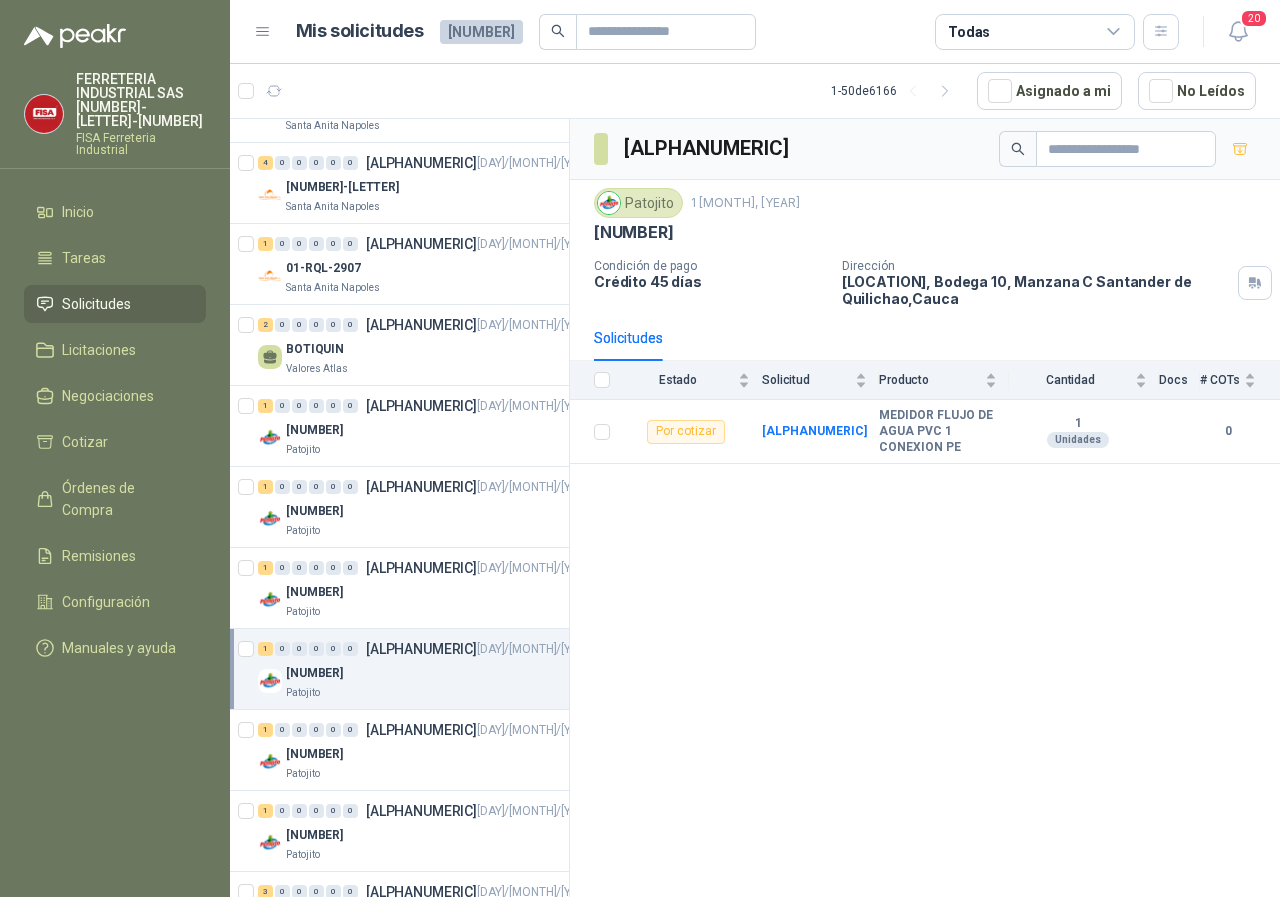 scroll, scrollTop: 400, scrollLeft: 0, axis: vertical 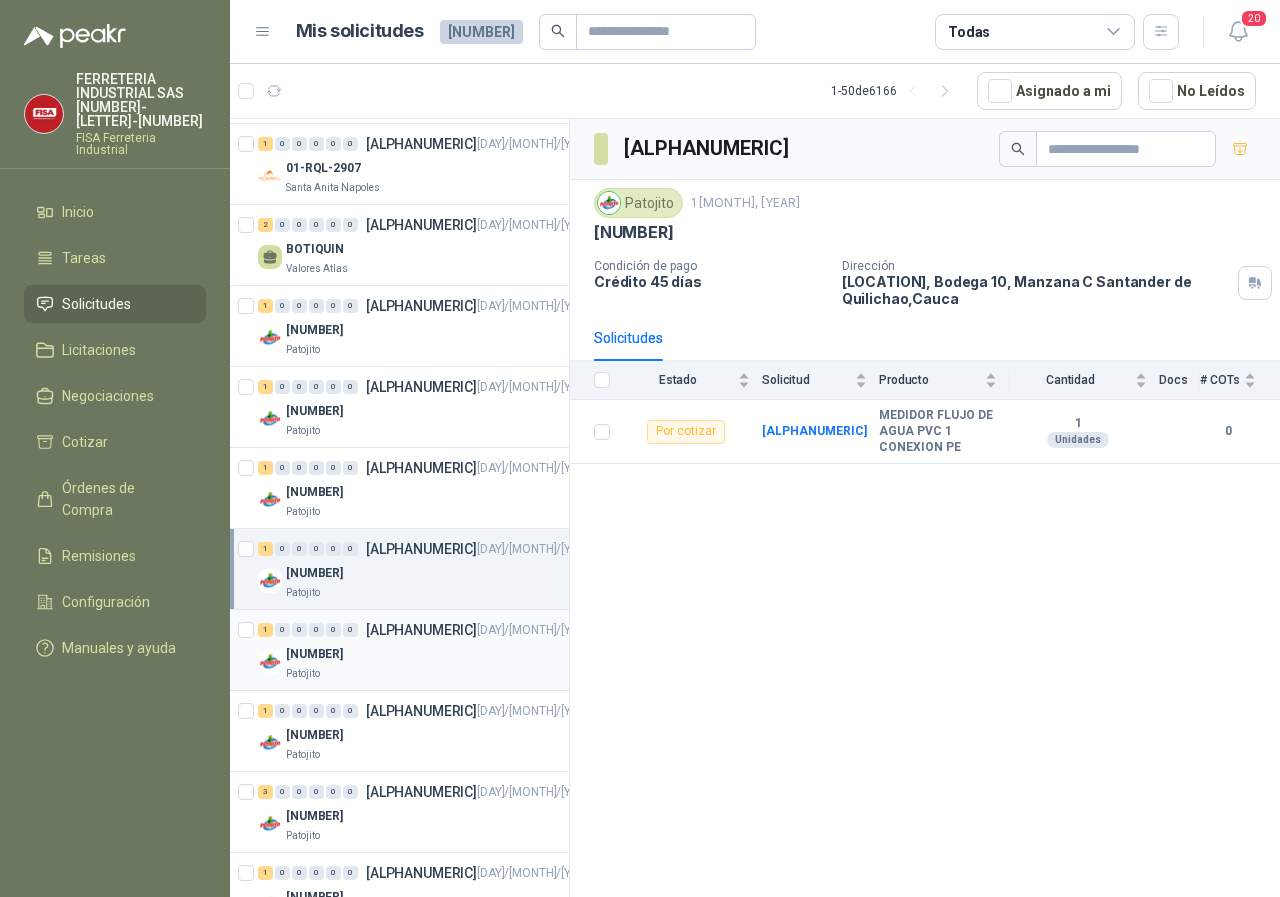 click on "Patojito" at bounding box center (303, 674) 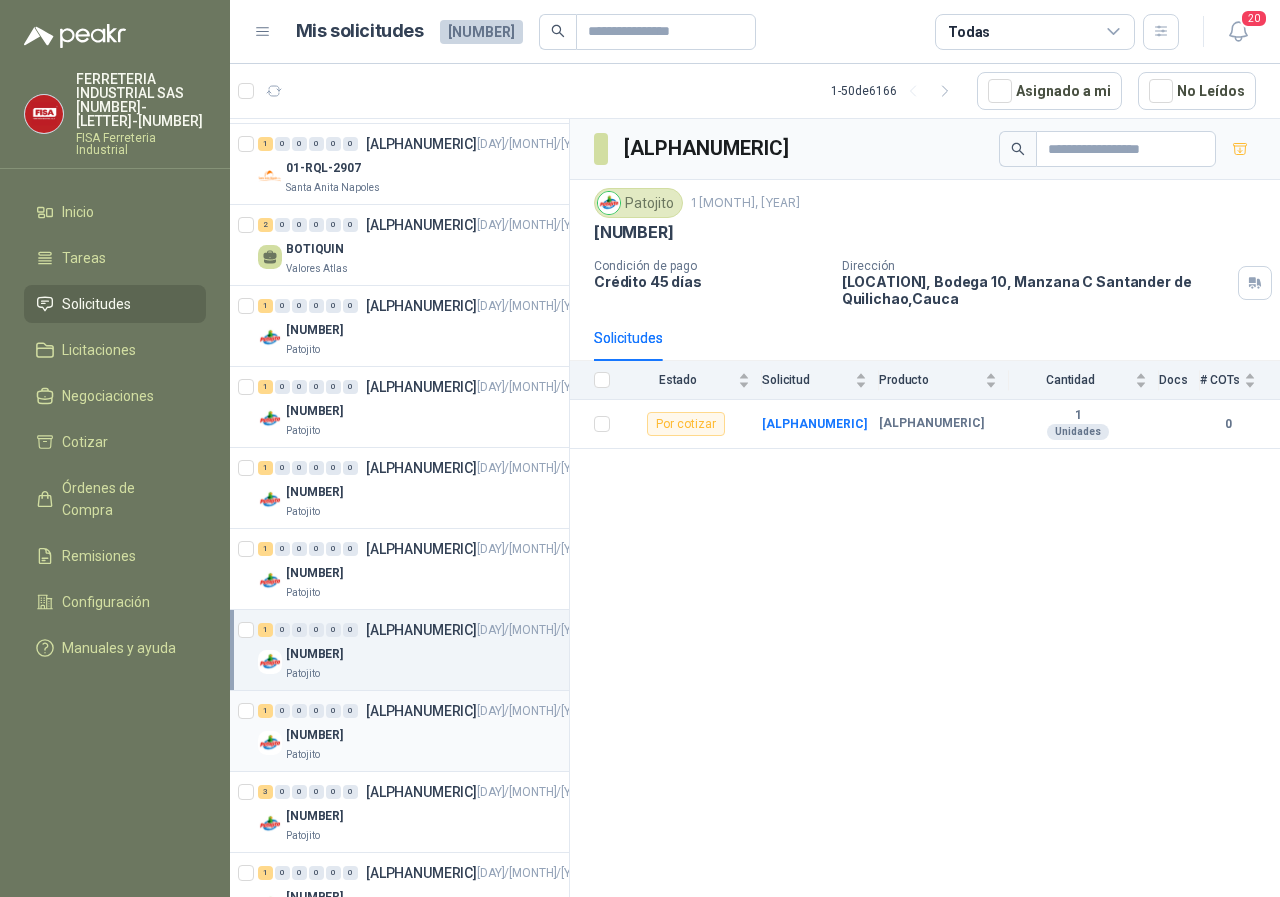 click on "Patojito" at bounding box center (303, 755) 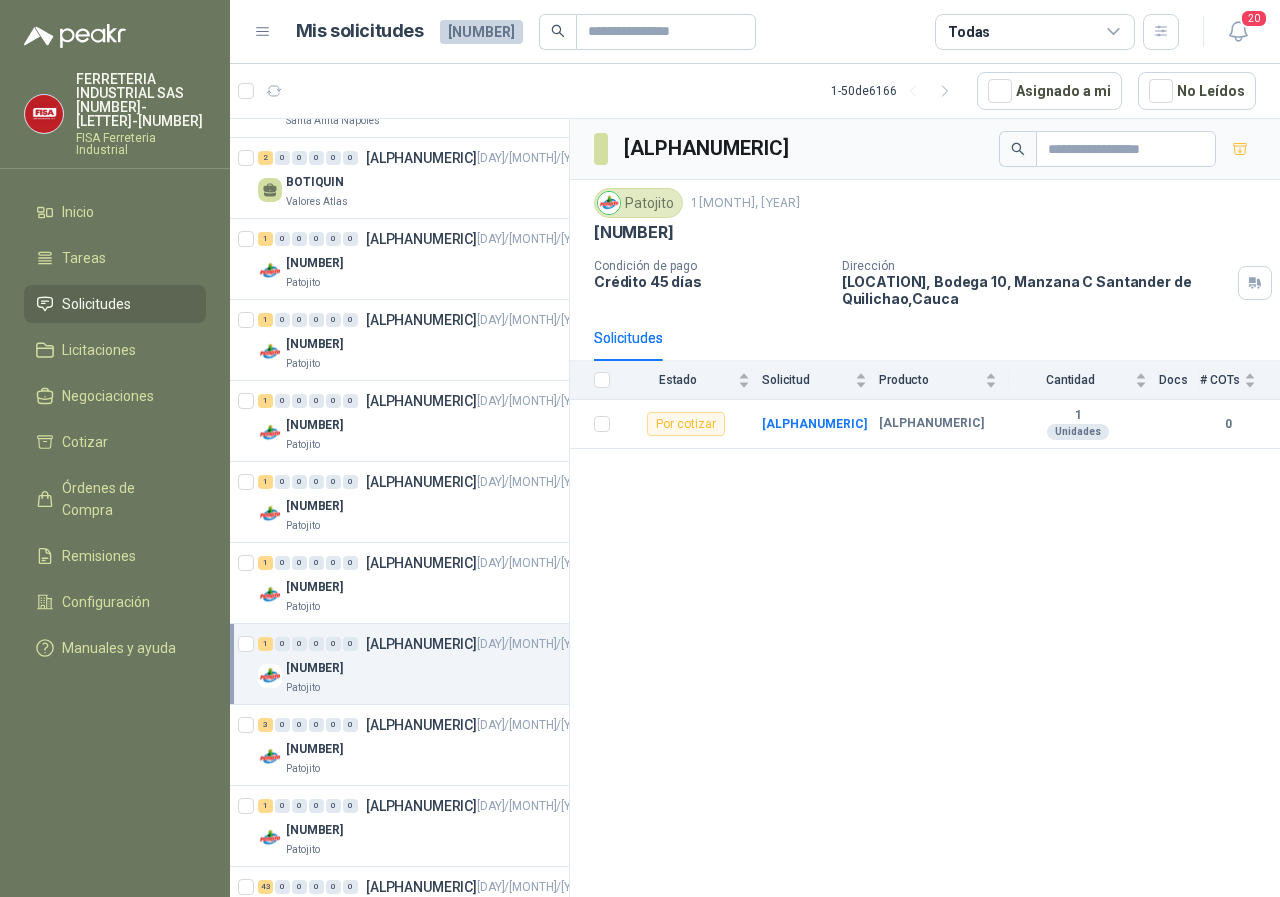 scroll, scrollTop: 500, scrollLeft: 0, axis: vertical 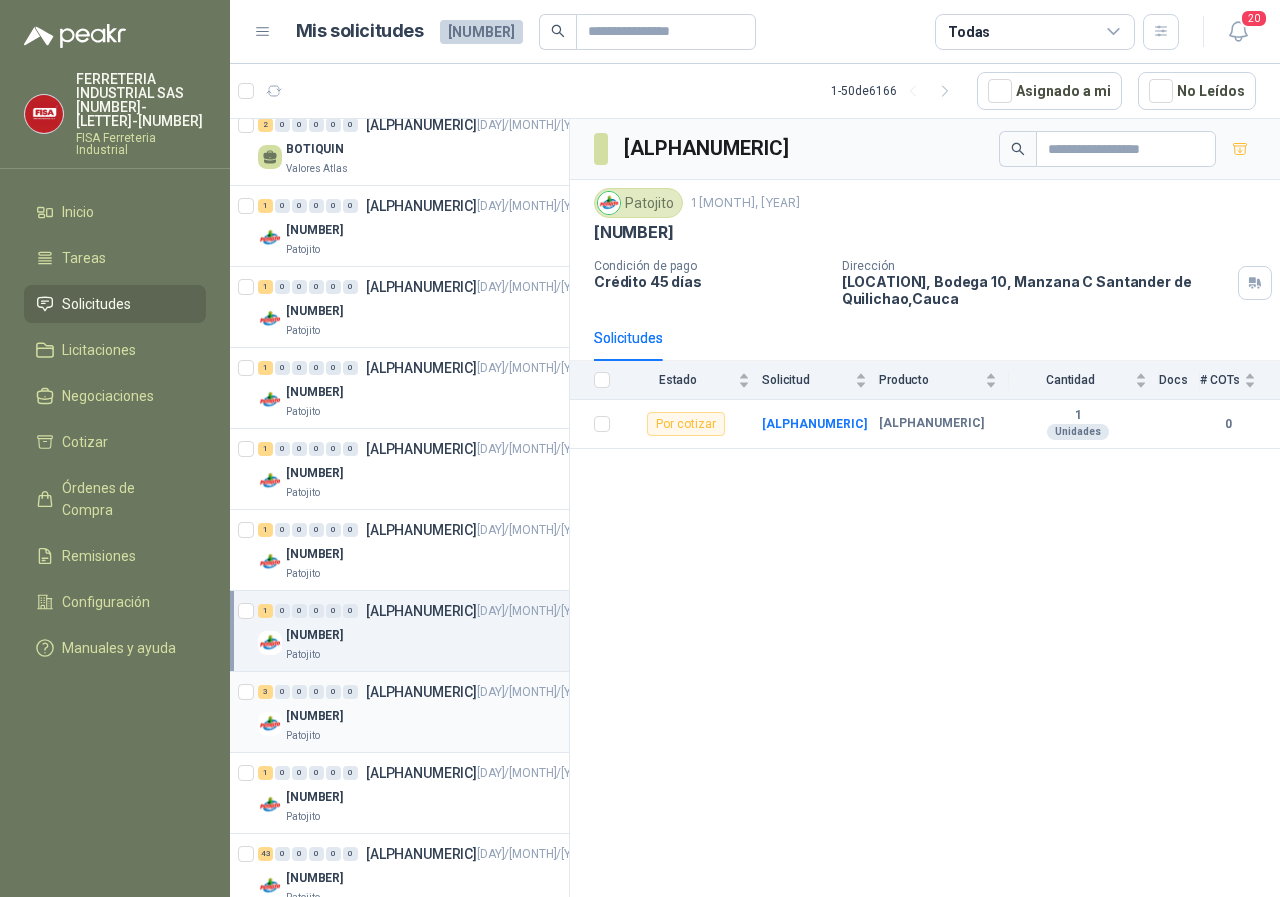 click on "Patojito" at bounding box center [303, 736] 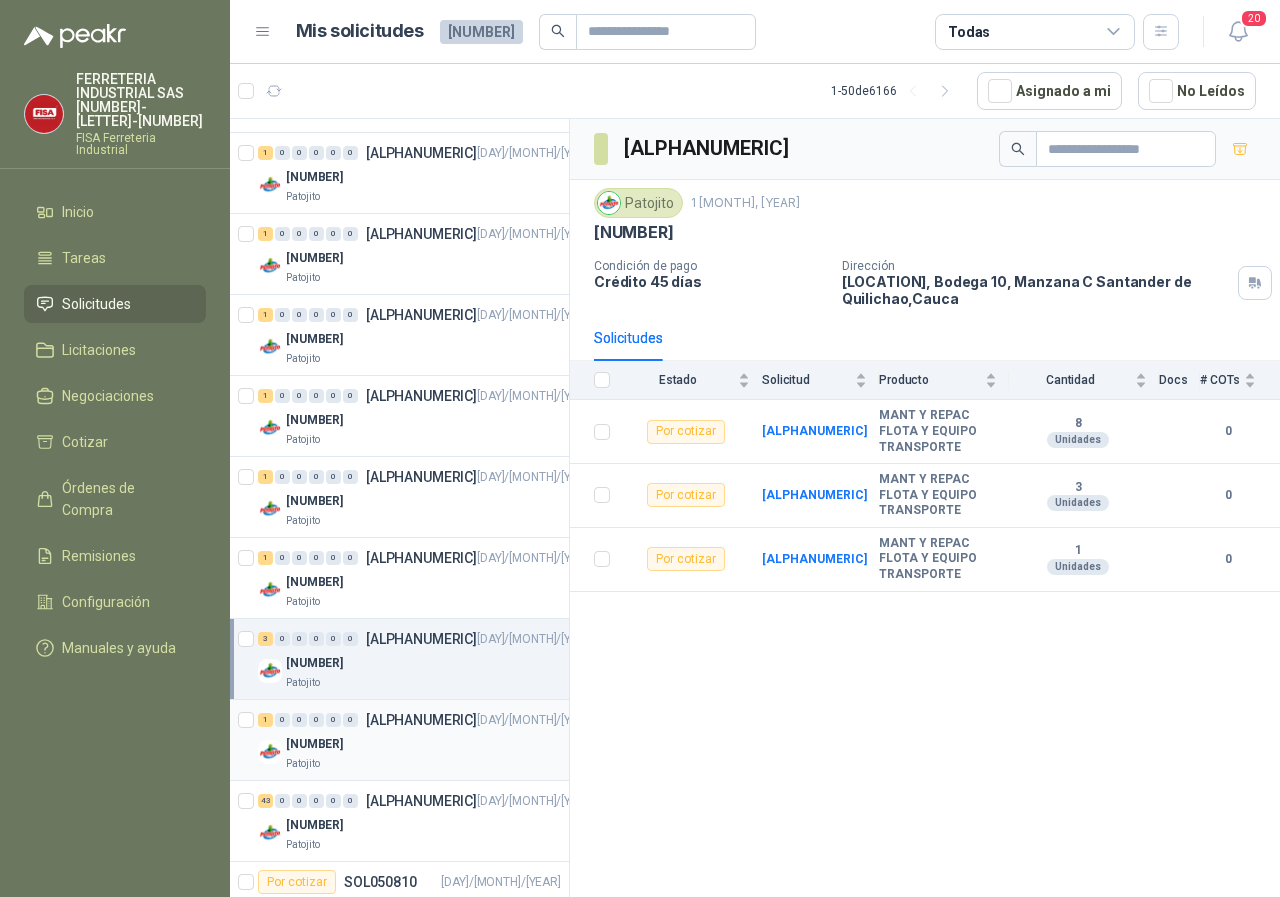 scroll, scrollTop: 600, scrollLeft: 0, axis: vertical 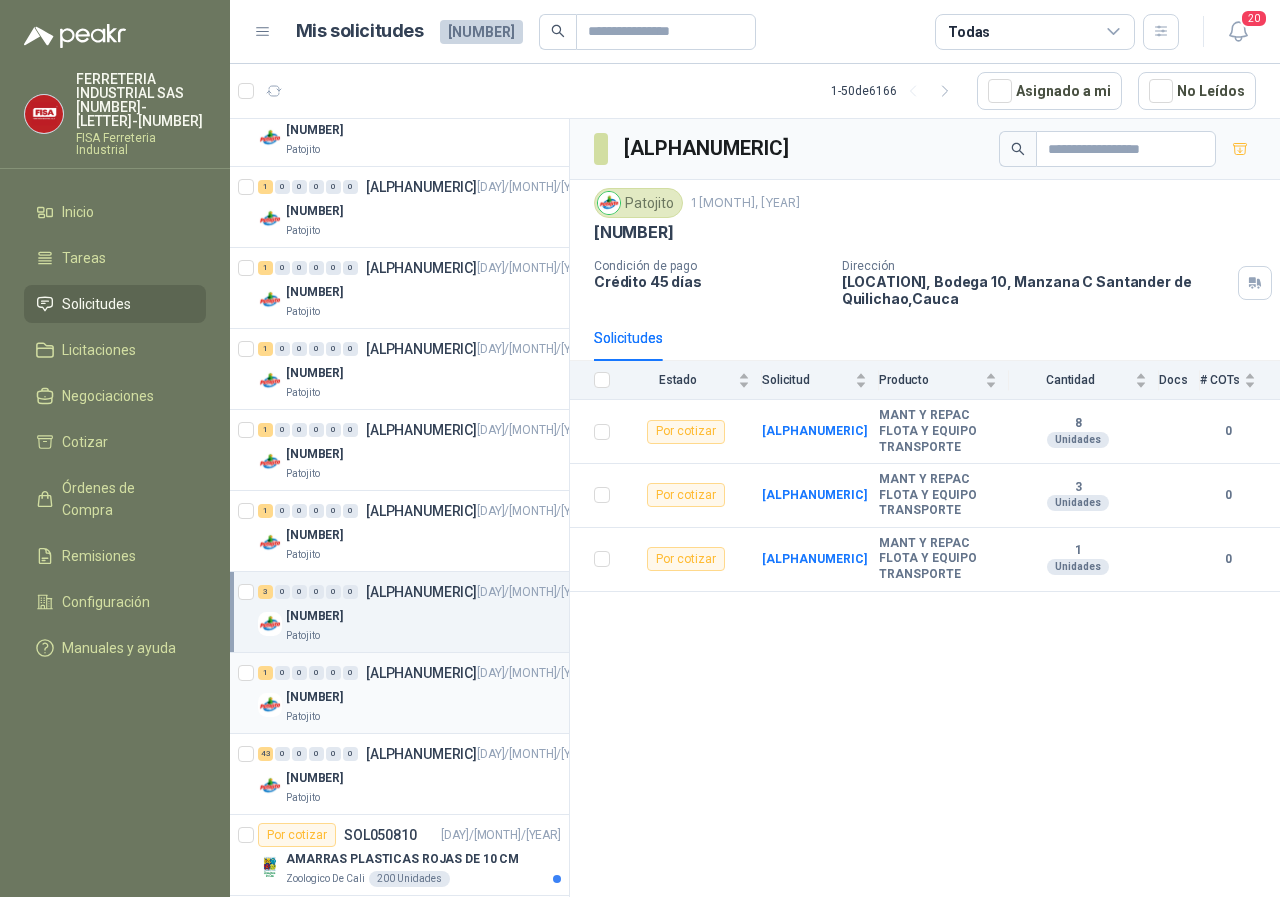 click on "Patojito" at bounding box center [303, 717] 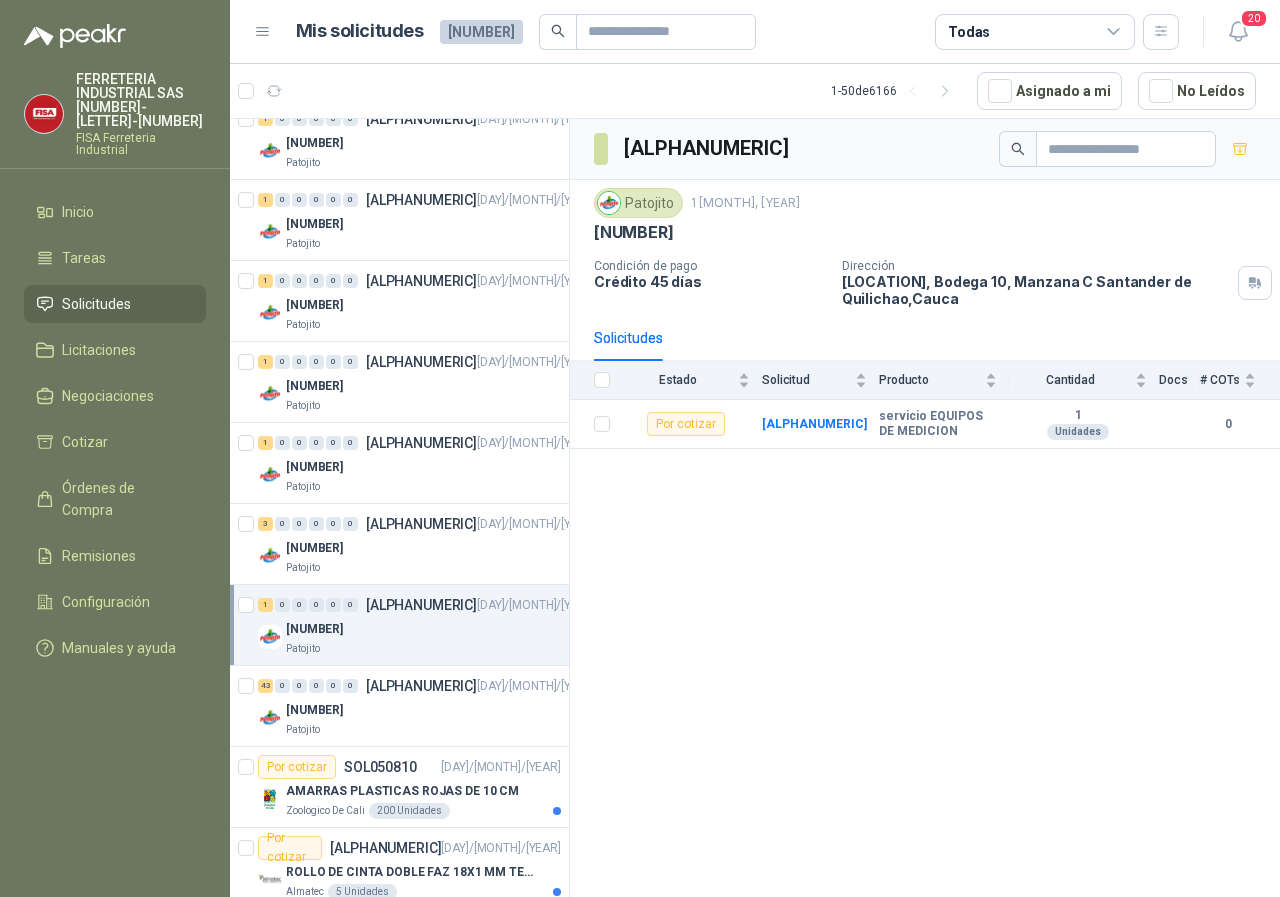 scroll, scrollTop: 700, scrollLeft: 0, axis: vertical 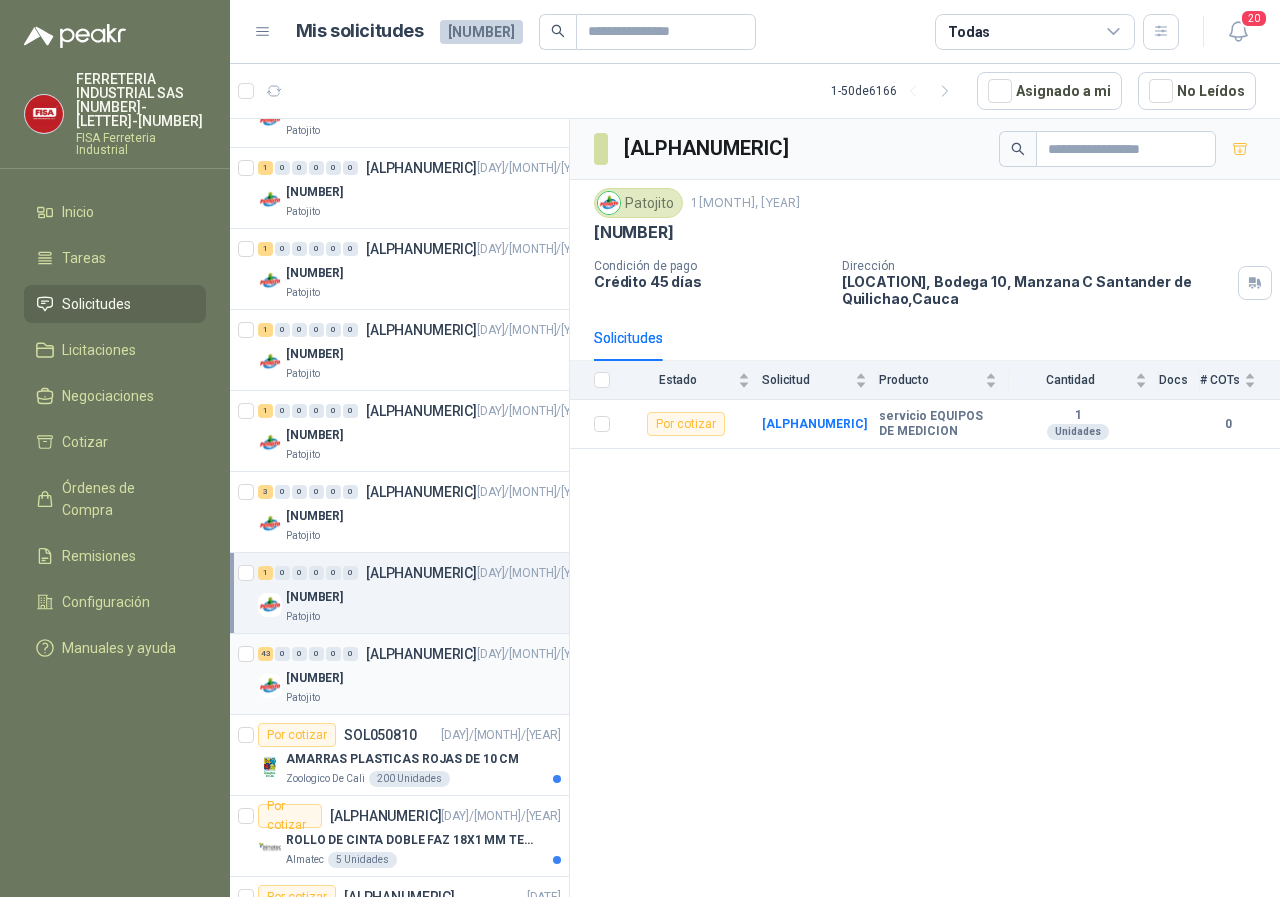click on "Patojito" at bounding box center (303, 698) 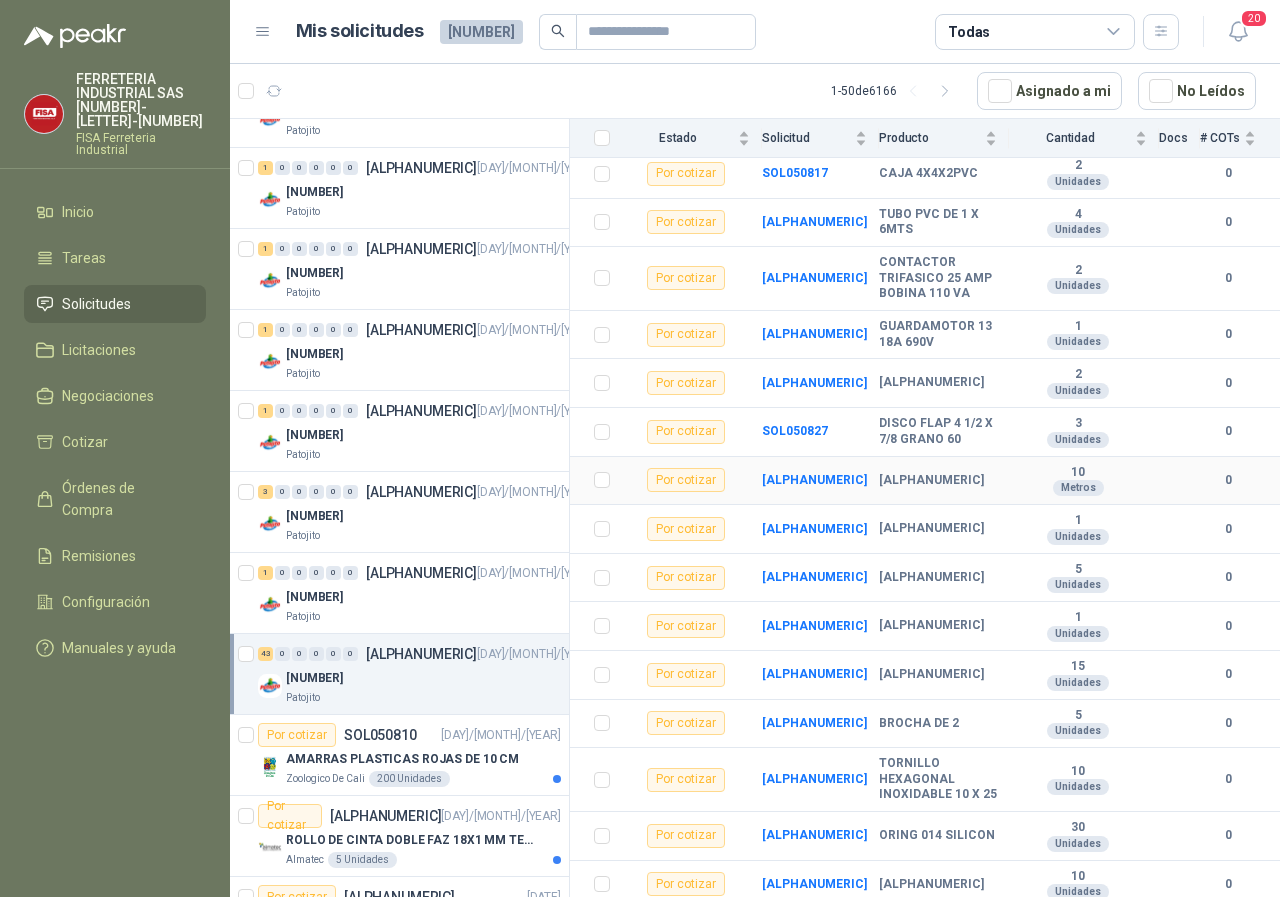 scroll, scrollTop: 300, scrollLeft: 0, axis: vertical 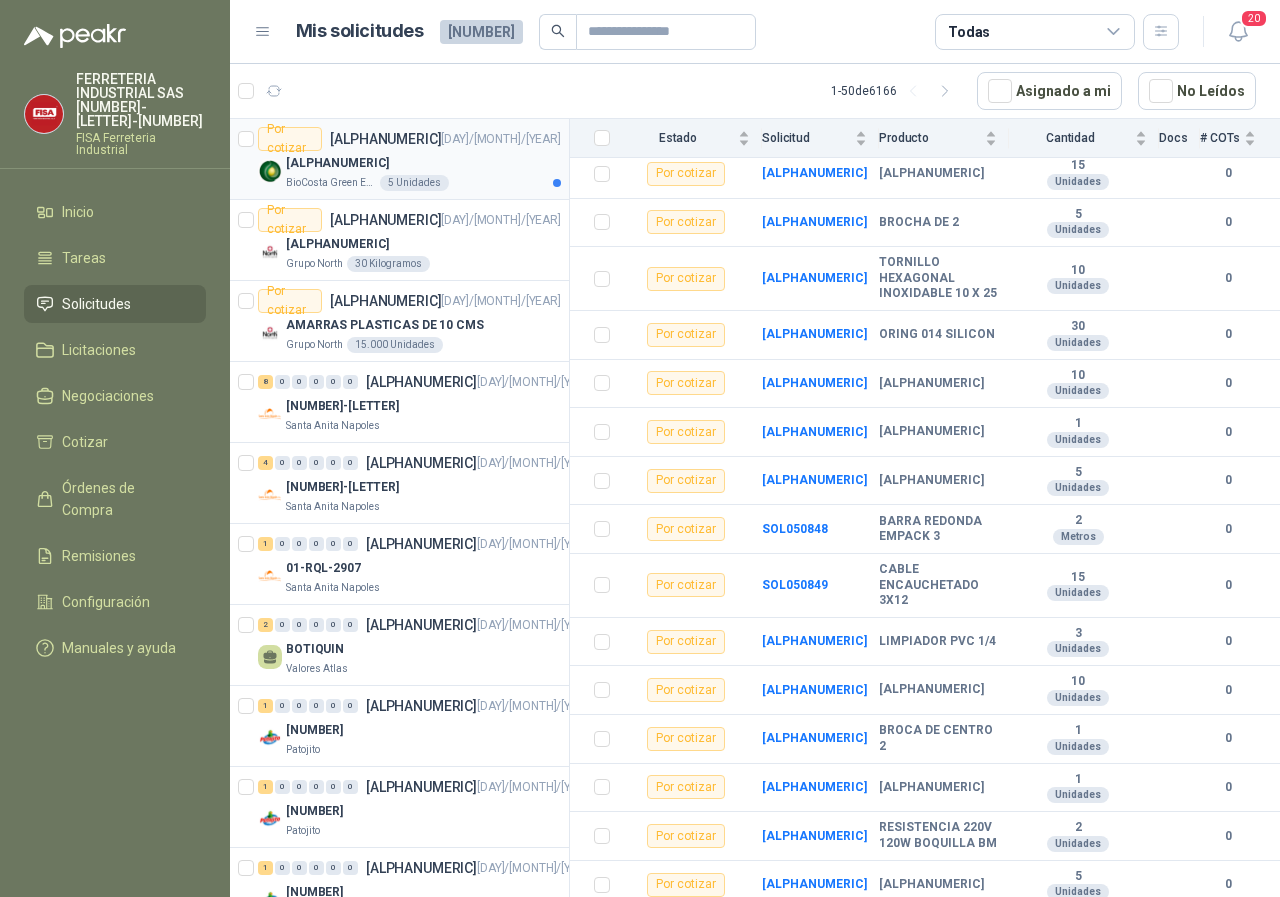 click on "BioCosta Green Energy S.A.S" at bounding box center [331, 183] 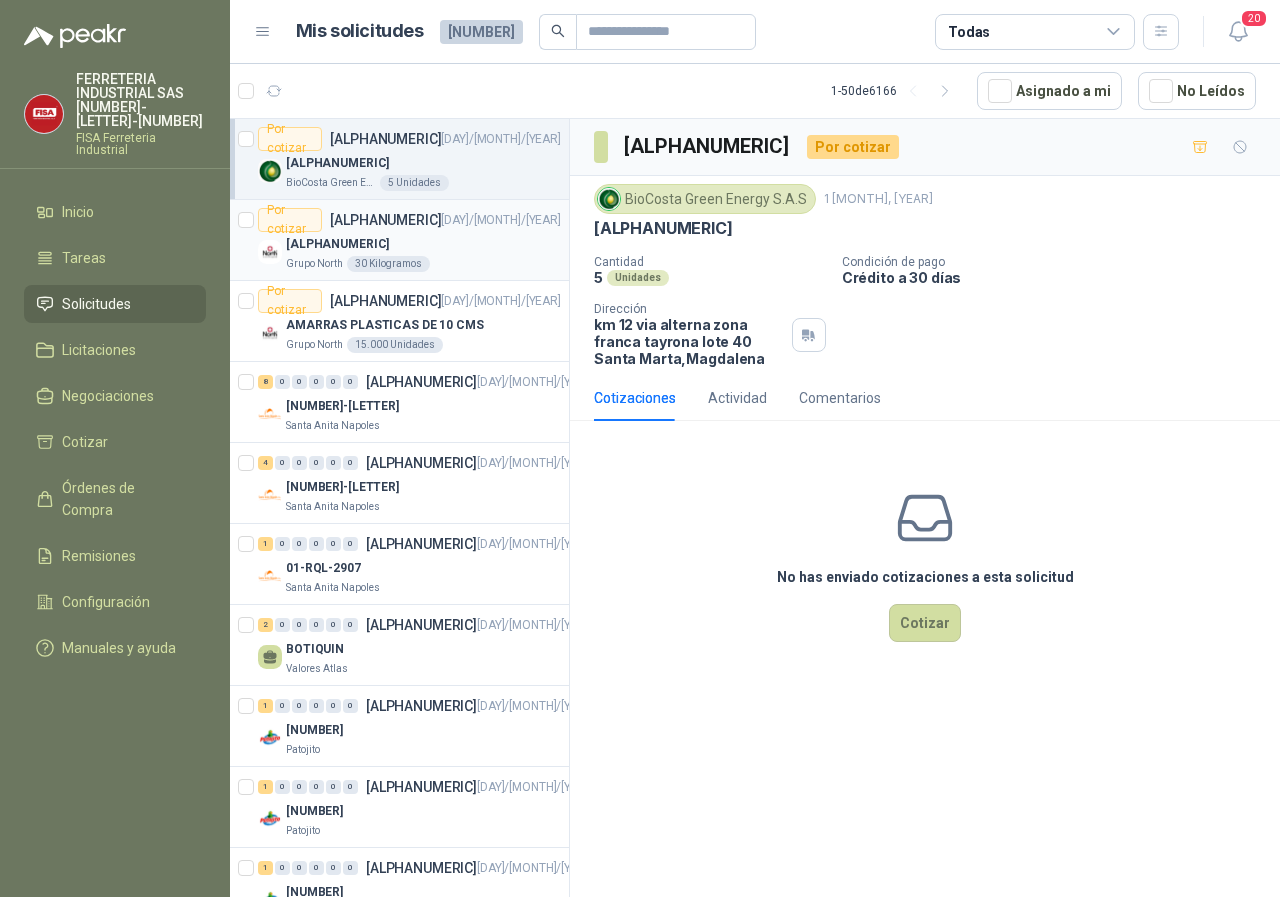 click on "Grupo North" at bounding box center (314, 264) 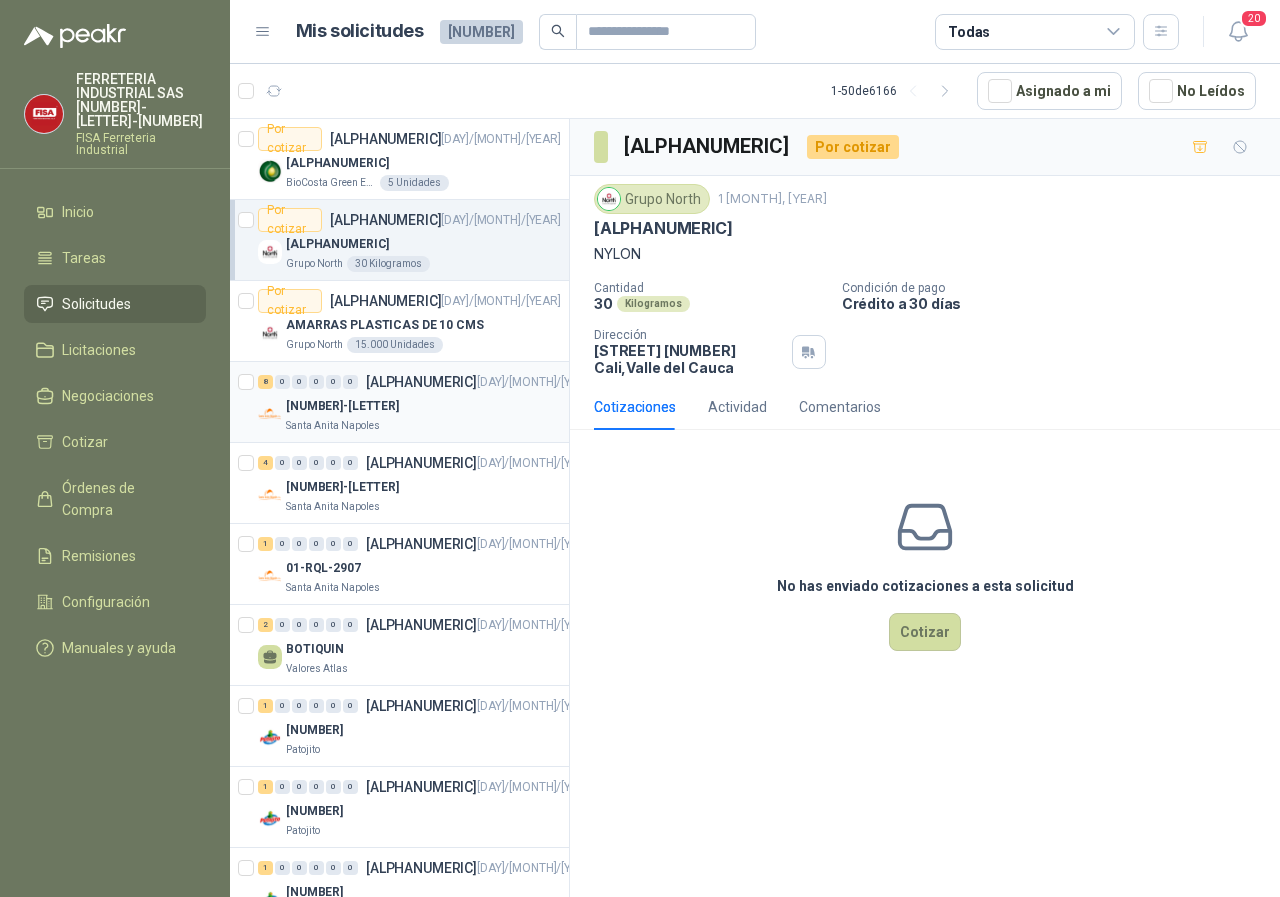 click on "Santa Anita Napoles" at bounding box center (333, 426) 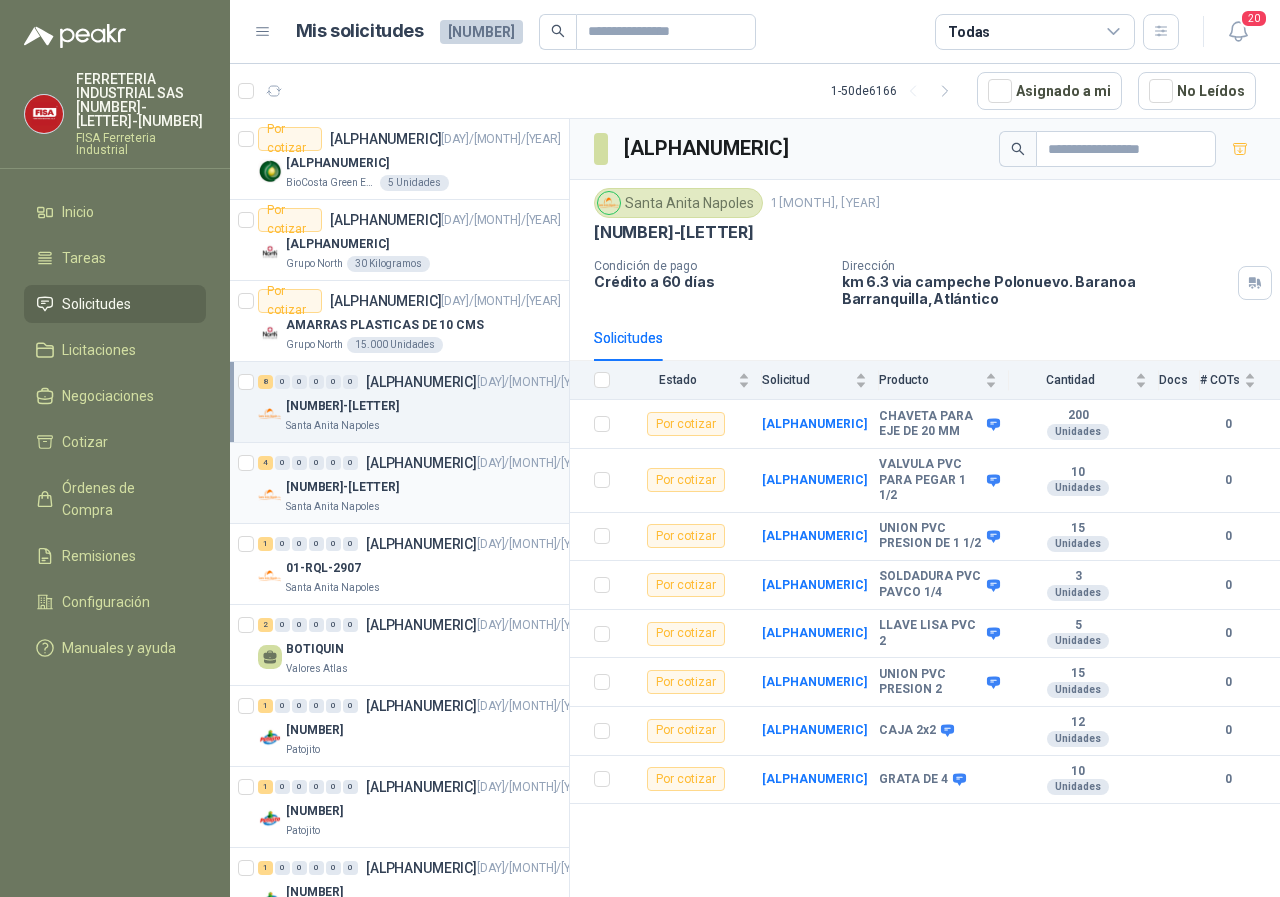 click on "Santa Anita Napoles" at bounding box center (333, 507) 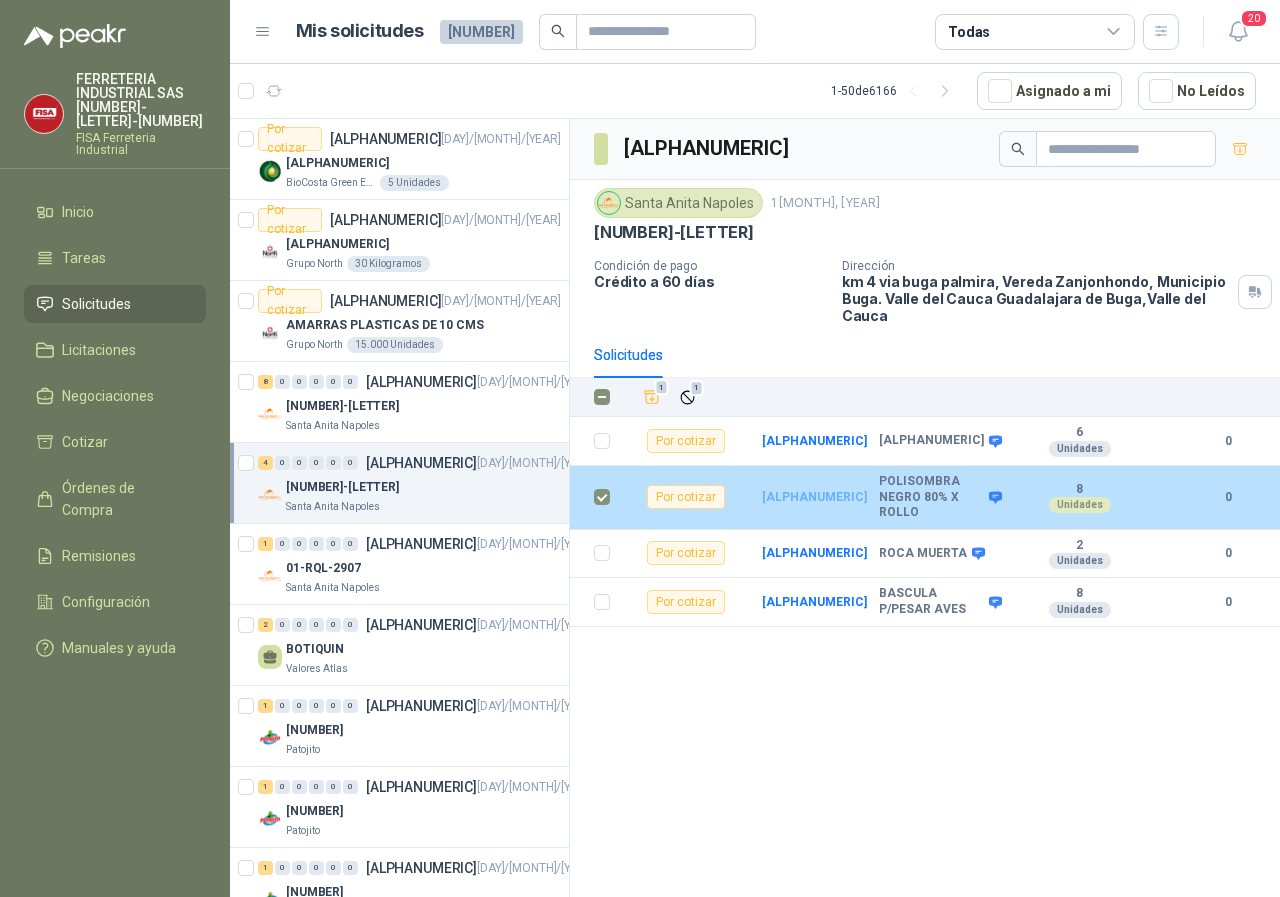 click on "[ALPHANUMERIC]" at bounding box center (814, 497) 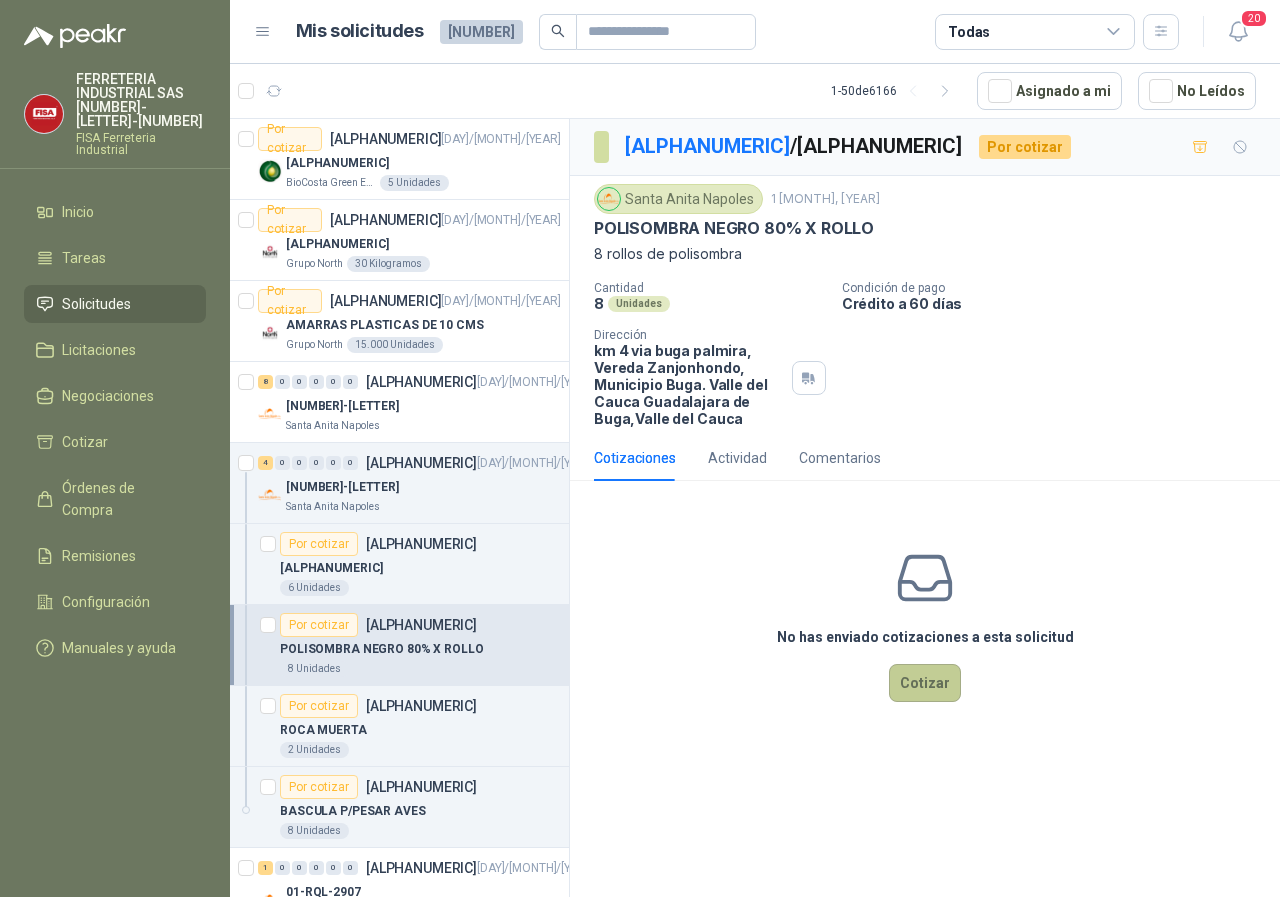 click on "Cotizar" at bounding box center [925, 683] 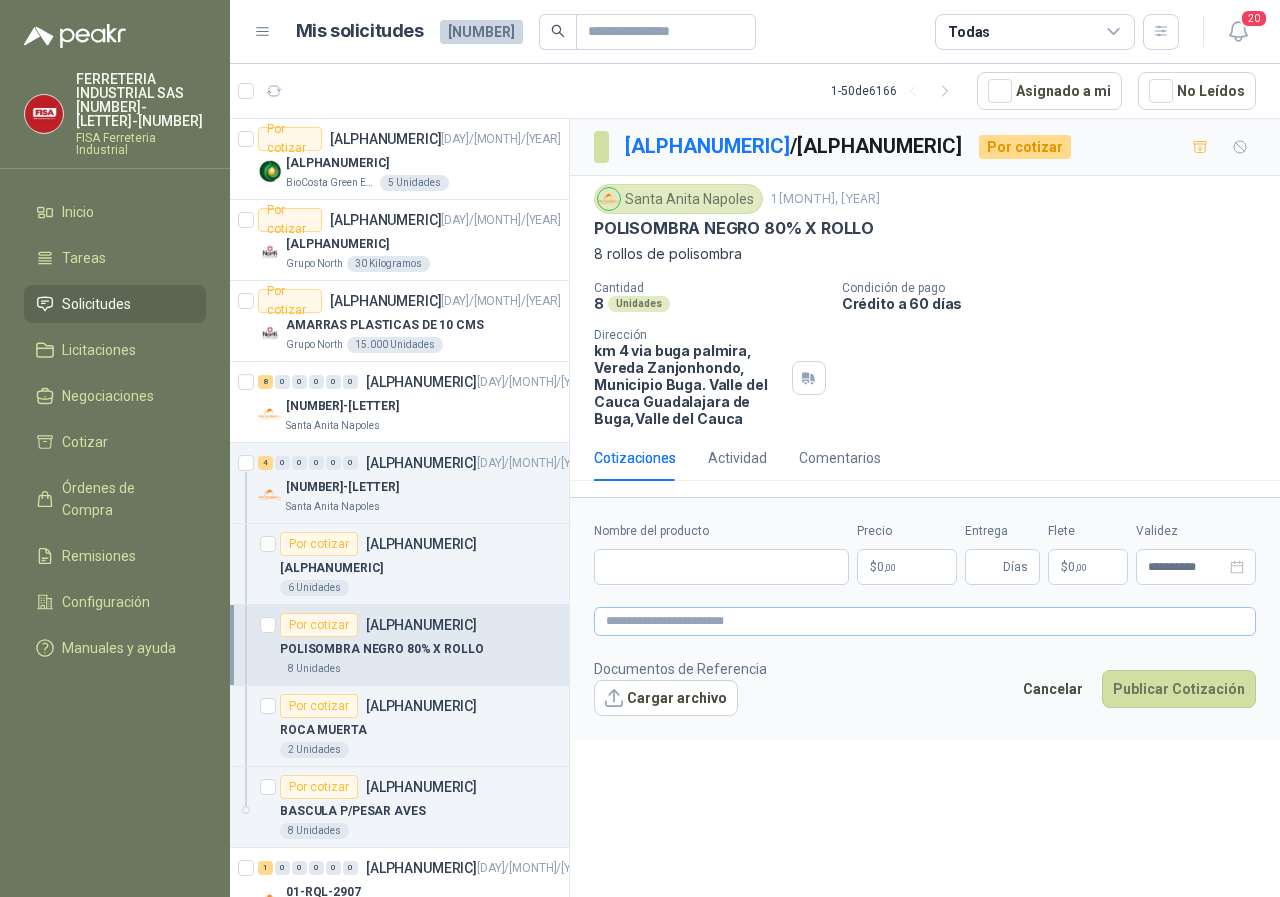 type 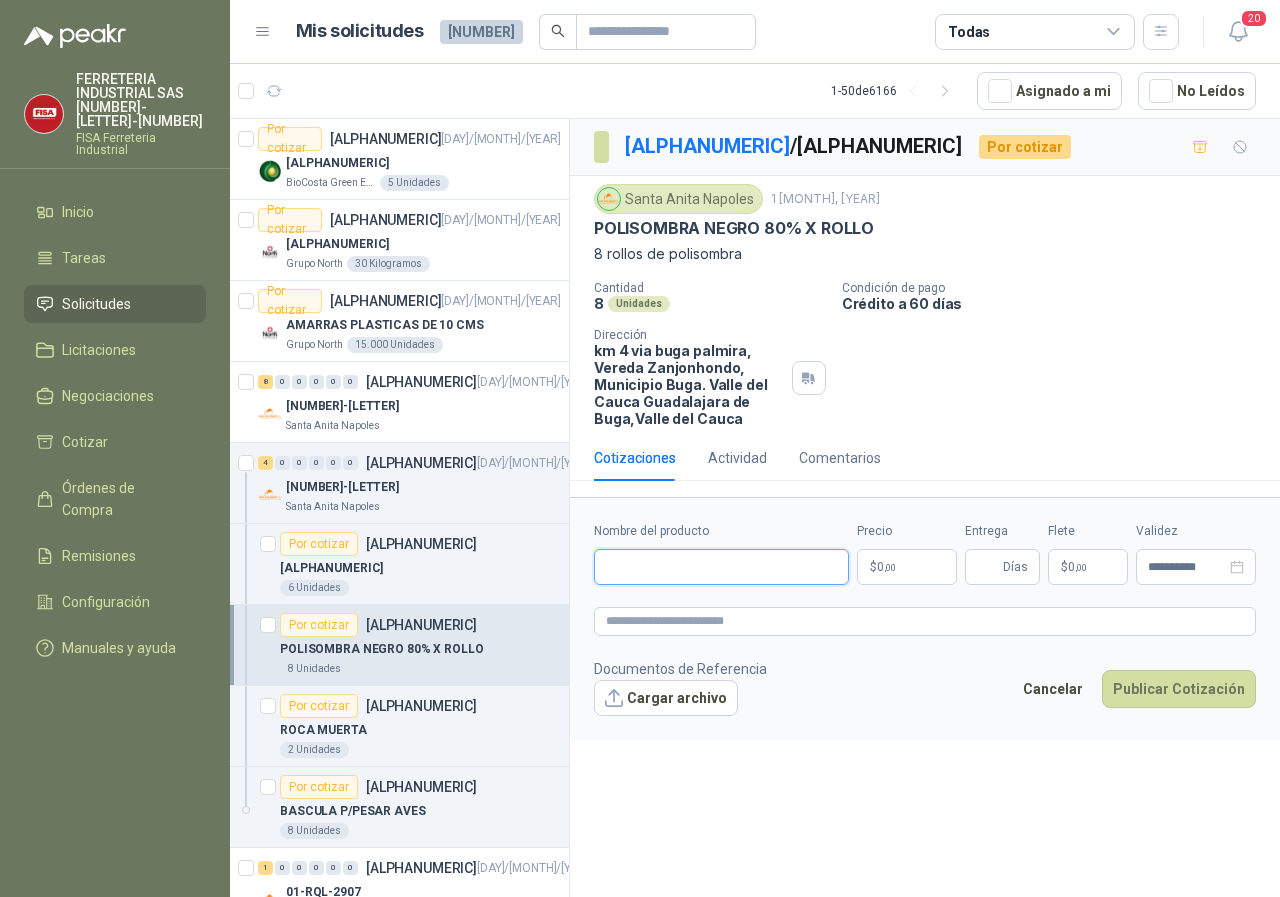 paste on "**********" 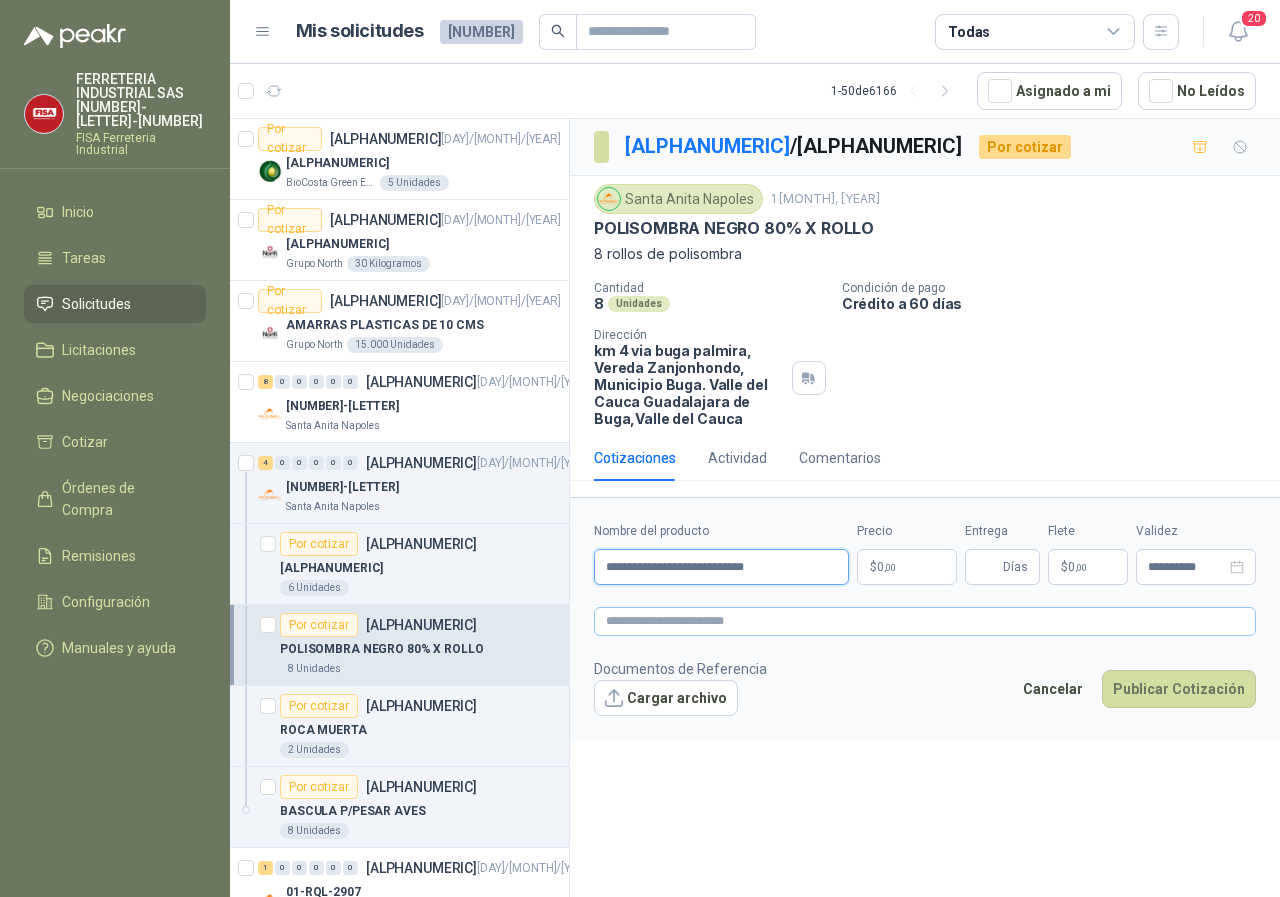 type on "**********" 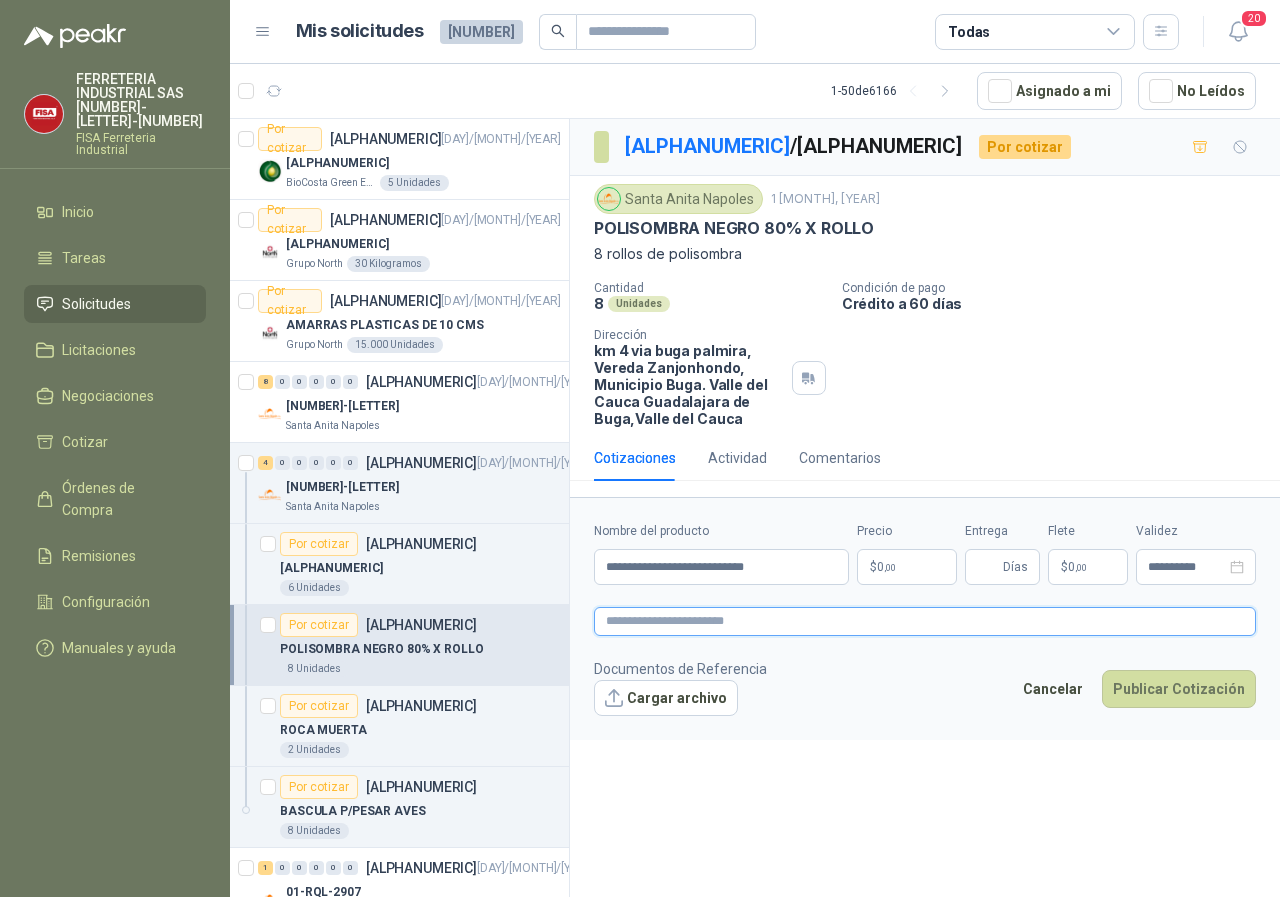 click at bounding box center [925, 621] 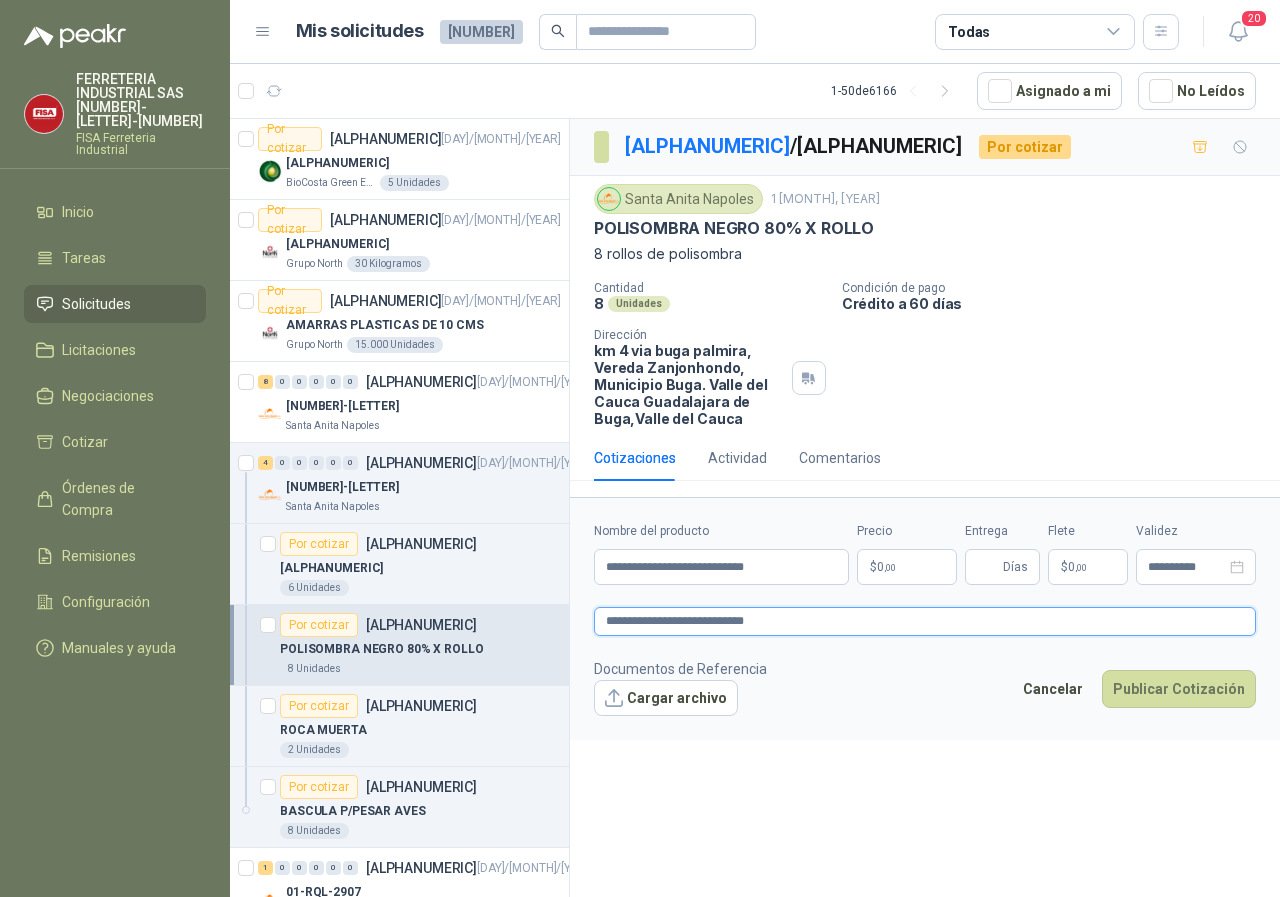 type on "**********" 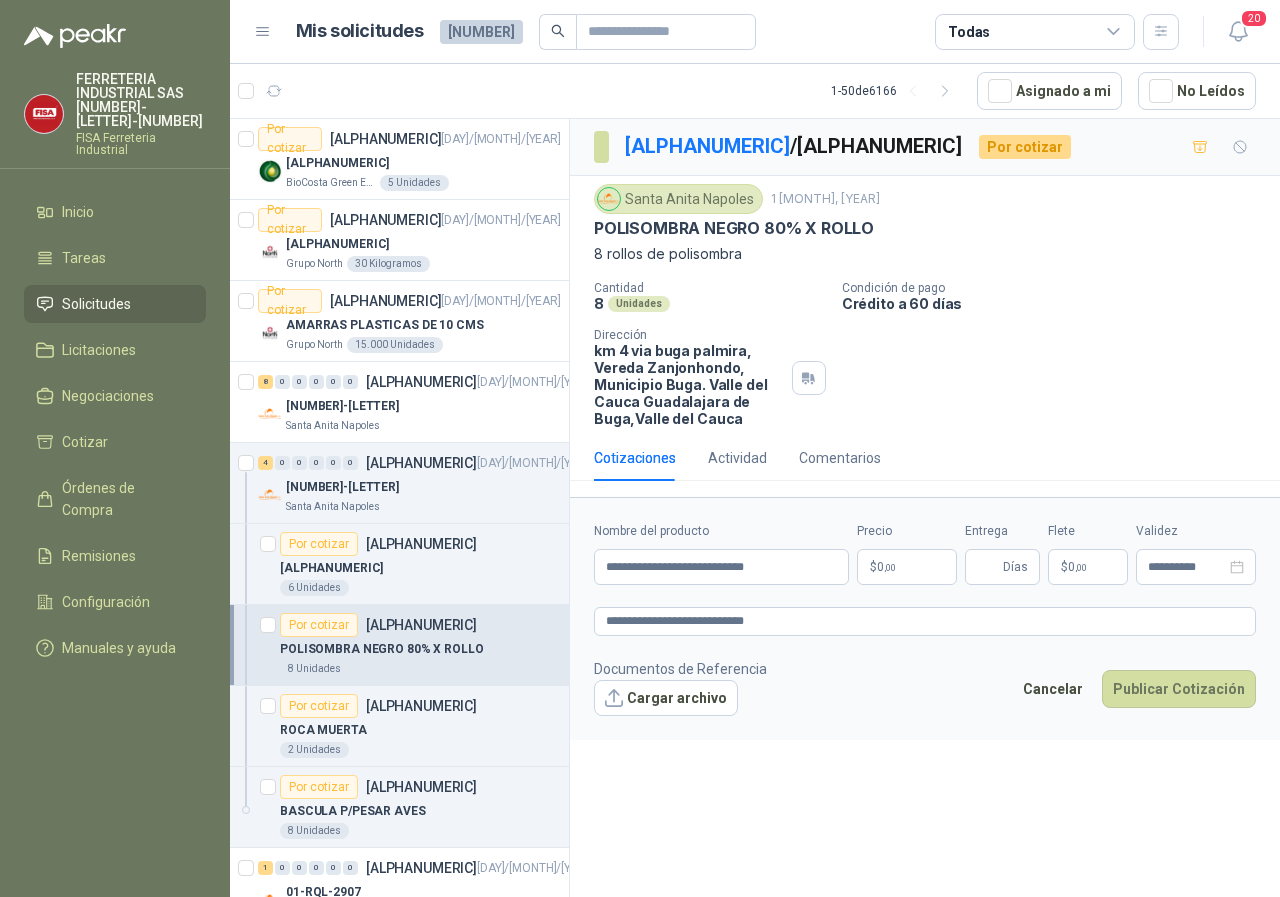 click on "$  0 ,00" at bounding box center (907, 567) 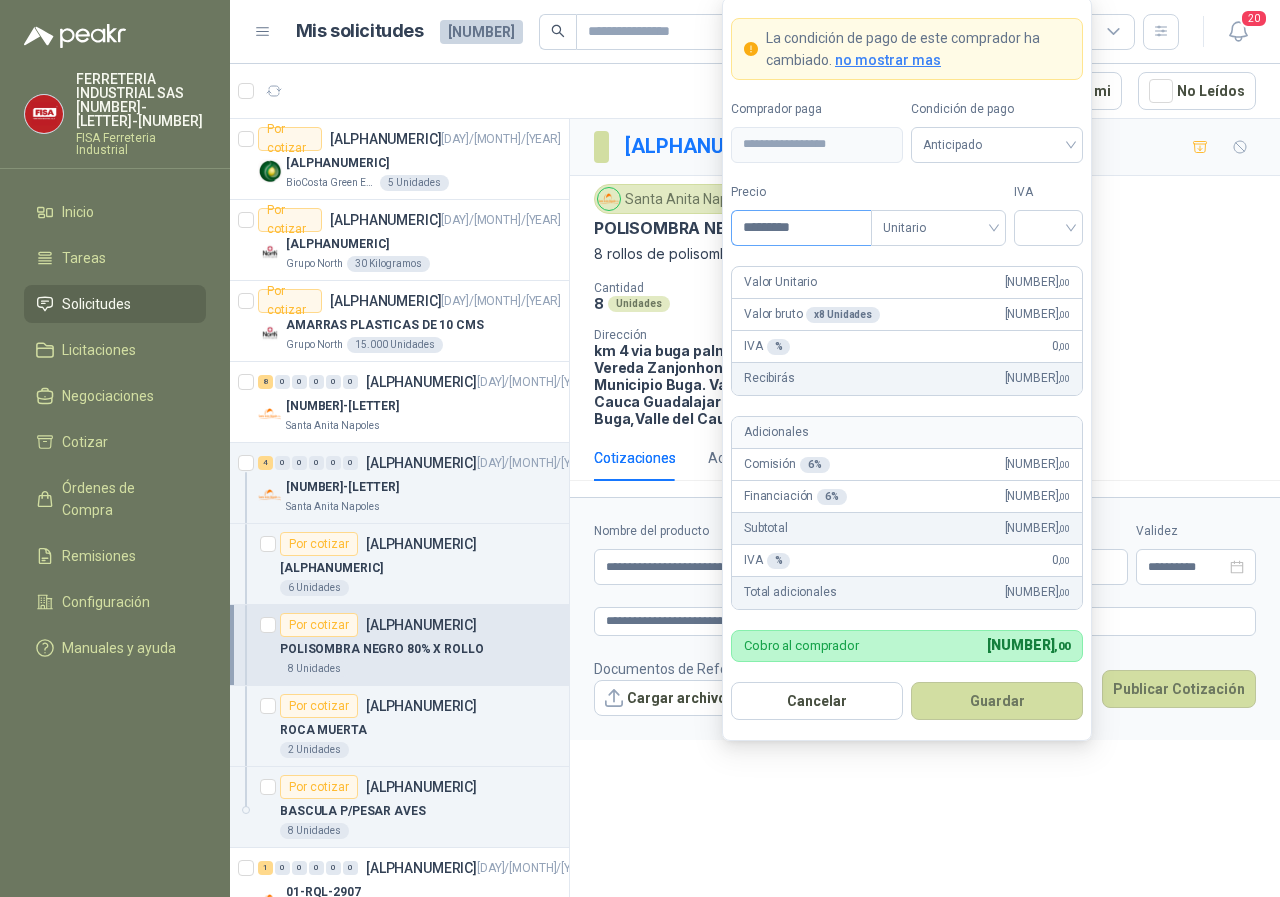 type on "*********" 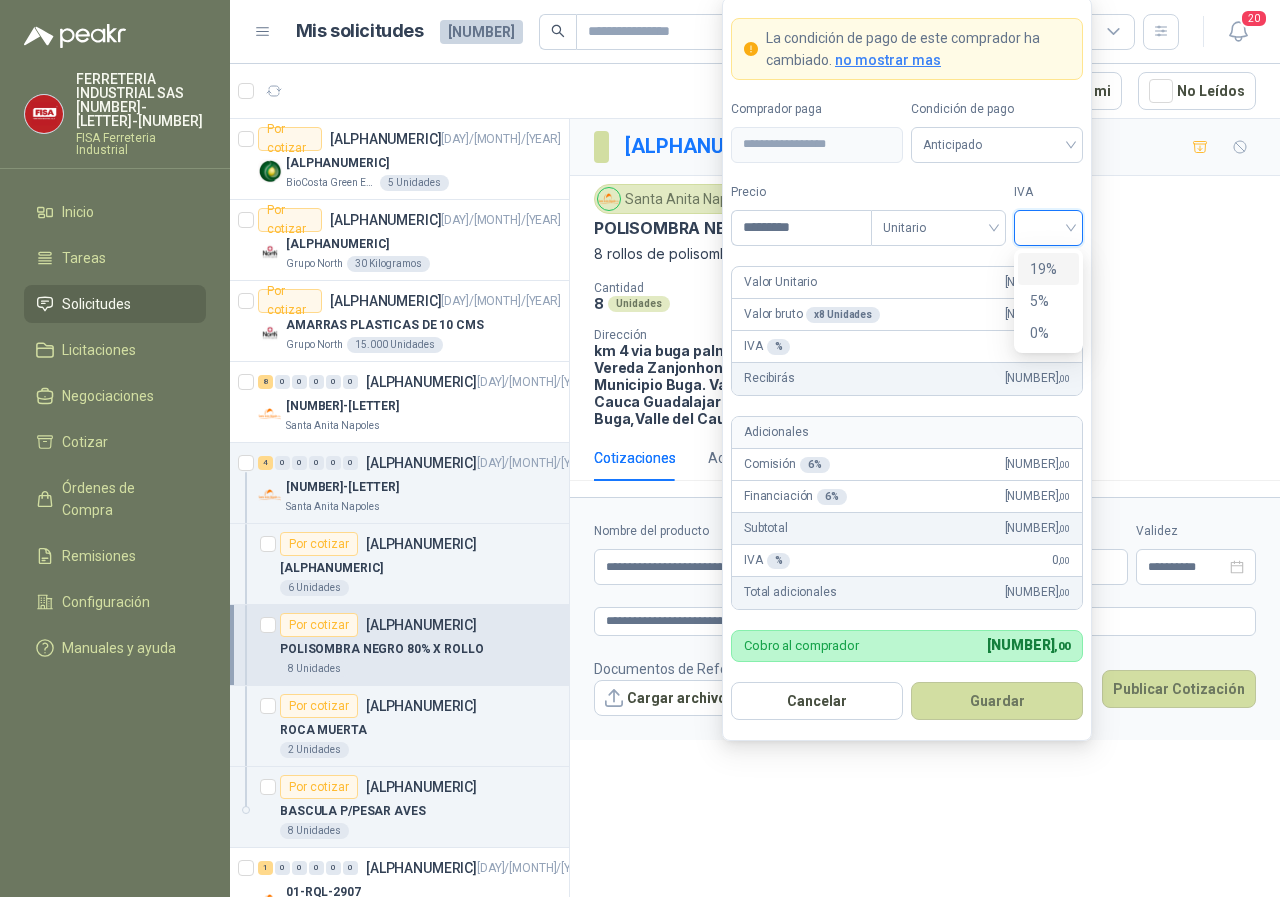 click at bounding box center [1048, 228] 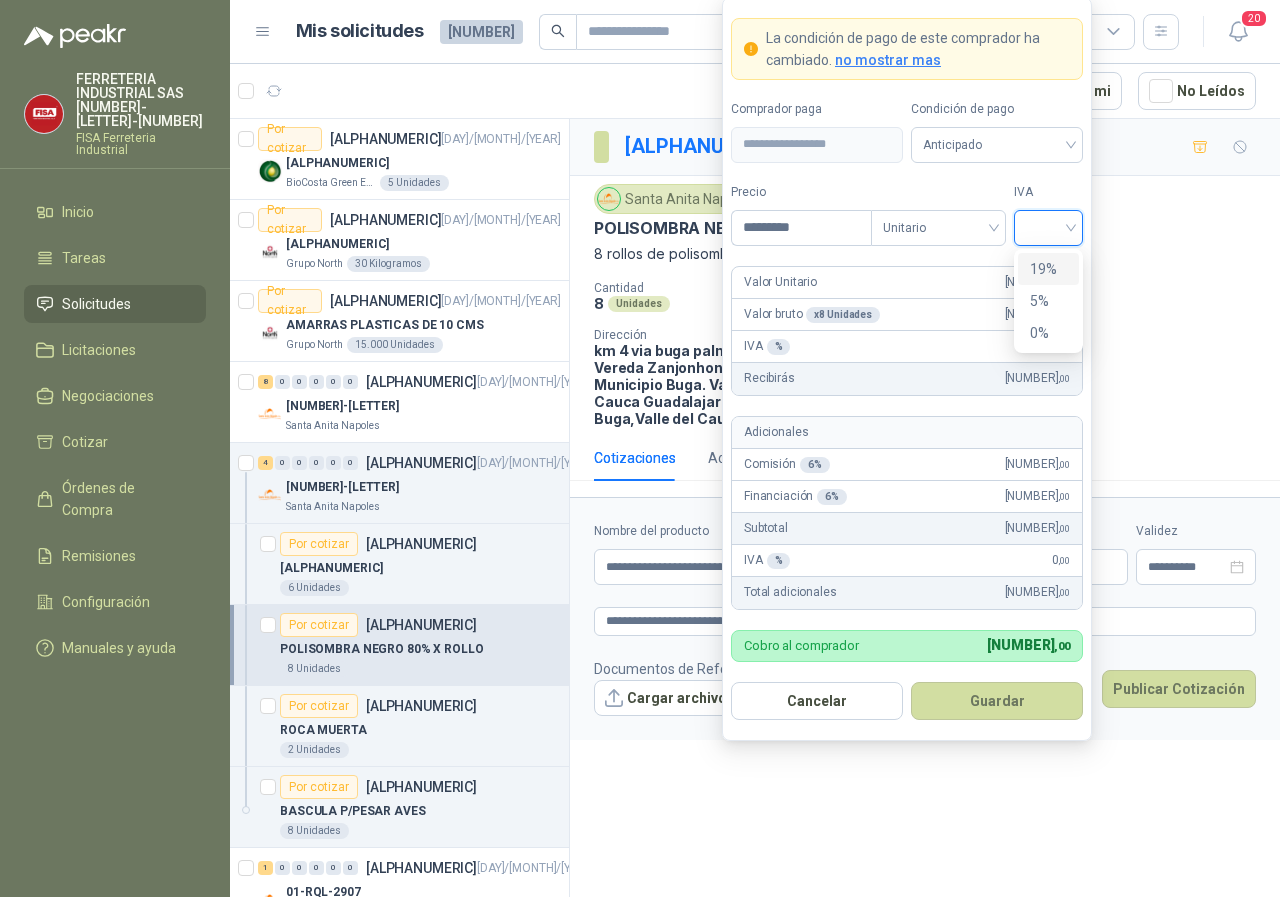 click on "19%" at bounding box center [1048, 269] 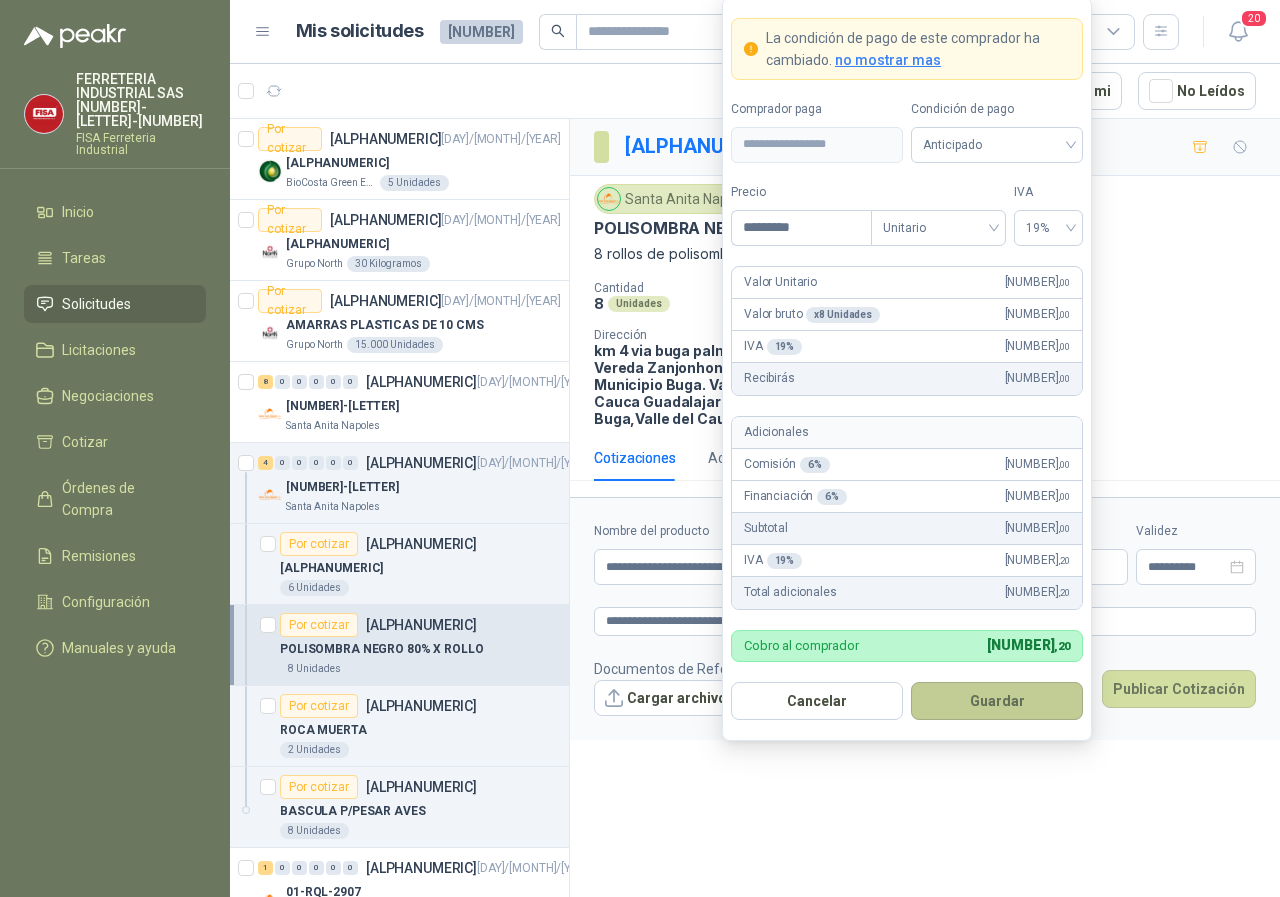 click on "Guardar" at bounding box center (997, 701) 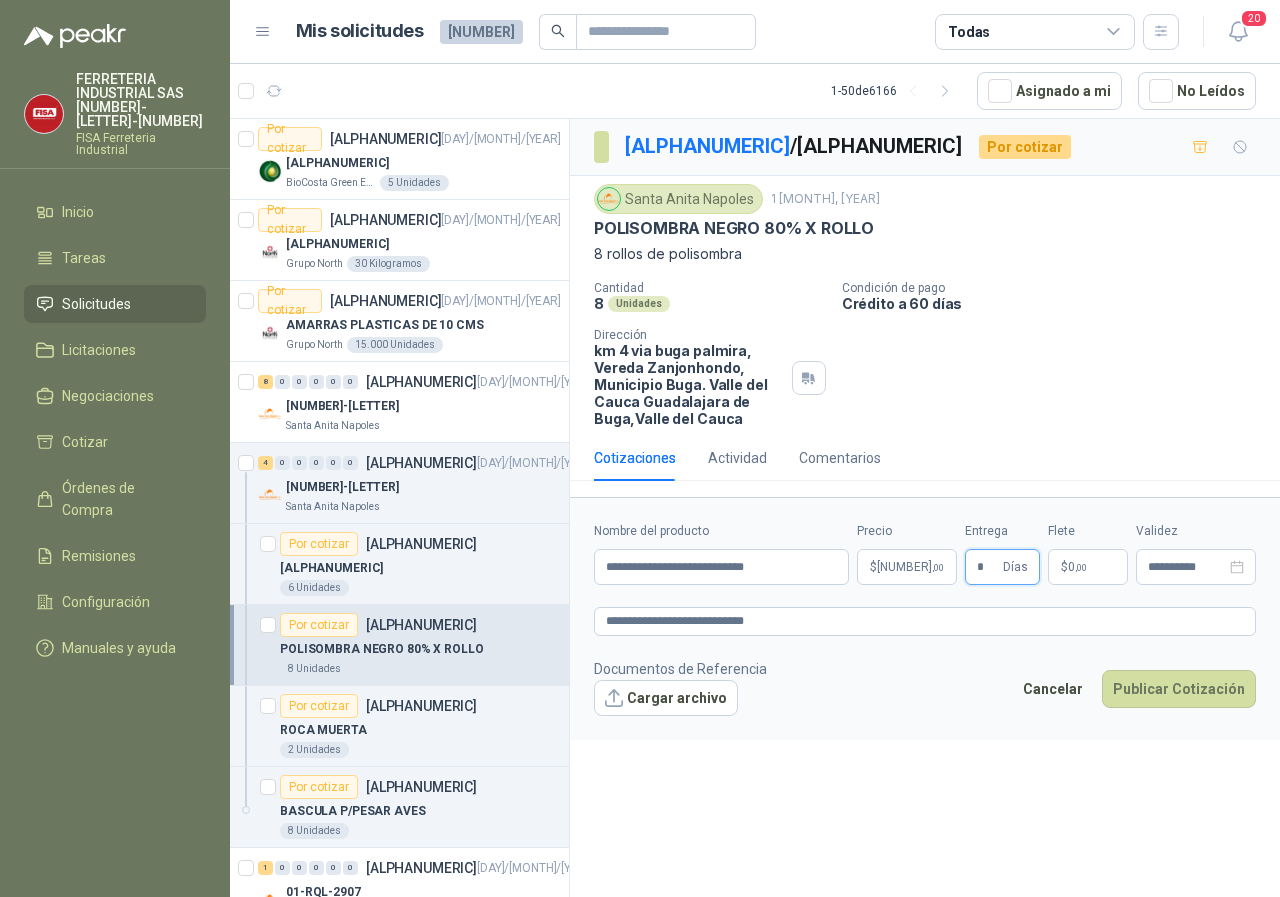 type on "*" 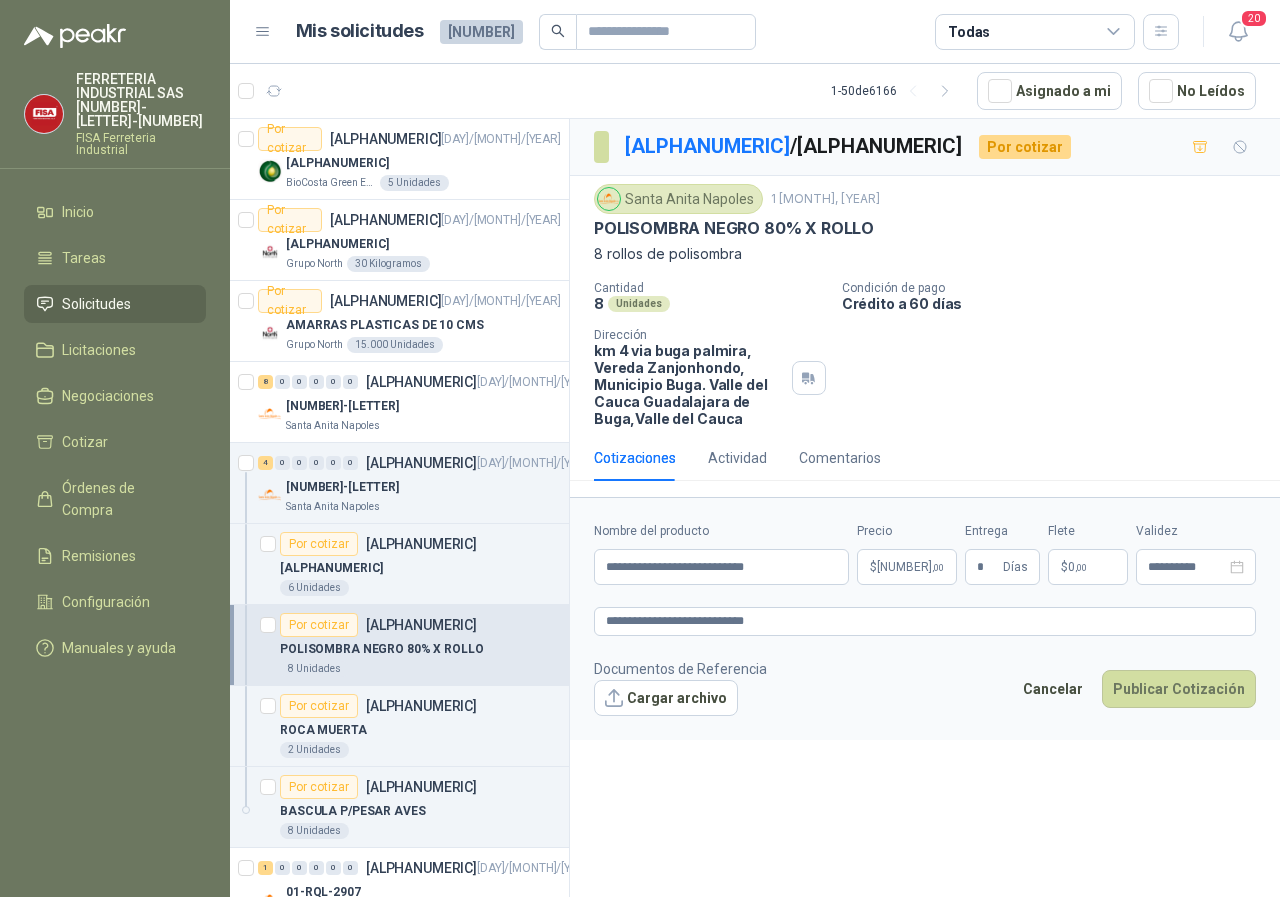 click on "8 rollos de polisombra" at bounding box center [925, 254] 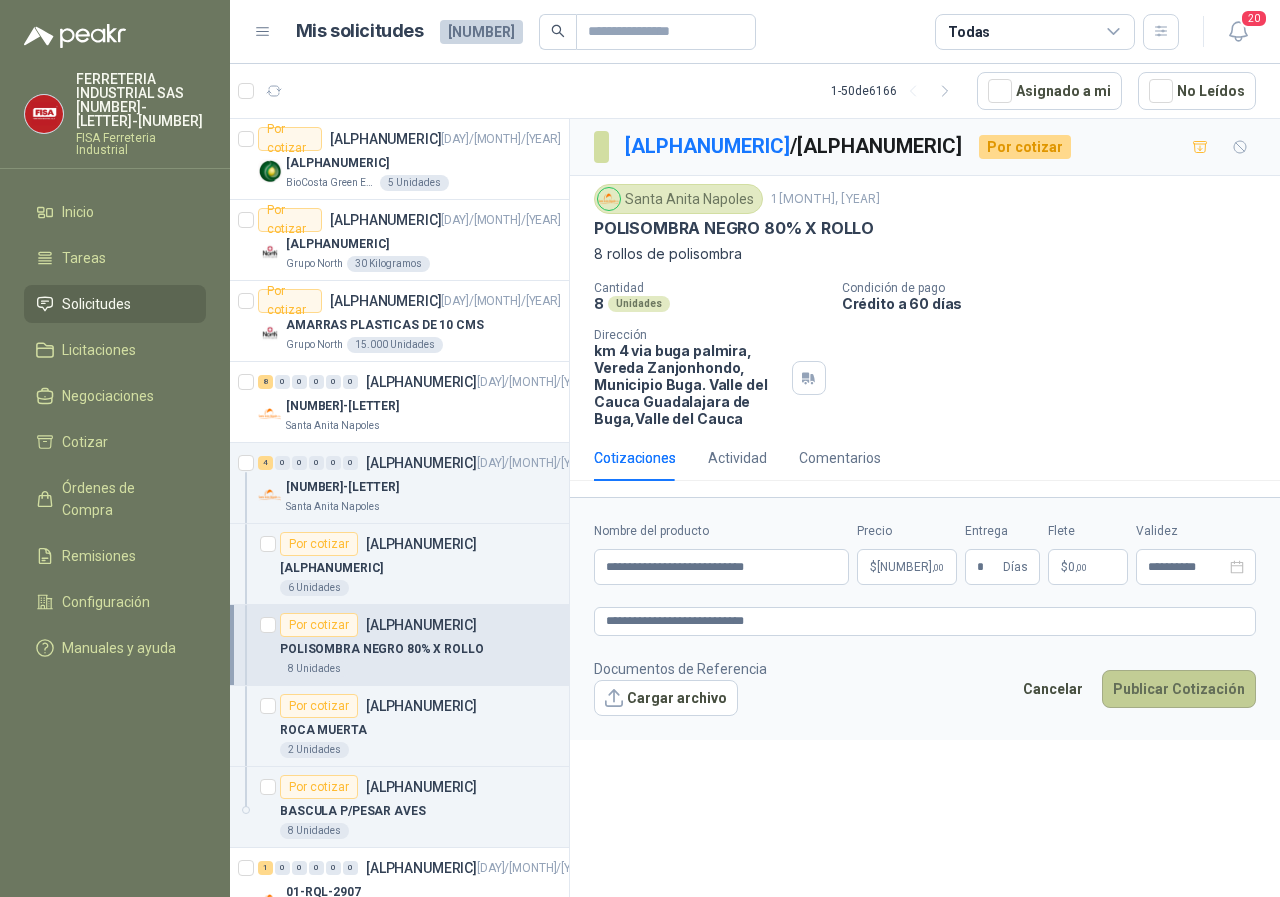 click on "Publicar Cotización" at bounding box center (1179, 689) 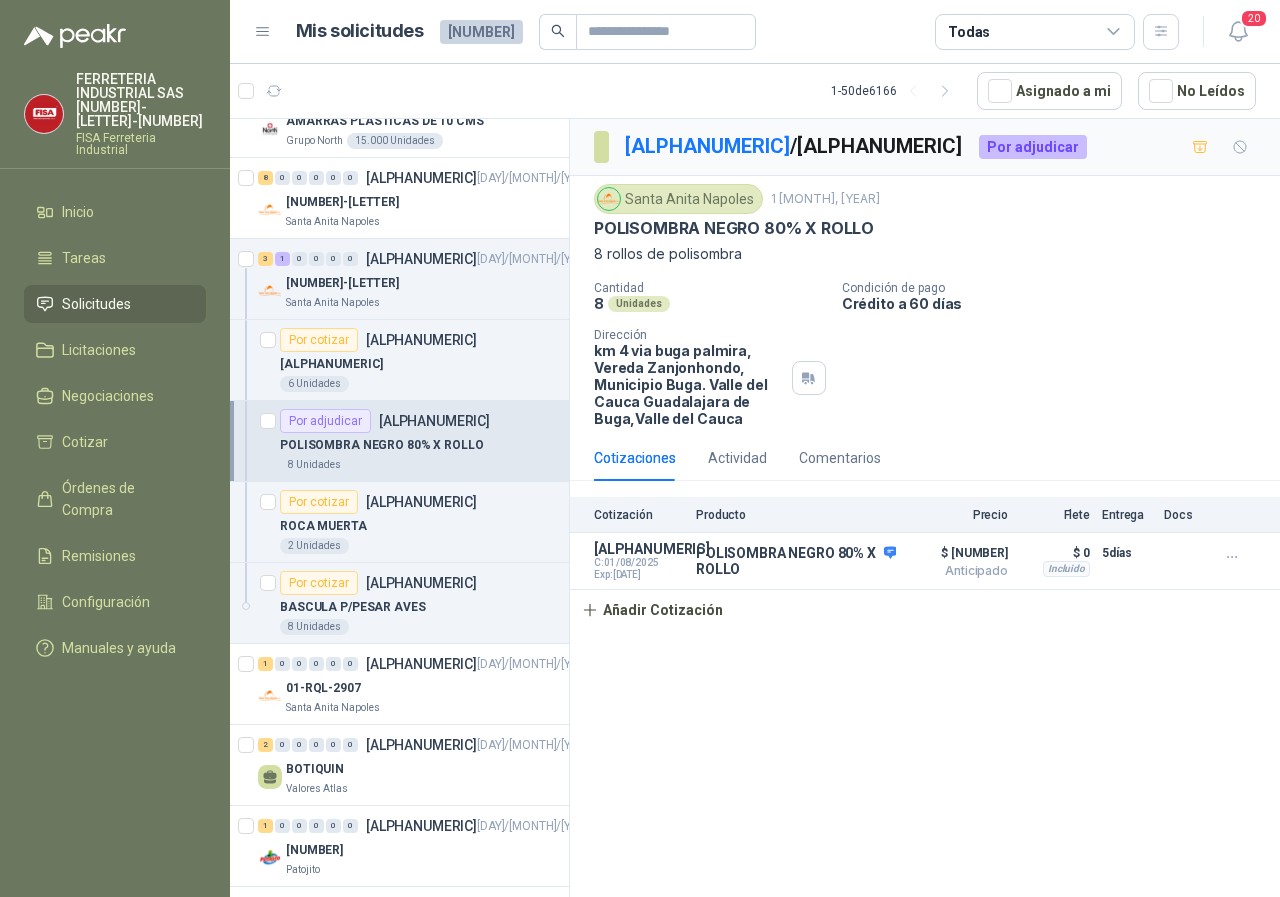 scroll, scrollTop: 0, scrollLeft: 0, axis: both 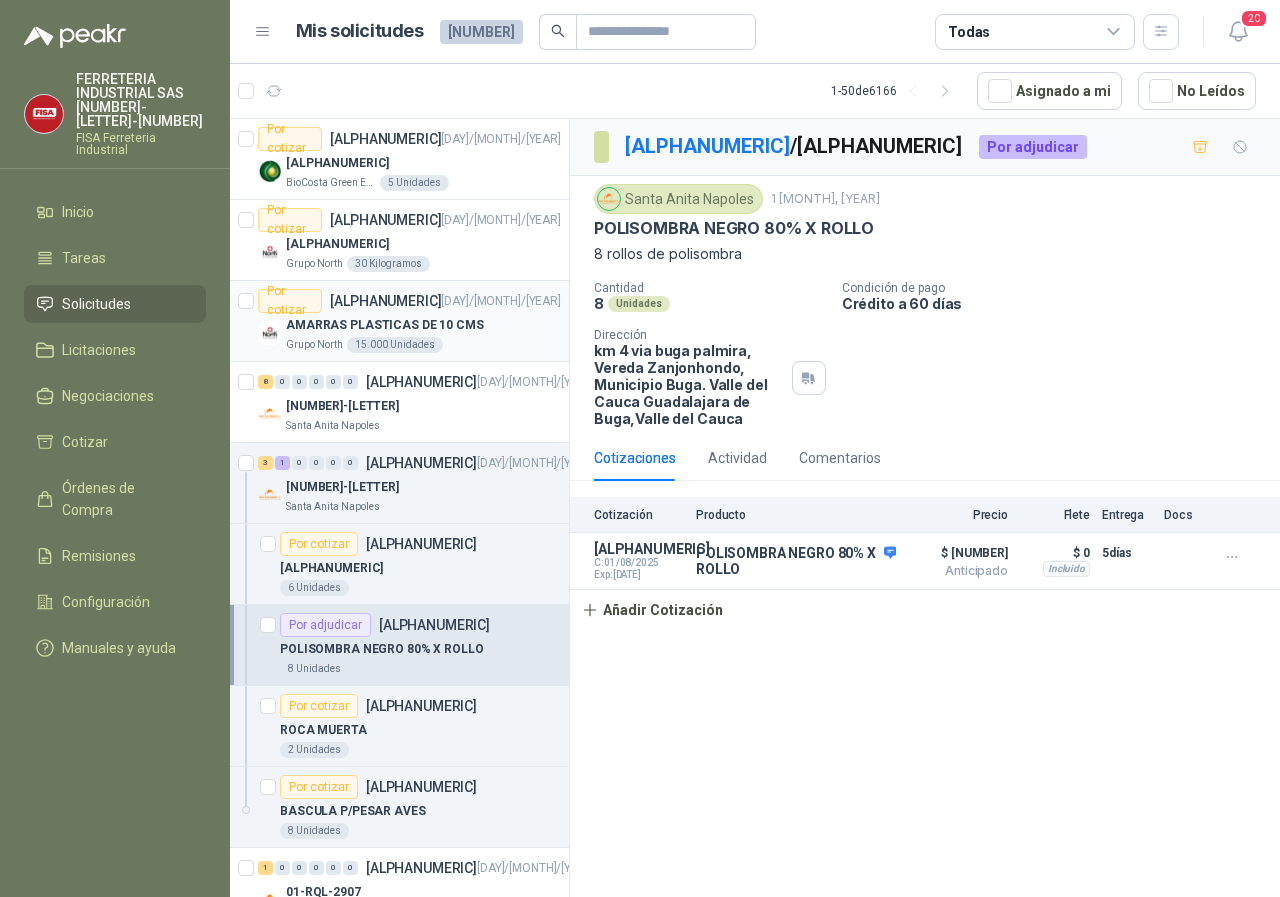 click on "Grupo North" at bounding box center [314, 345] 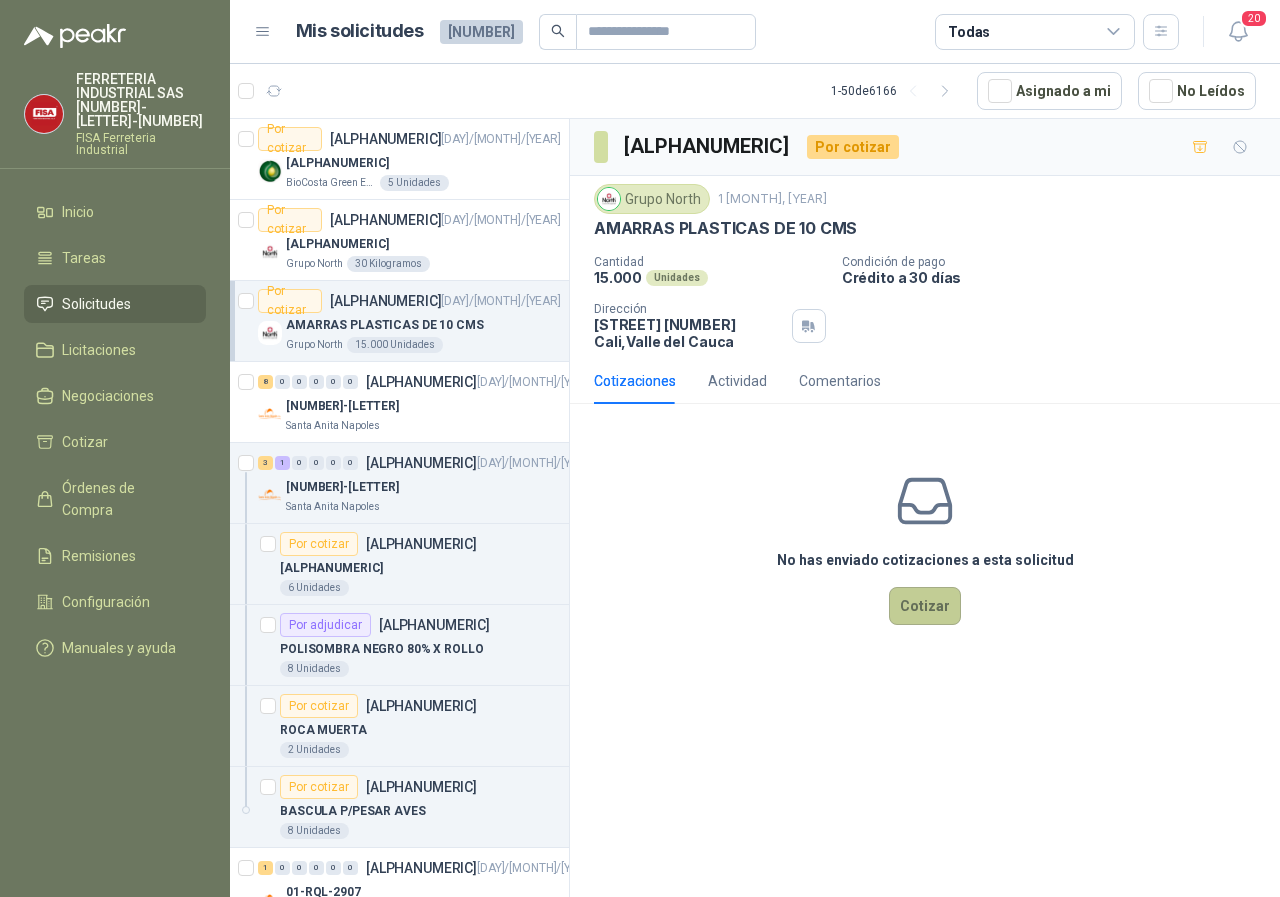 click on "Cotizar" at bounding box center (925, 606) 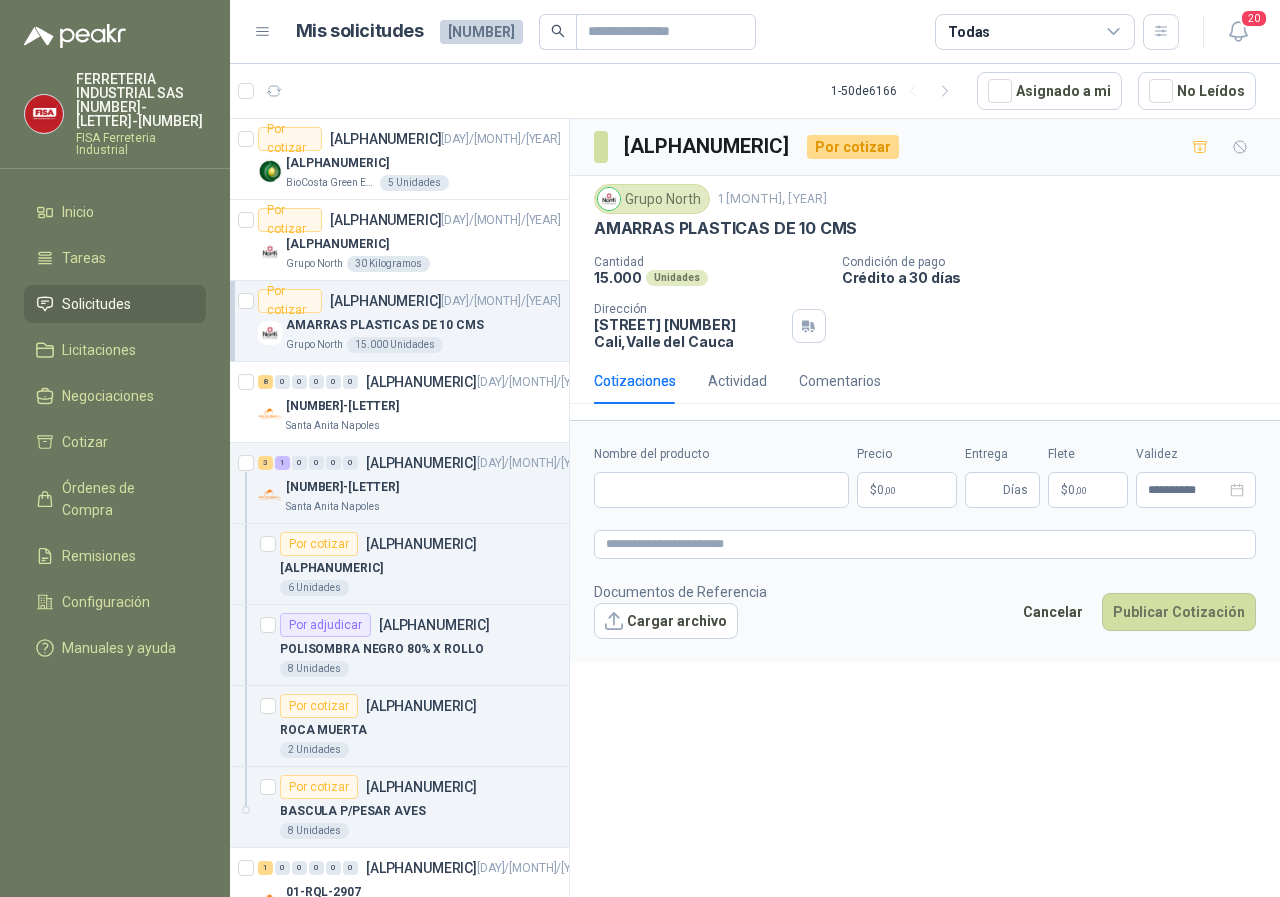 type 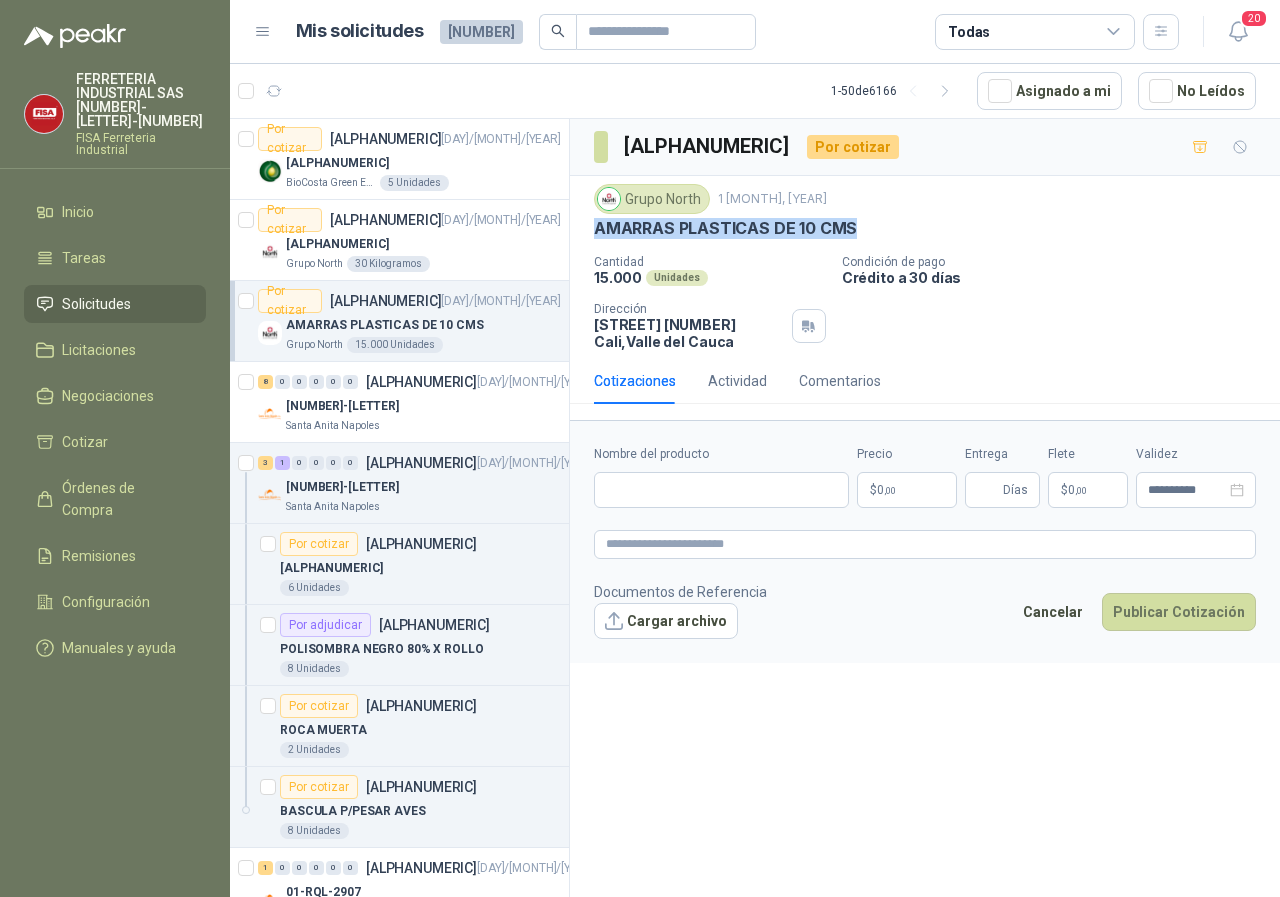 drag, startPoint x: 589, startPoint y: 218, endPoint x: 864, endPoint y: 228, distance: 275.18176 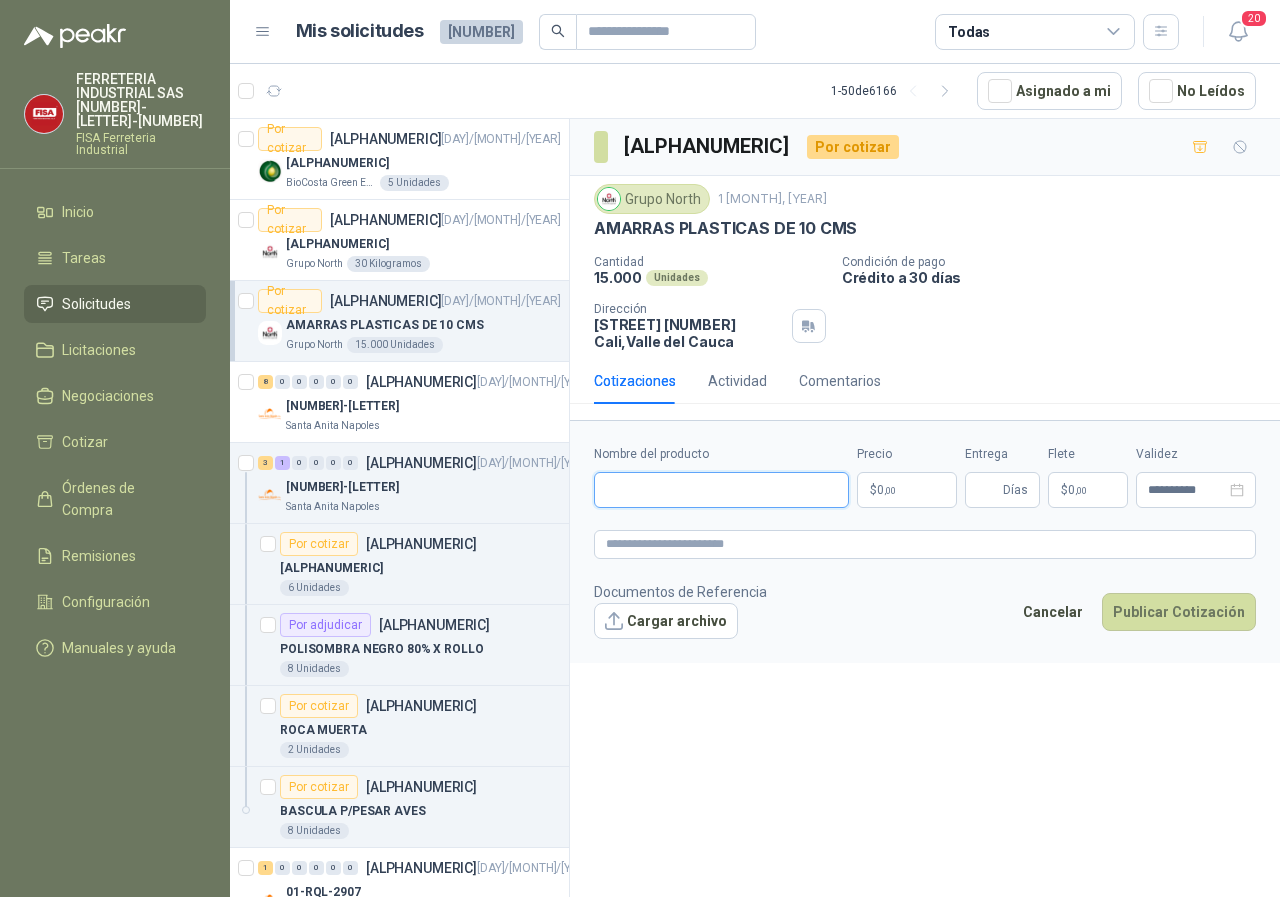 click on "Nombre del producto" at bounding box center (721, 490) 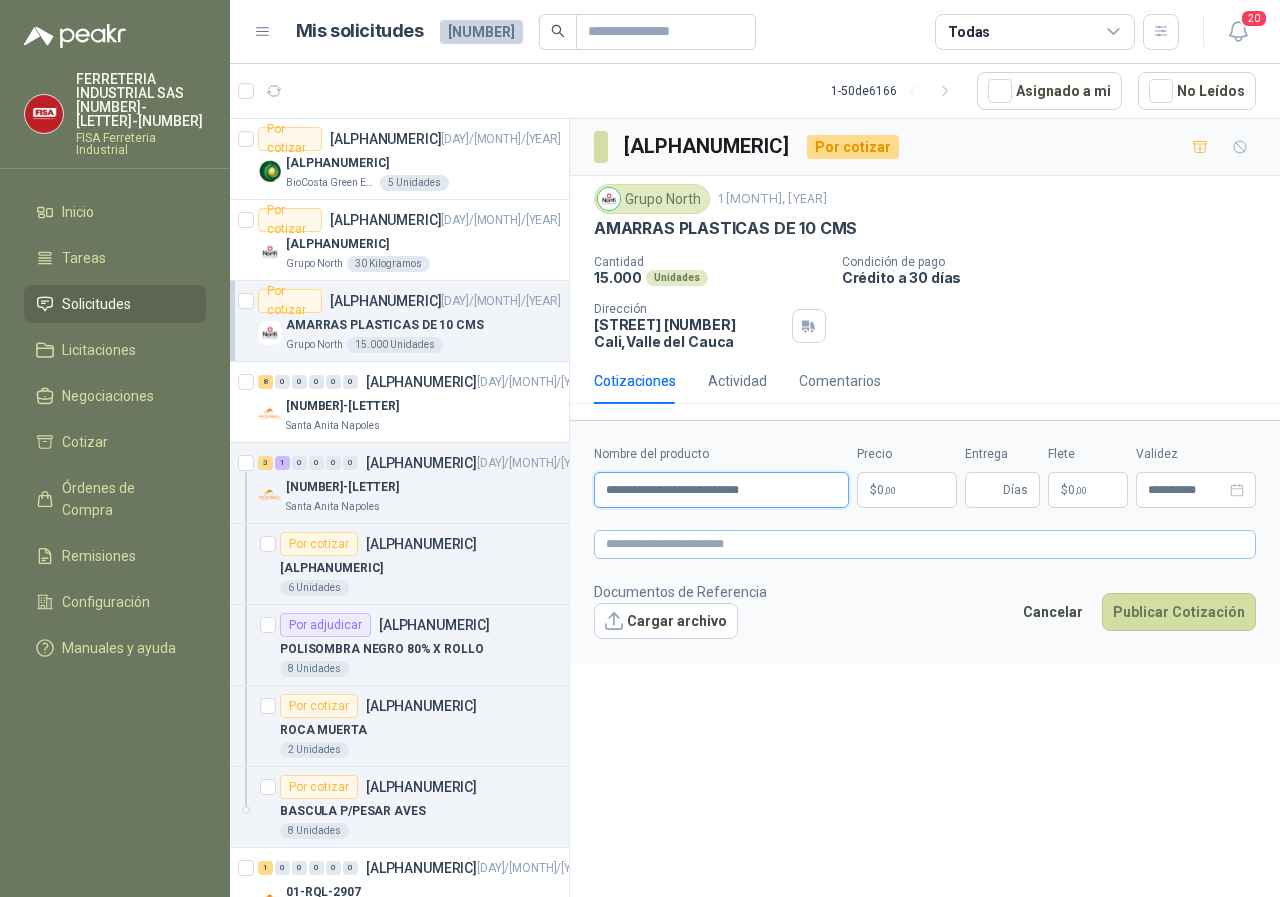 type on "**********" 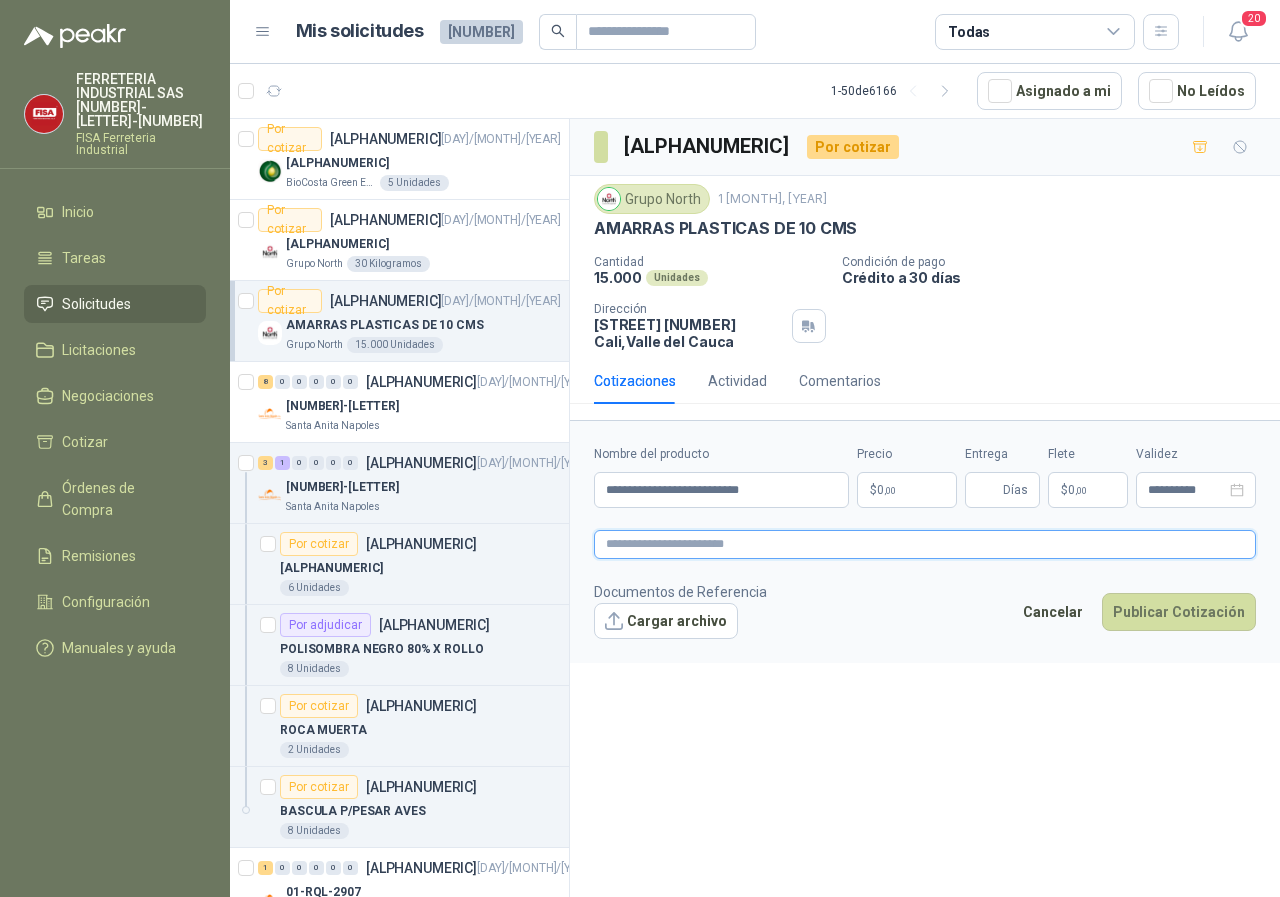 click at bounding box center [925, 544] 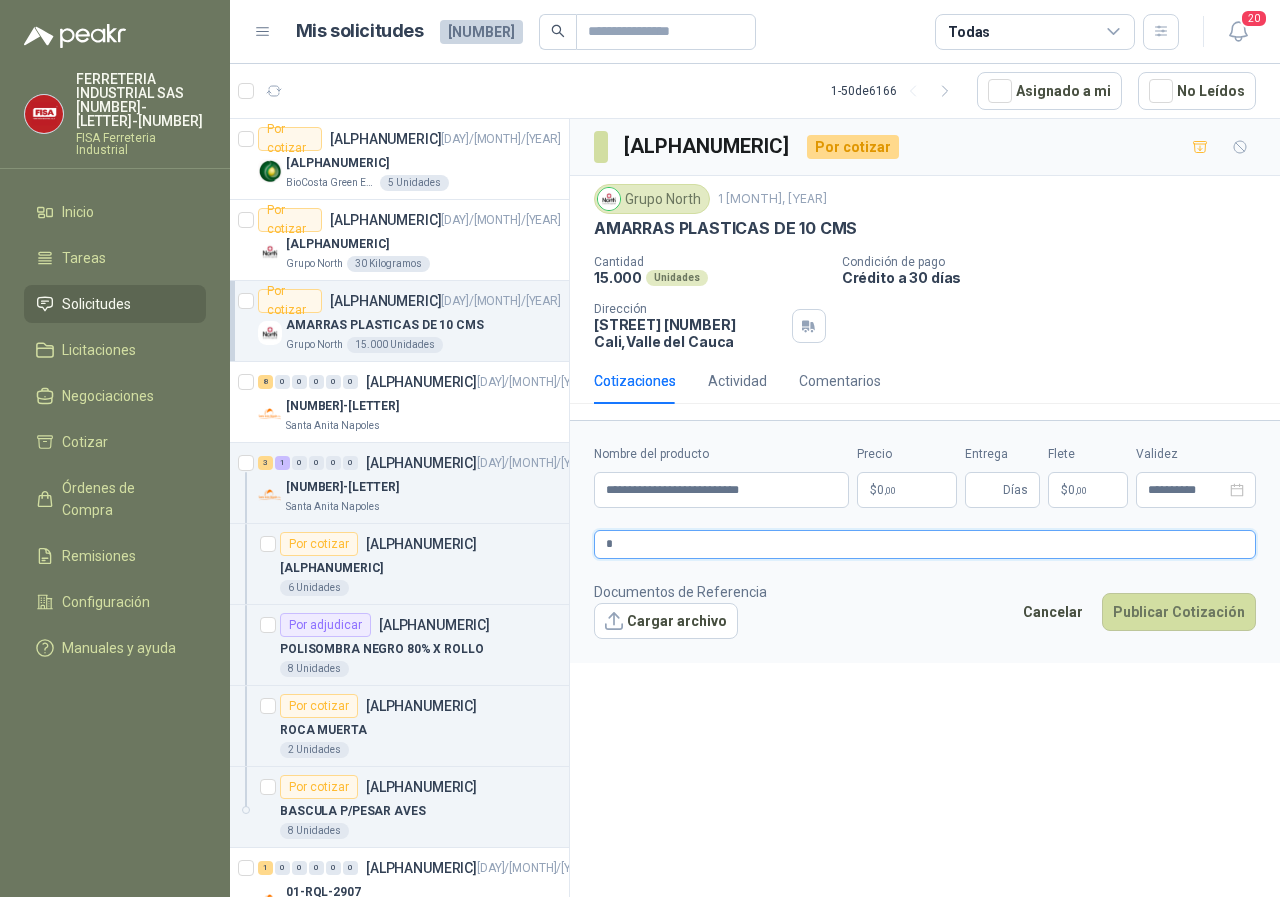 type 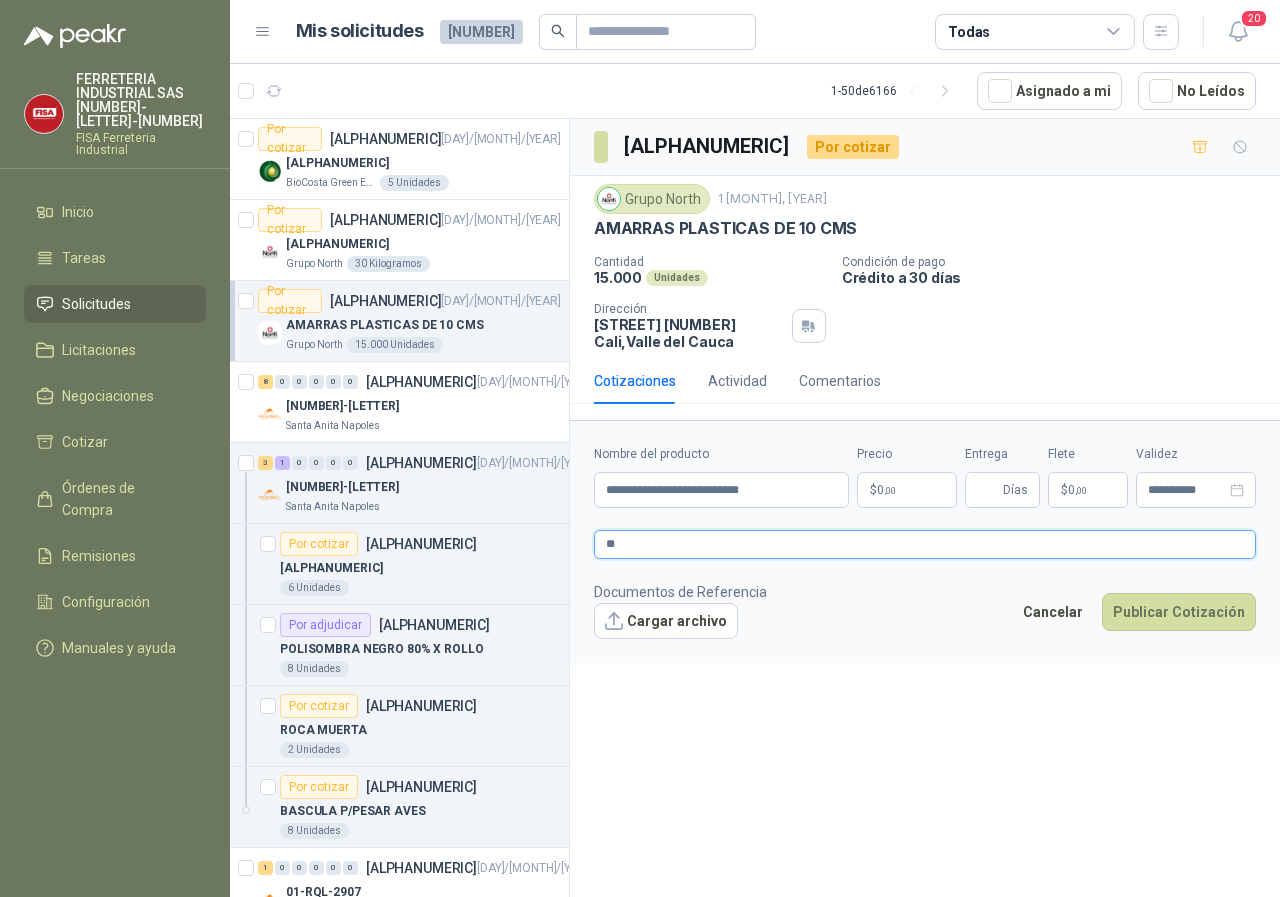 type 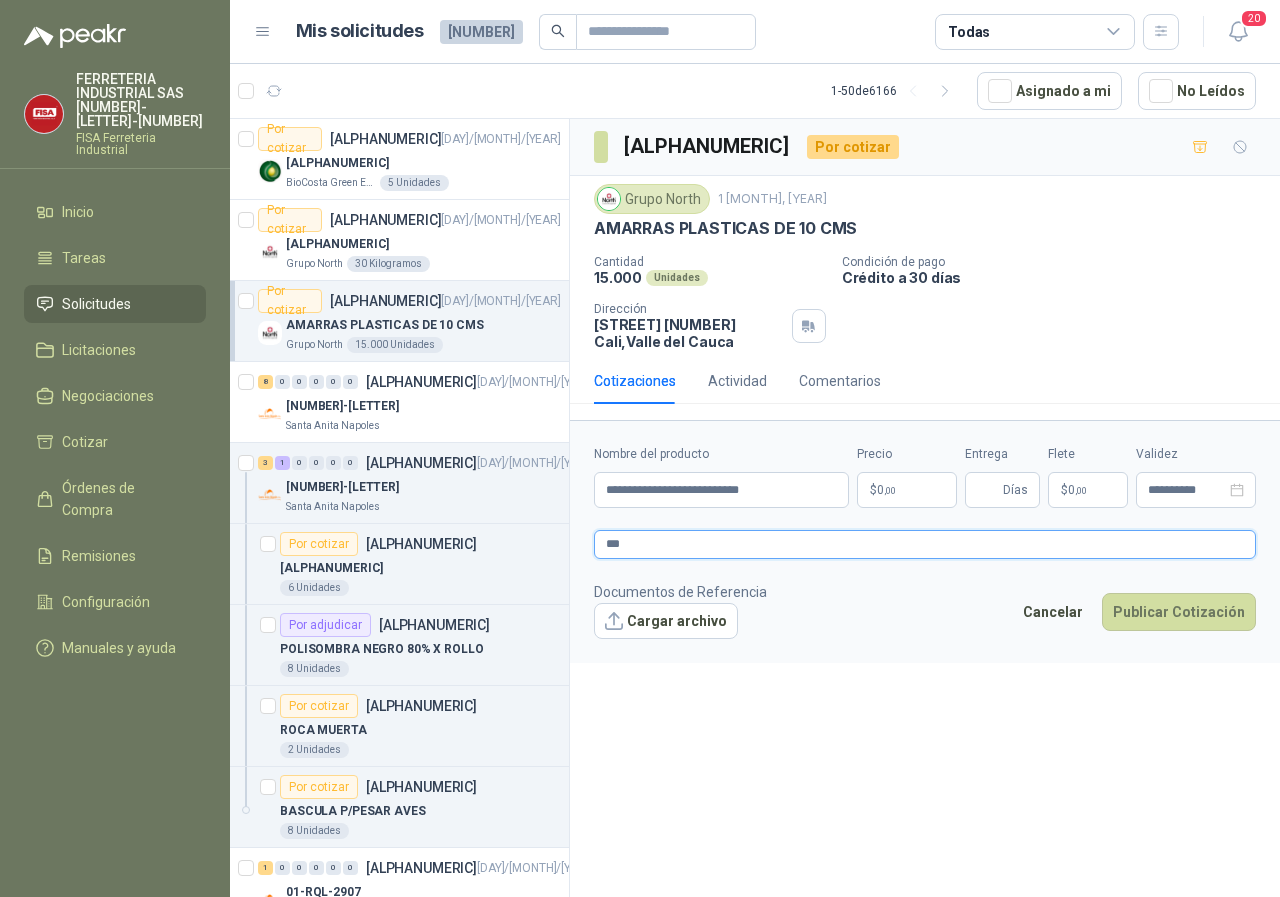 type 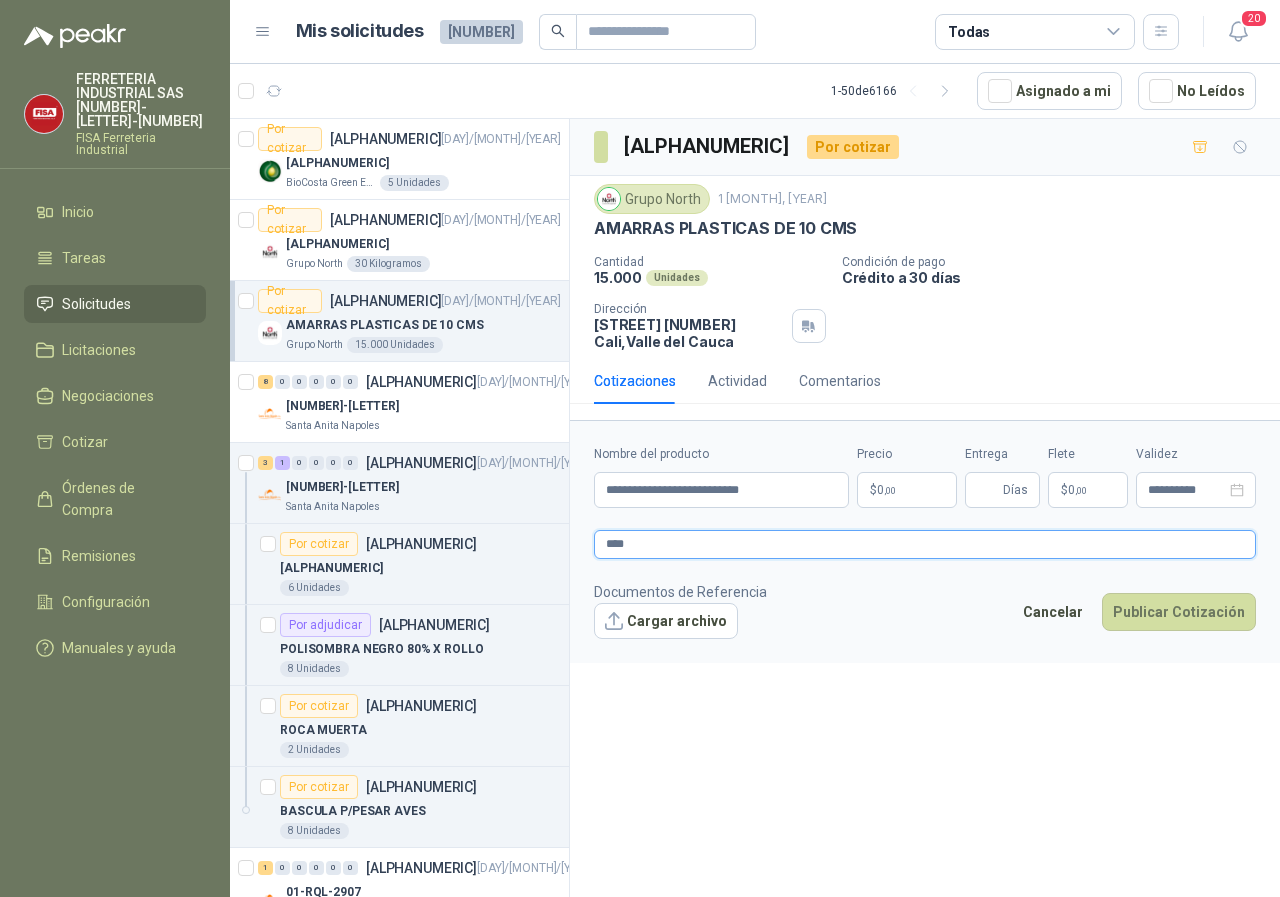 type 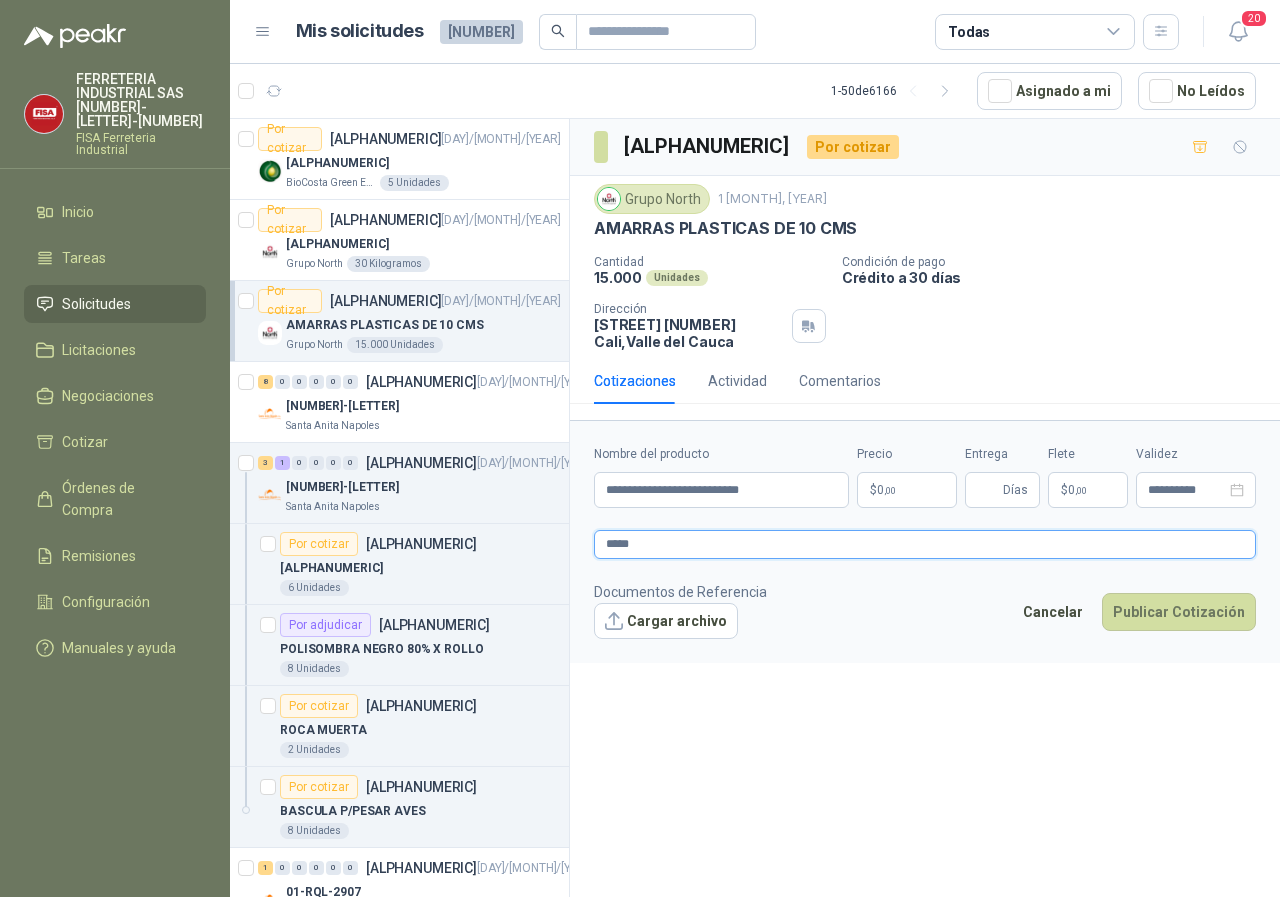 type 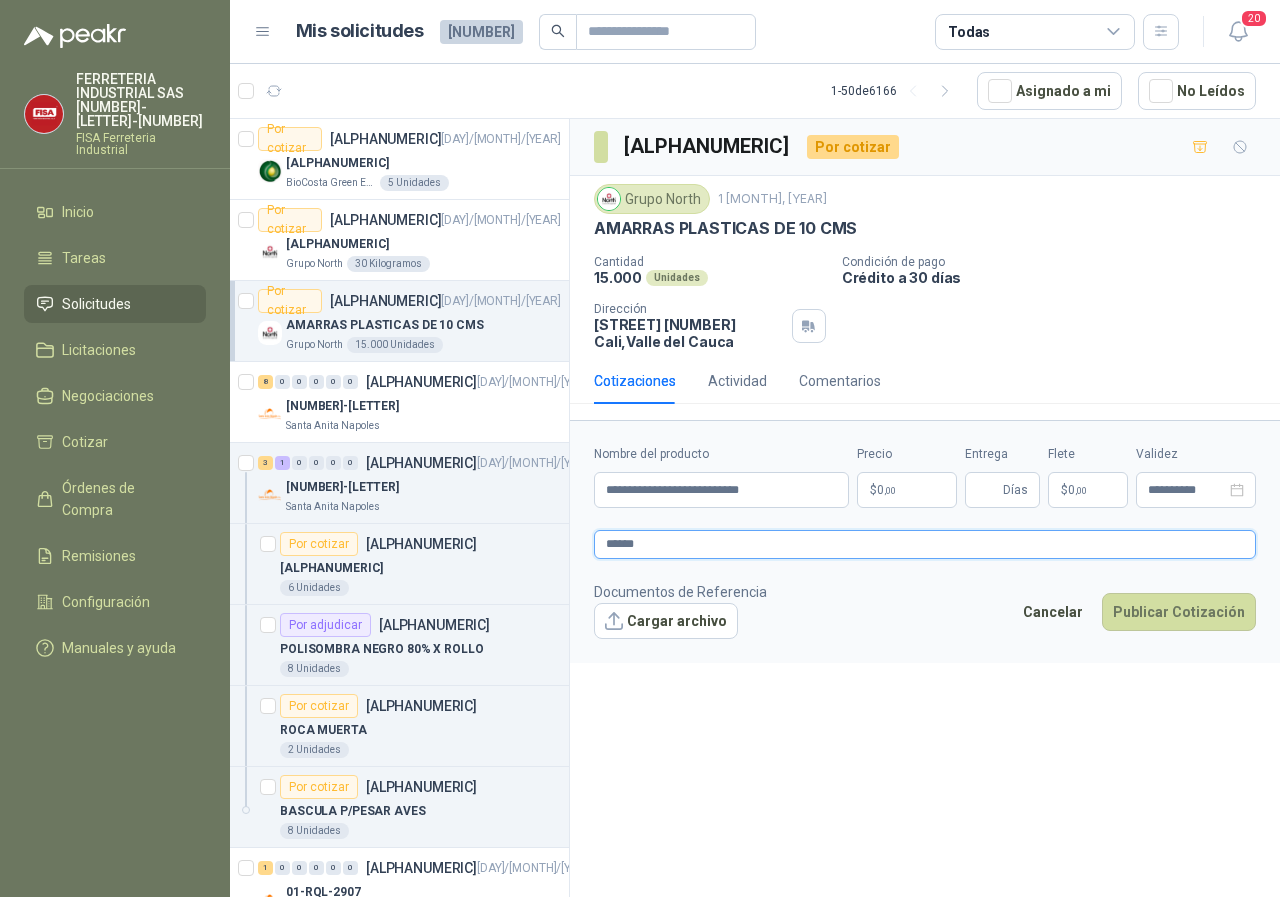 type 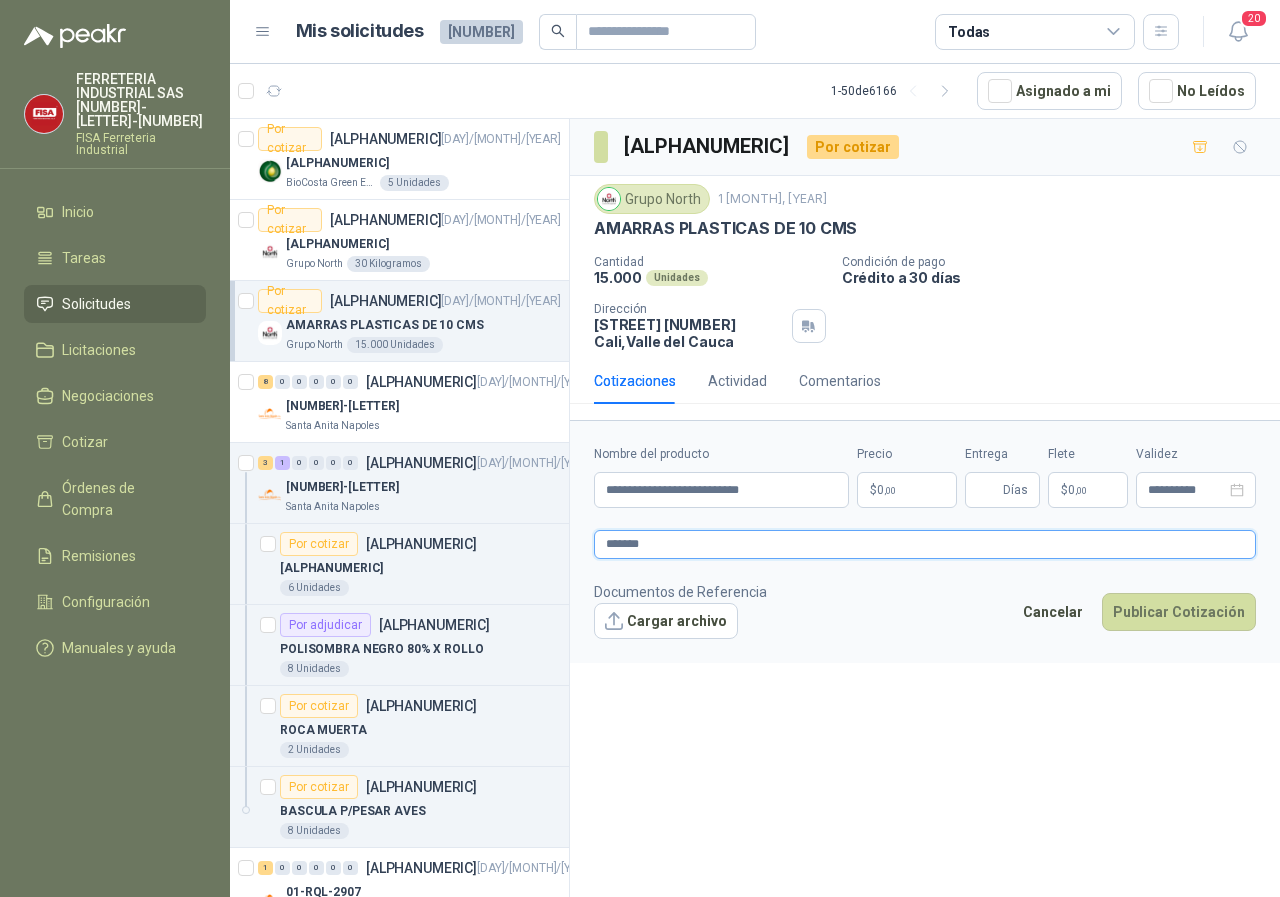 type 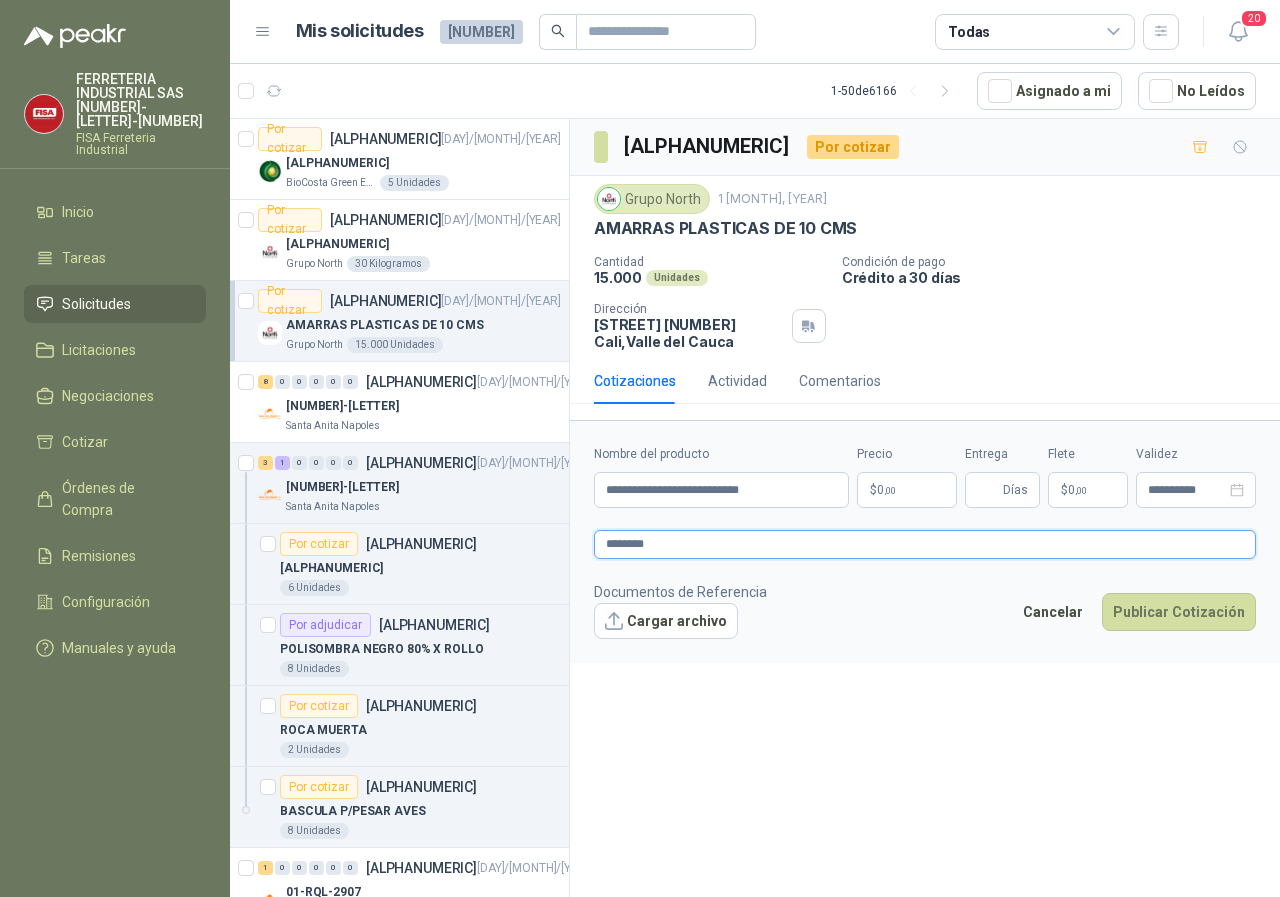 type 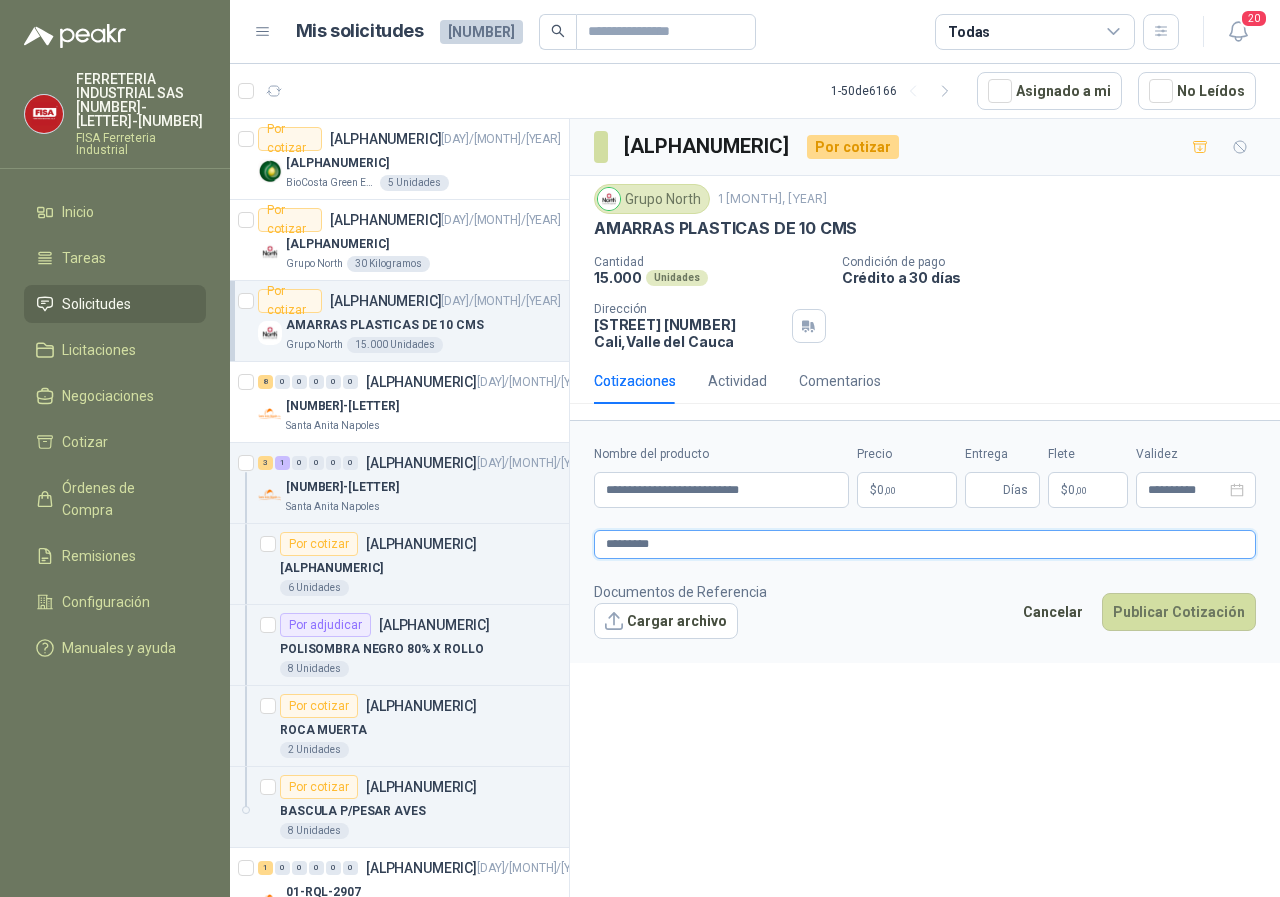 type 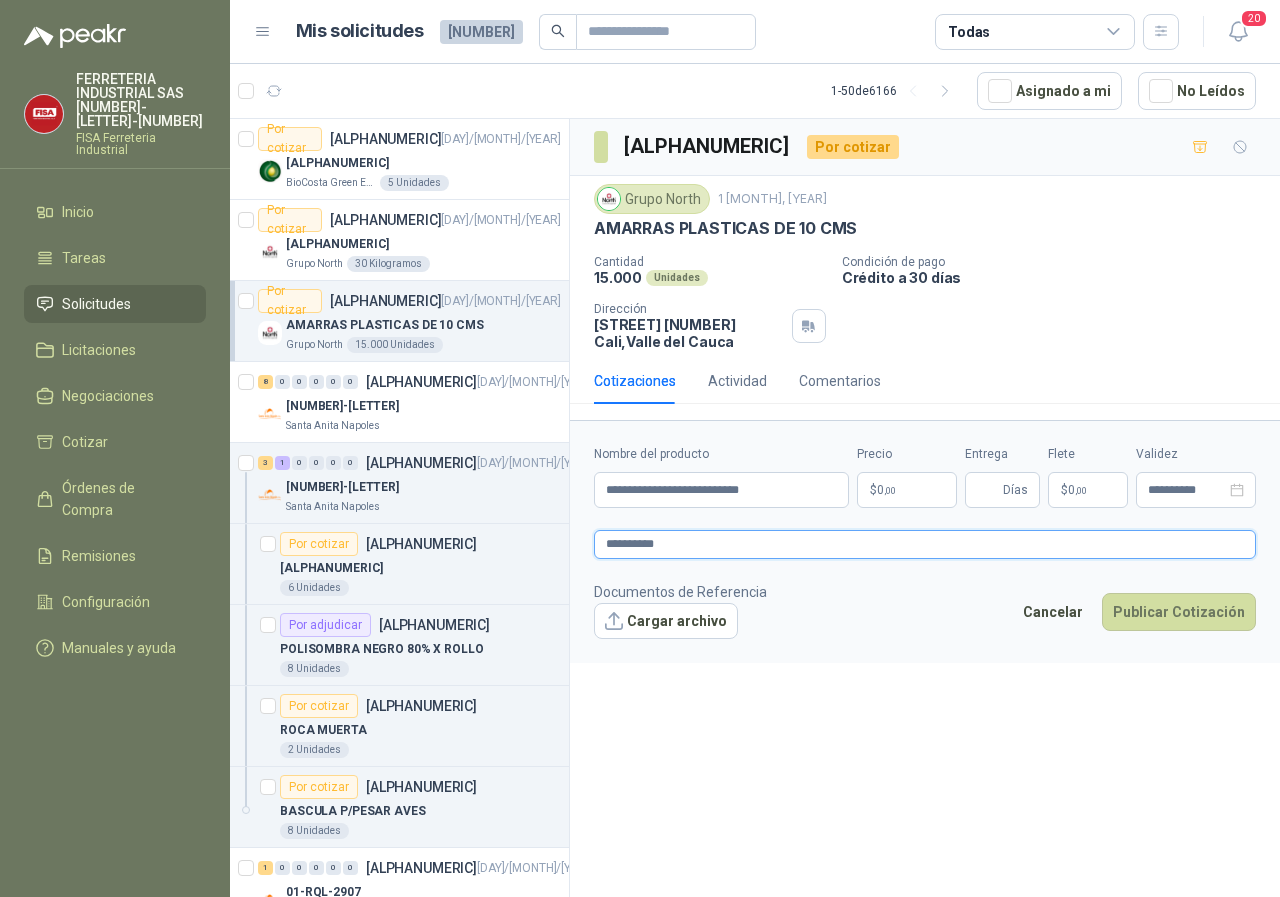 type 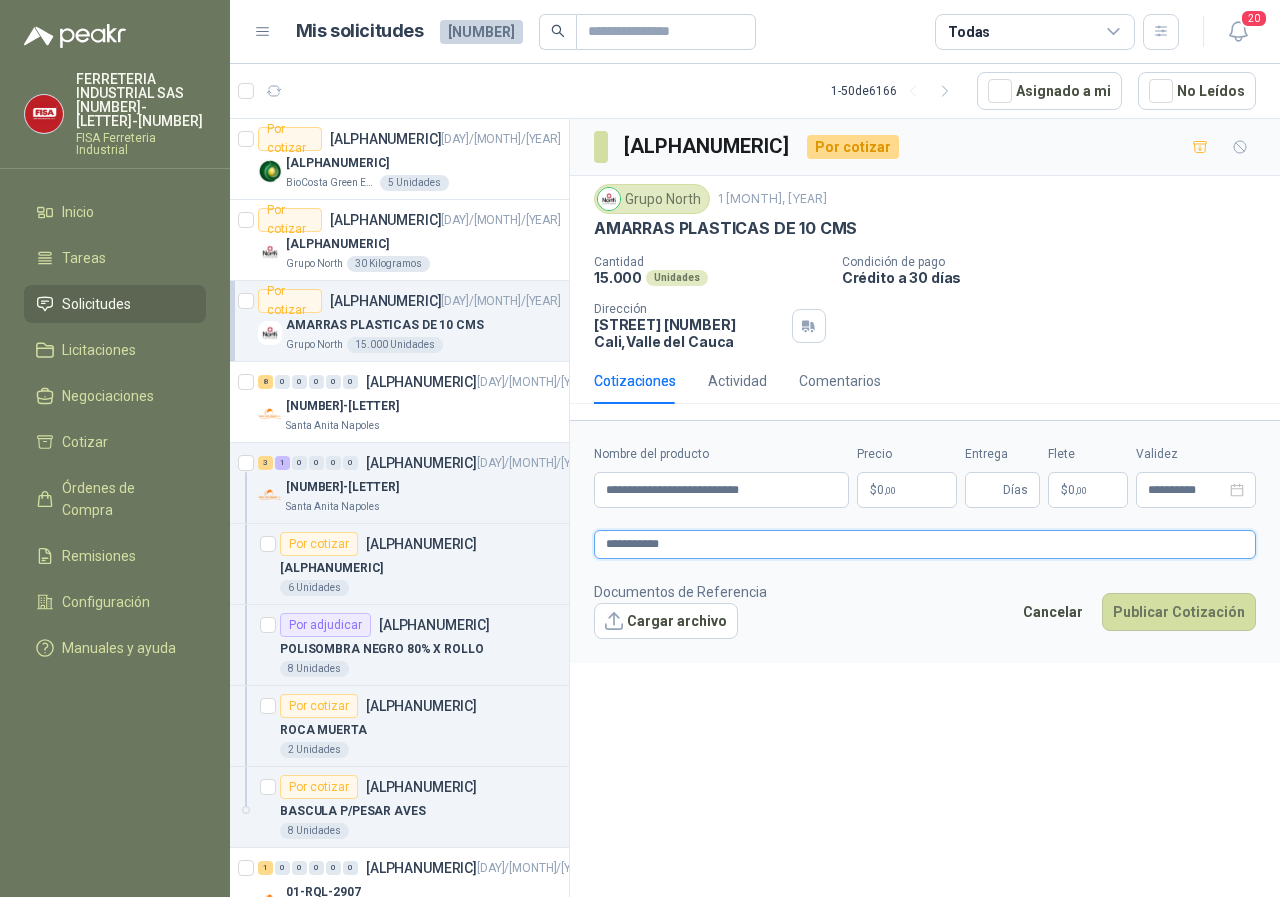 type 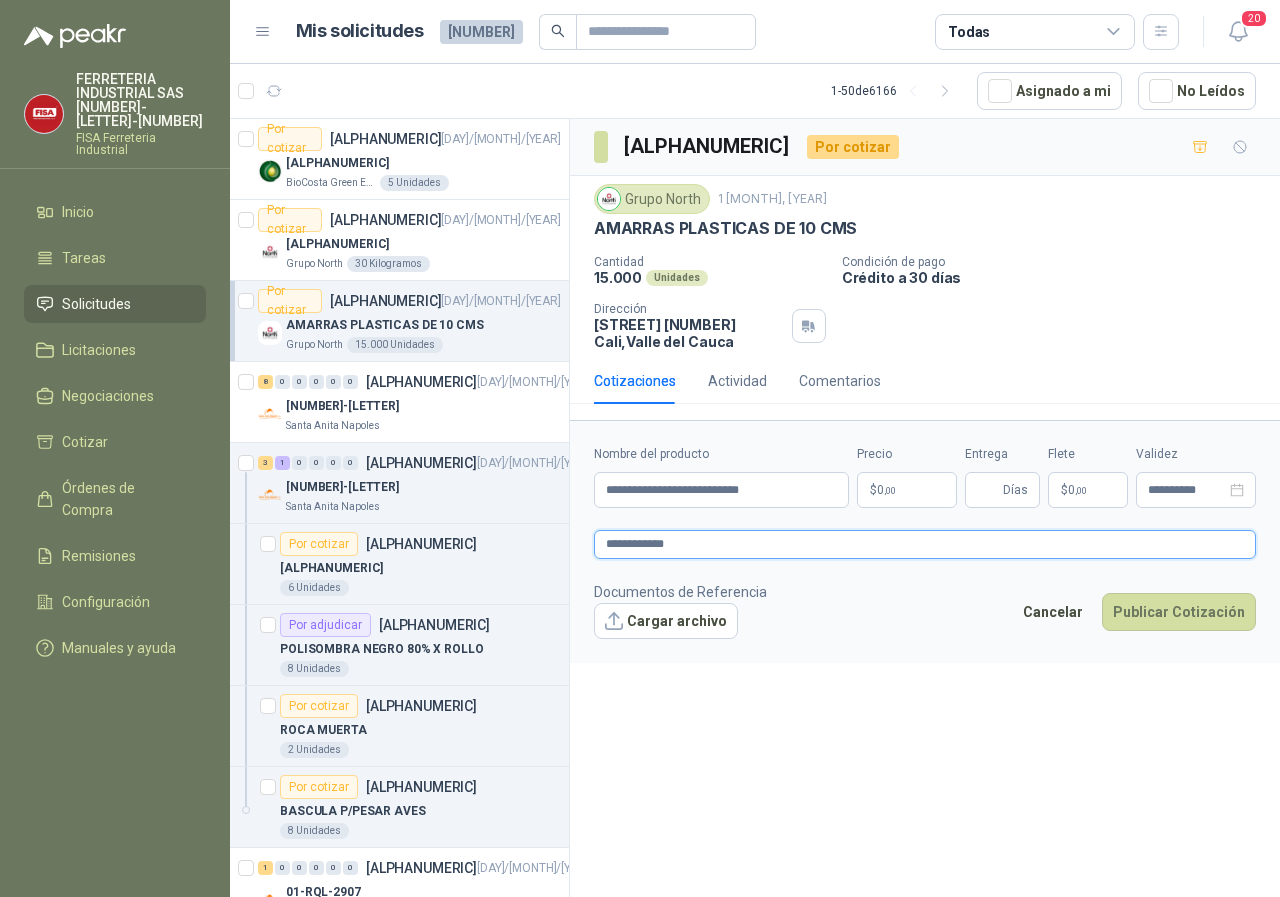 type 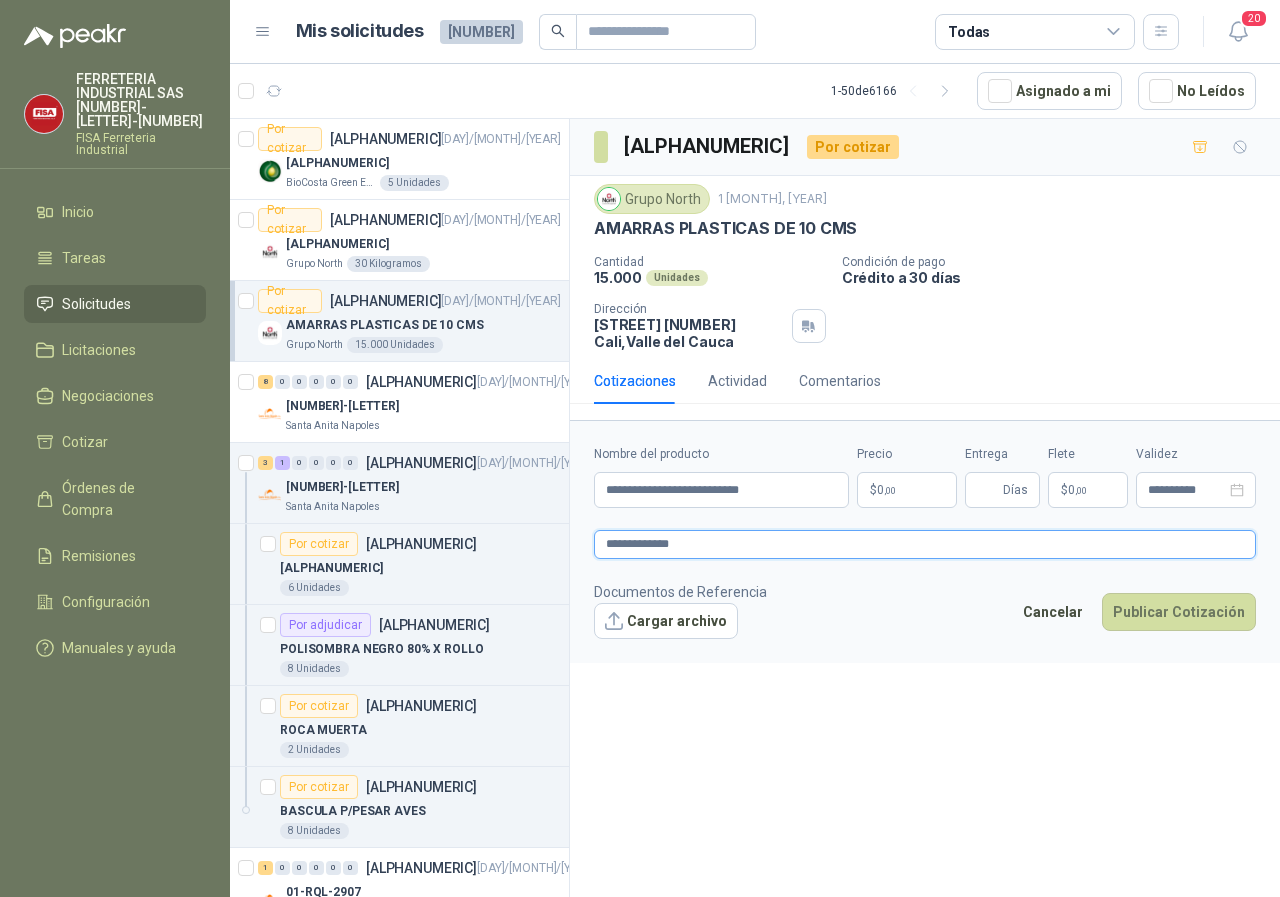 type 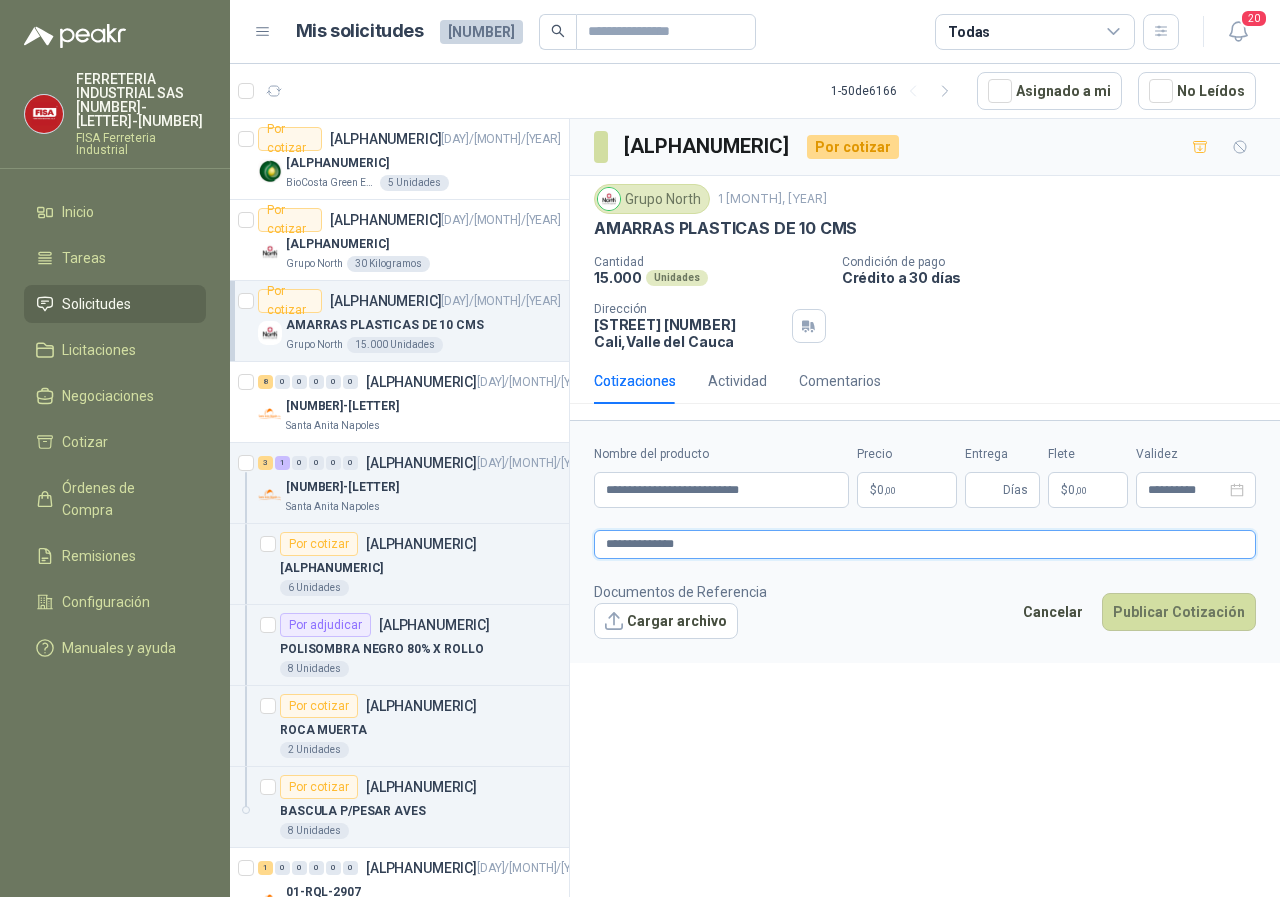 type 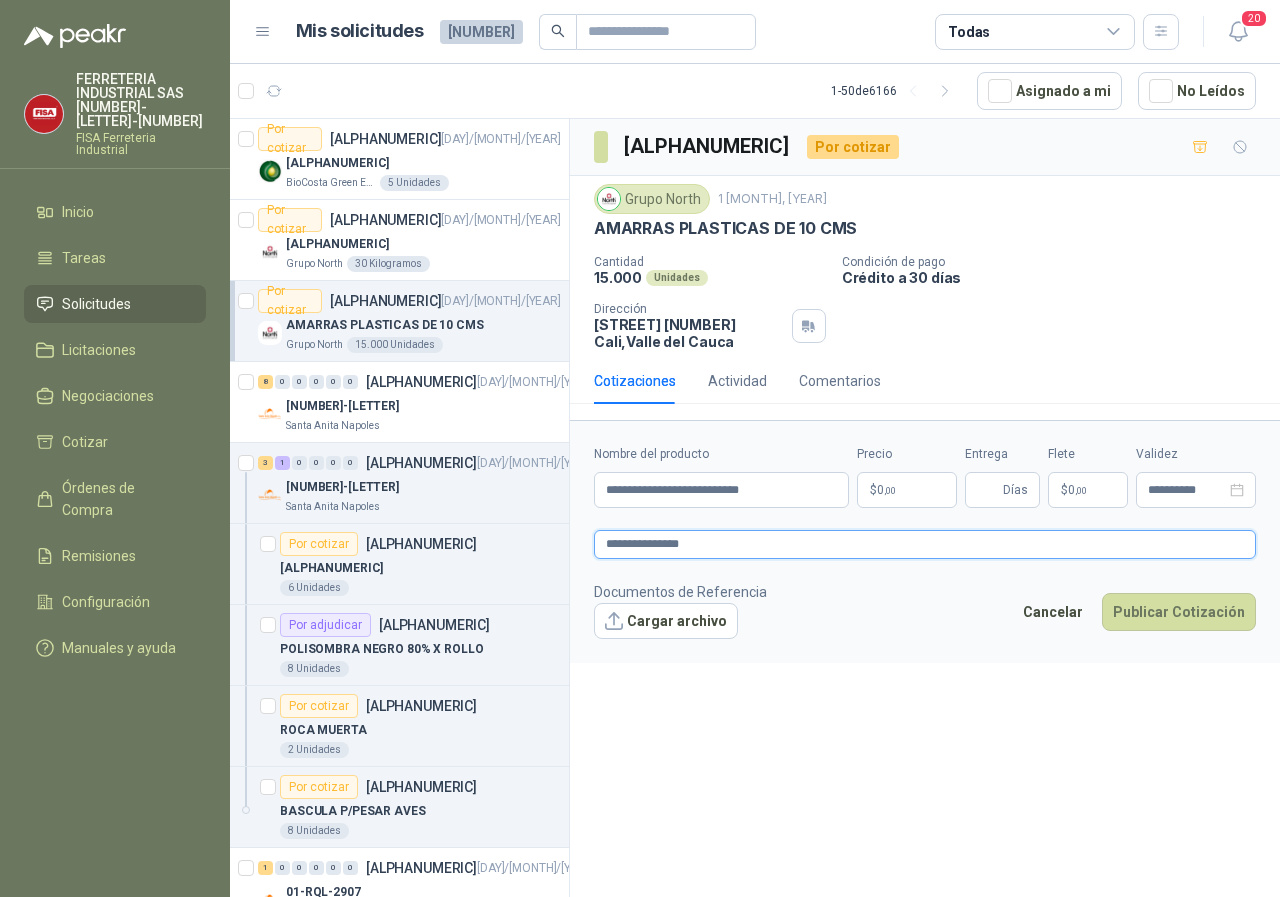 type 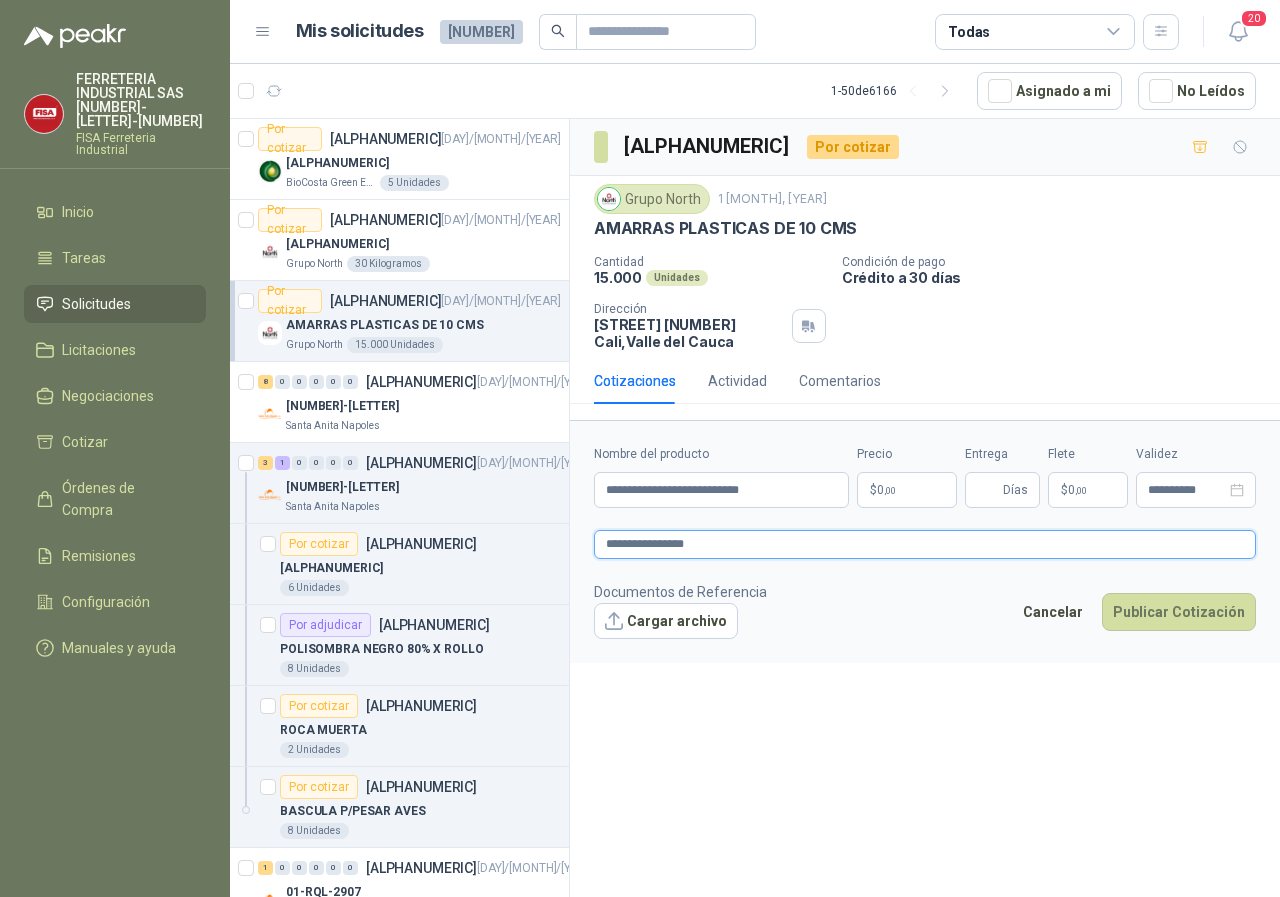 type on "**********" 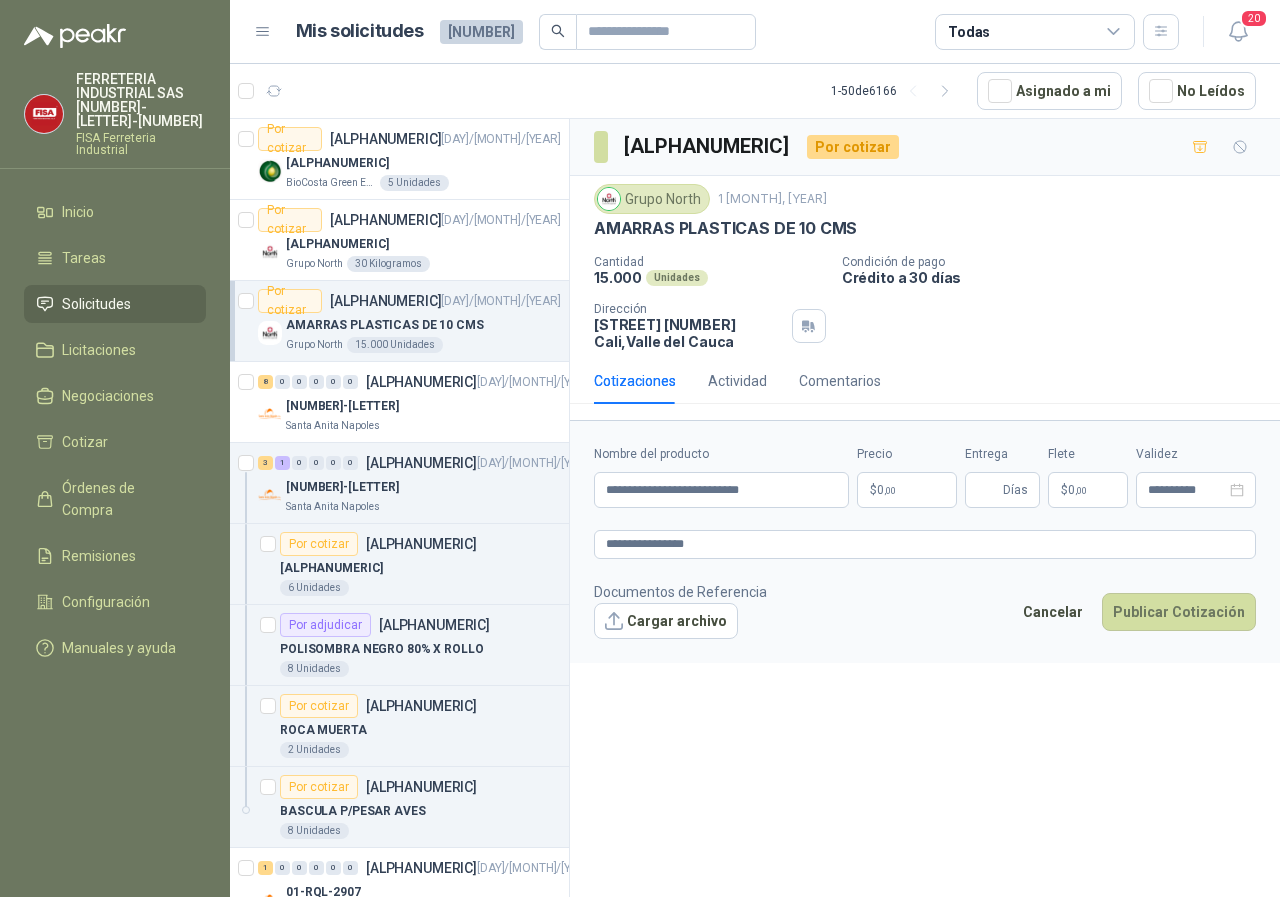 click on "FERRETERIA INDUSTRIAL SAS   [NUMBER] FISA Ferreteria Industrial    Inicio   Tareas   Solicitudes   Licitaciones   Negociaciones   Cotizar   Órdenes de Compra   Remisiones   Configuración   Manuales y ayuda Mis solicitudes 8890 Todas 20 1 - 50  de  6166 Asignado a mi No Leídos Por cotizar [ALPHANUMERIC] [DATE]    BRIDA LAP JOINT 1" AC 150 LB [COMPANY_NAME] 5   Unidades Por cotizar [ALPHANUMERIC] [DATE]   GRAPA PLASTICA DE 1/2 Grupo North 30   Kilogramos Por cotizar [ALPHANUMERIC] [DATE]   AMARRAS PLASTICAS DE 10 CMS Grupo North 15.000   Unidades 8   0   0   0   0   0   [ALPHANUMERIC] [DATE]   [NUMBER] [LOCATION]   3   1   0   0   0   0   [ALPHANUMERIC] [DATE]   [NUMBER] [LOCATION]   Por cotizar [ALPHANUMERIC] [ALPHANUMERIC] 6   Unidades Por adjudicar [ALPHANUMERIC] POLISOMBRA NEGRO 80% X ROLLO 8   Unidades Por cotizar [ALPHANUMERIC] ROCA MUERTA 2   Unidades Por cotizar [ALPHANUMERIC] BASCULA P/PESAR AVES 8   Unidades 1   0   0   0   0   0   [ALPHANUMERIC] [DATE]   [NUMBER]   2   0   0" at bounding box center (640, 448) 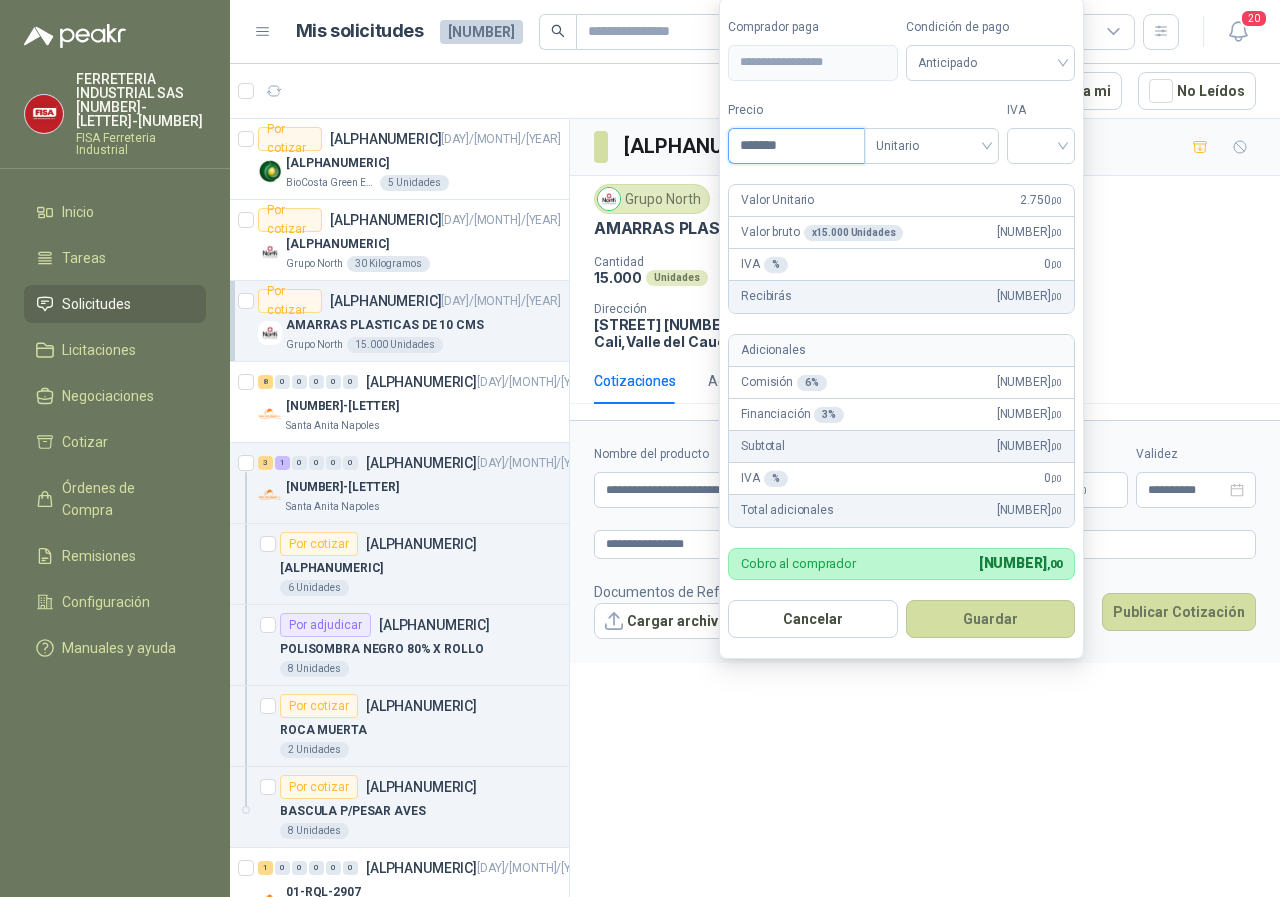 drag, startPoint x: 808, startPoint y: 142, endPoint x: 744, endPoint y: 147, distance: 64.195015 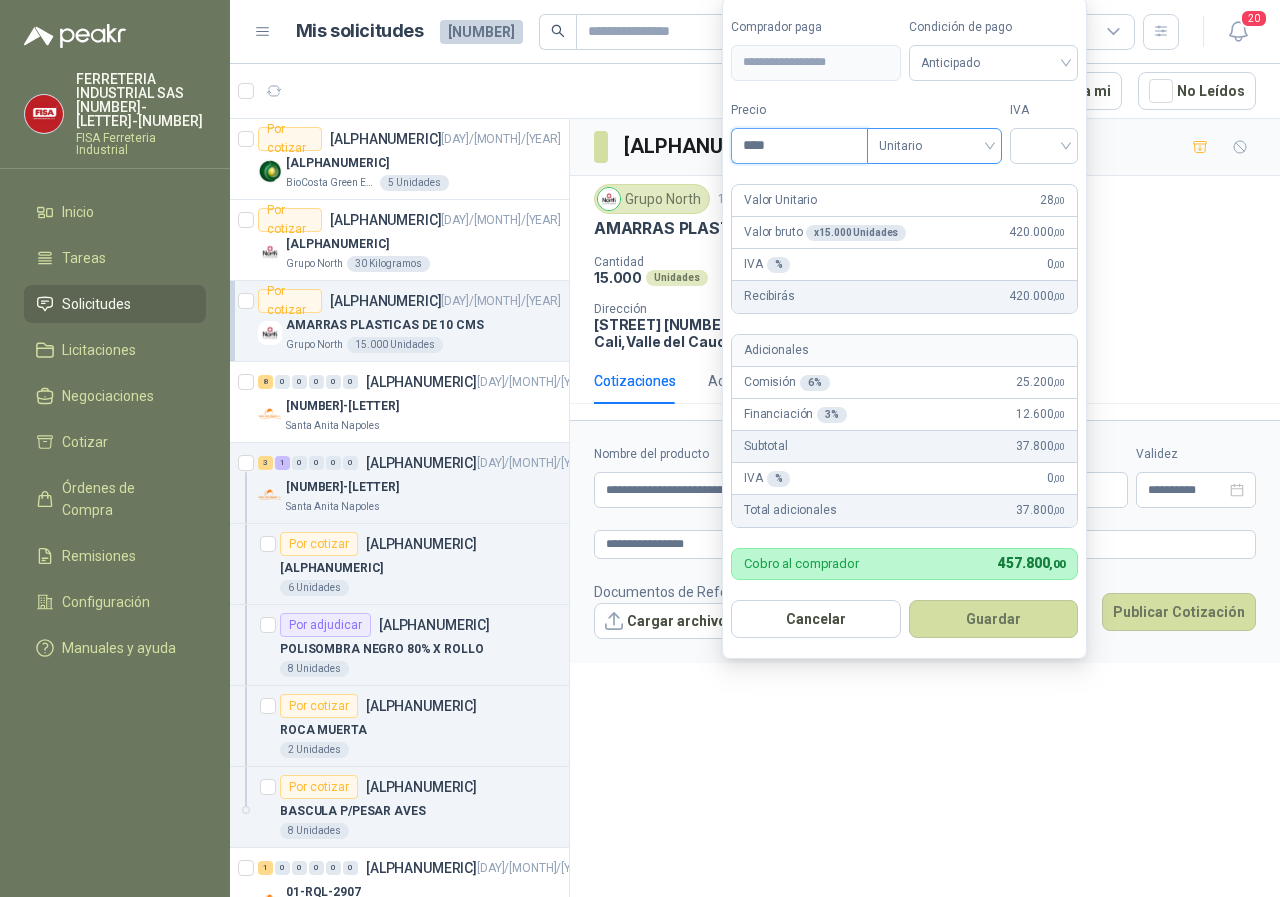 type on "****" 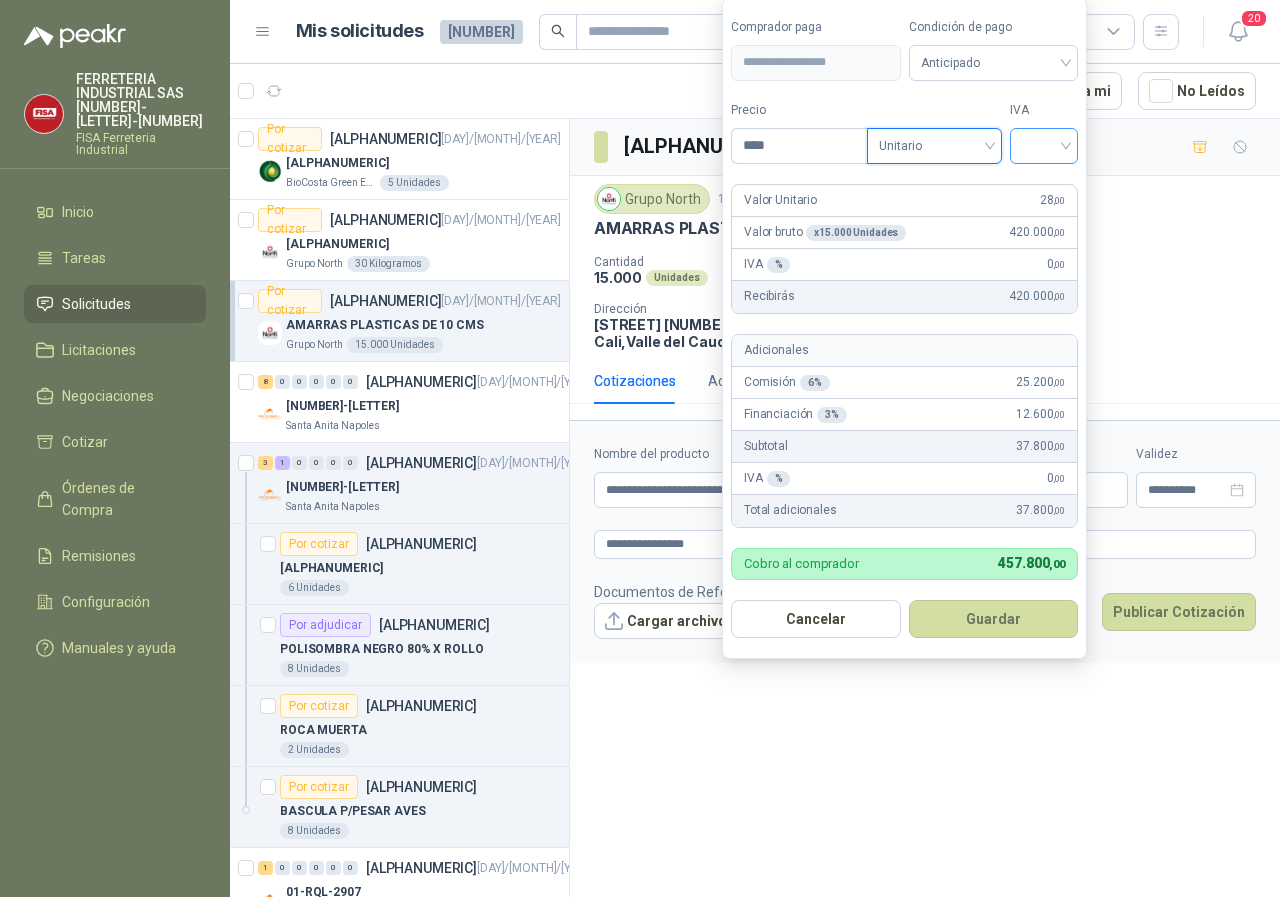 click at bounding box center [1044, 146] 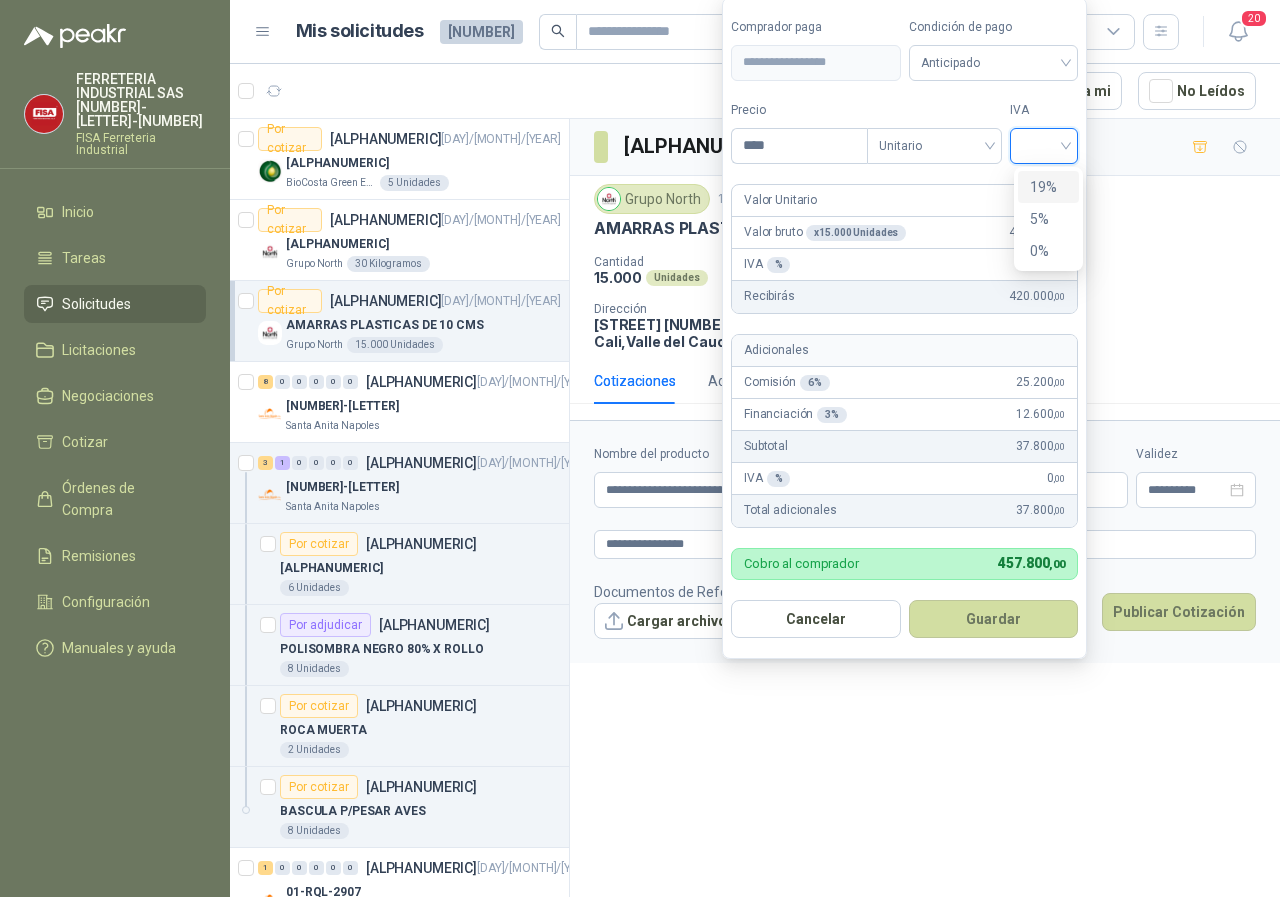 click on "19%" at bounding box center [1048, 187] 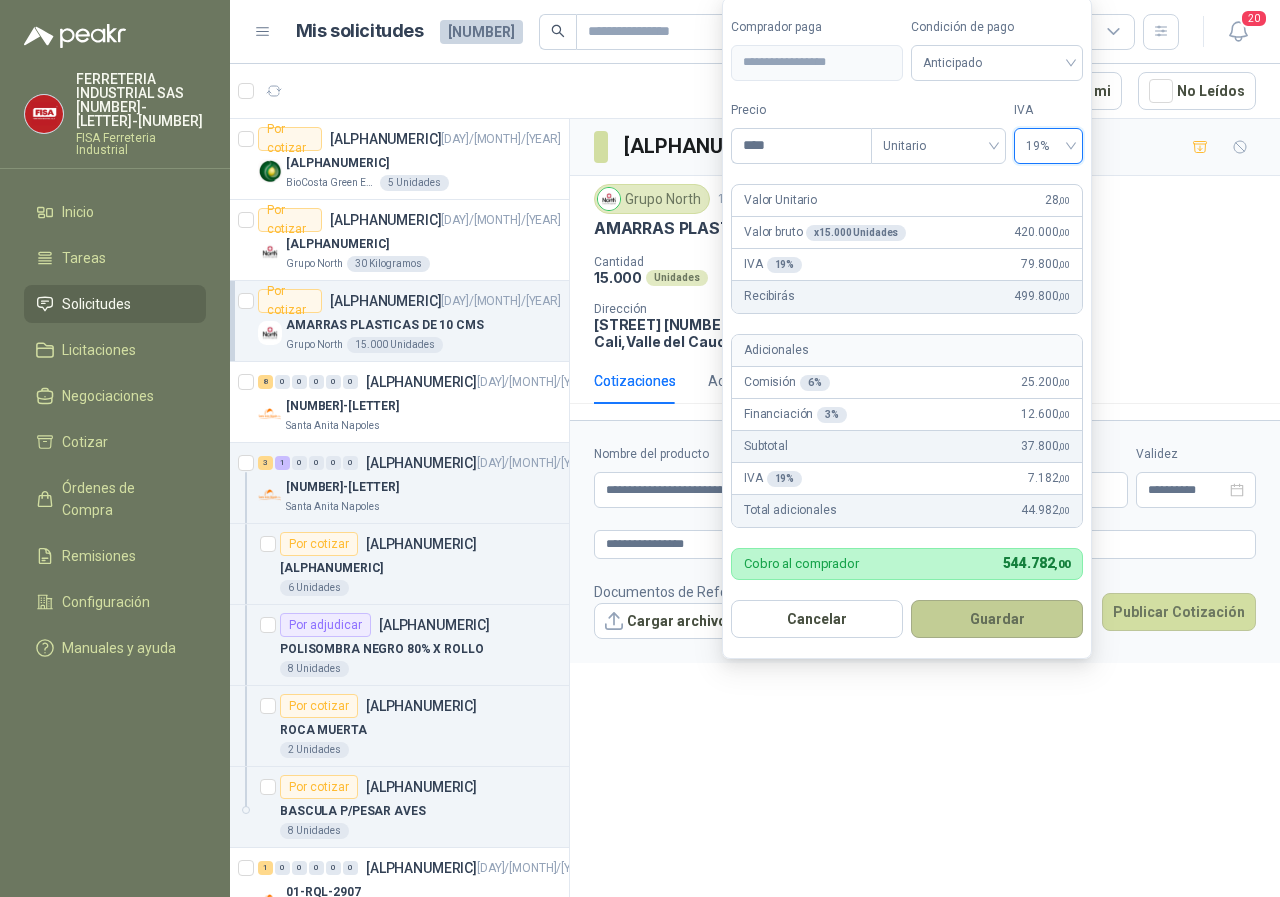 click on "Guardar" at bounding box center [997, 619] 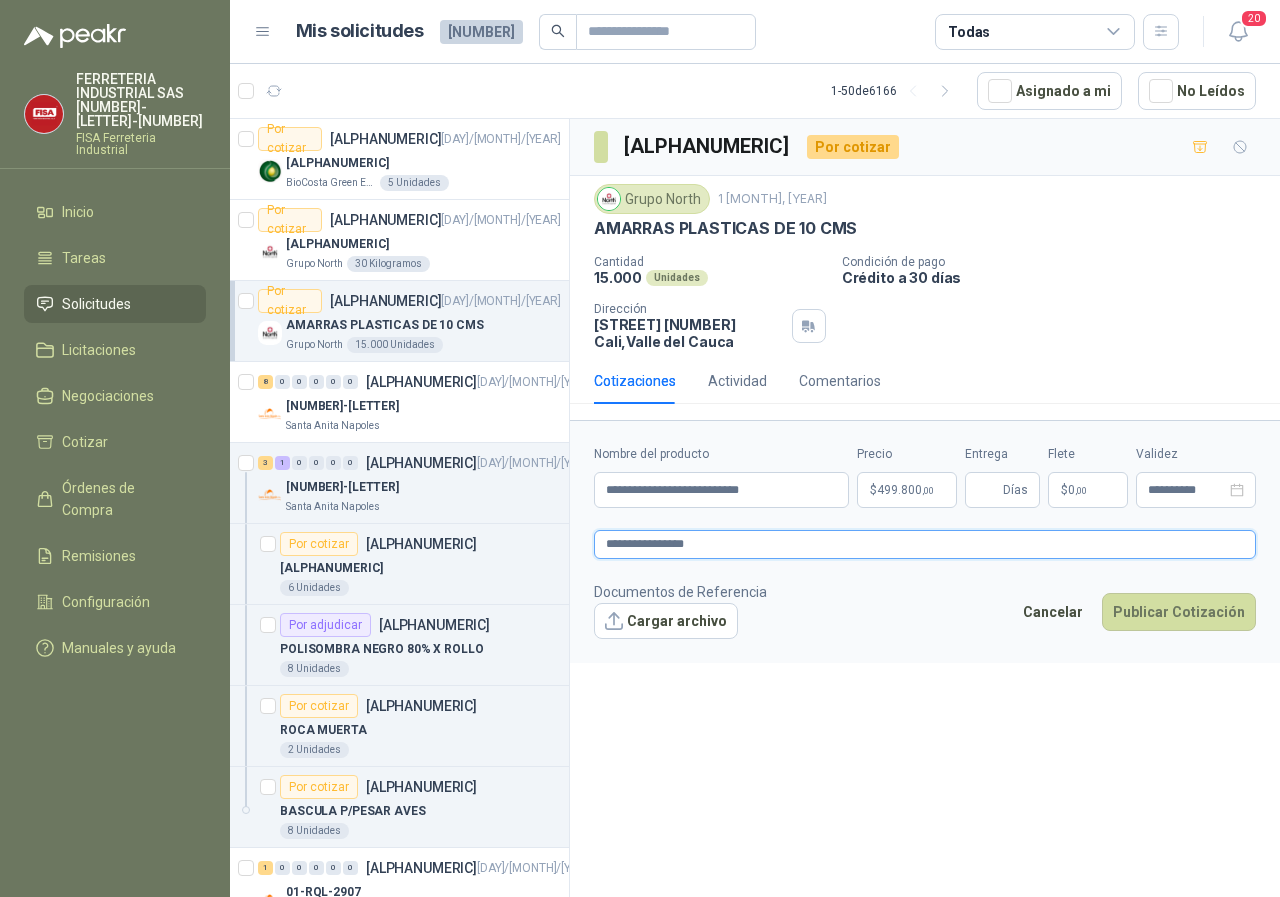 click on "**********" at bounding box center (925, 544) 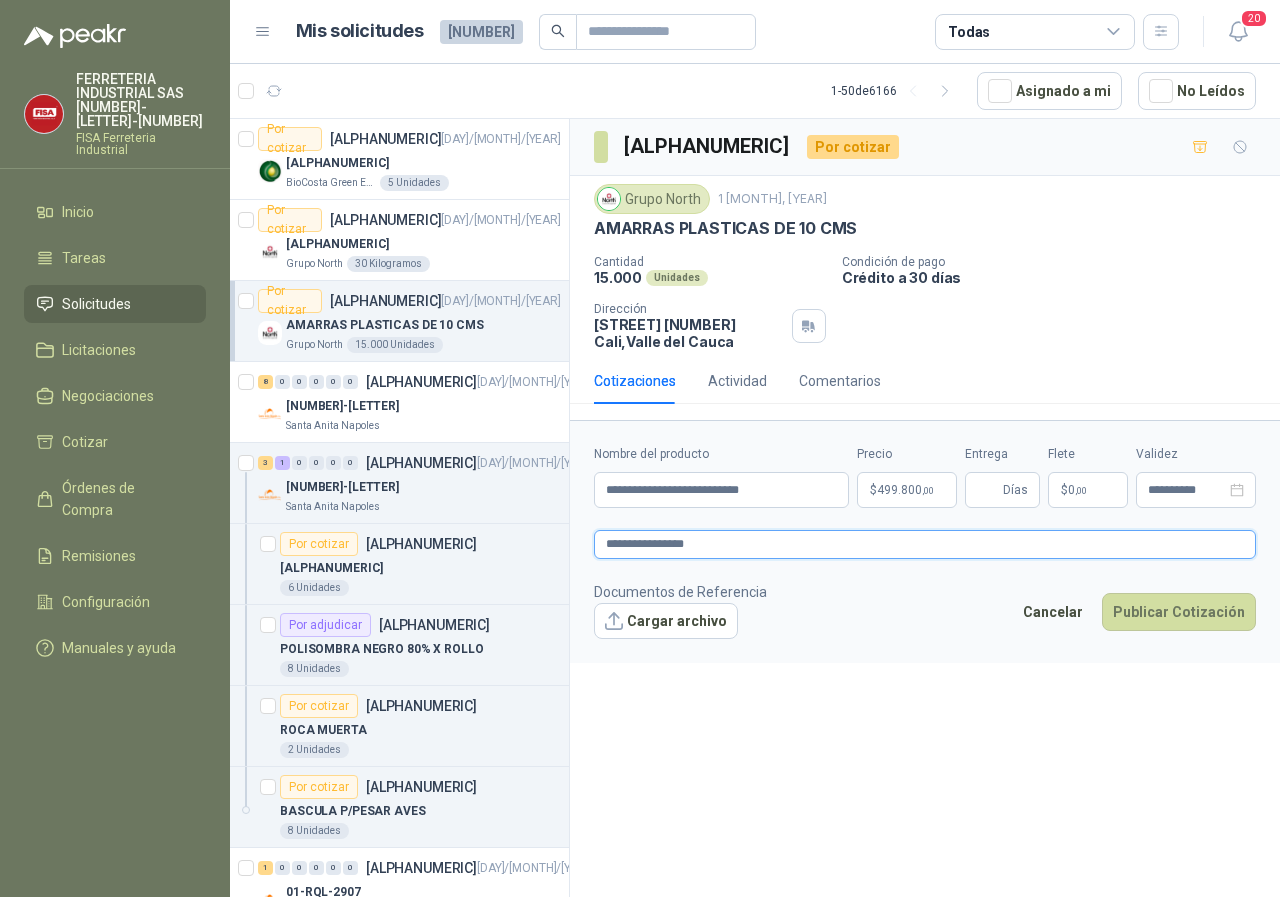 type 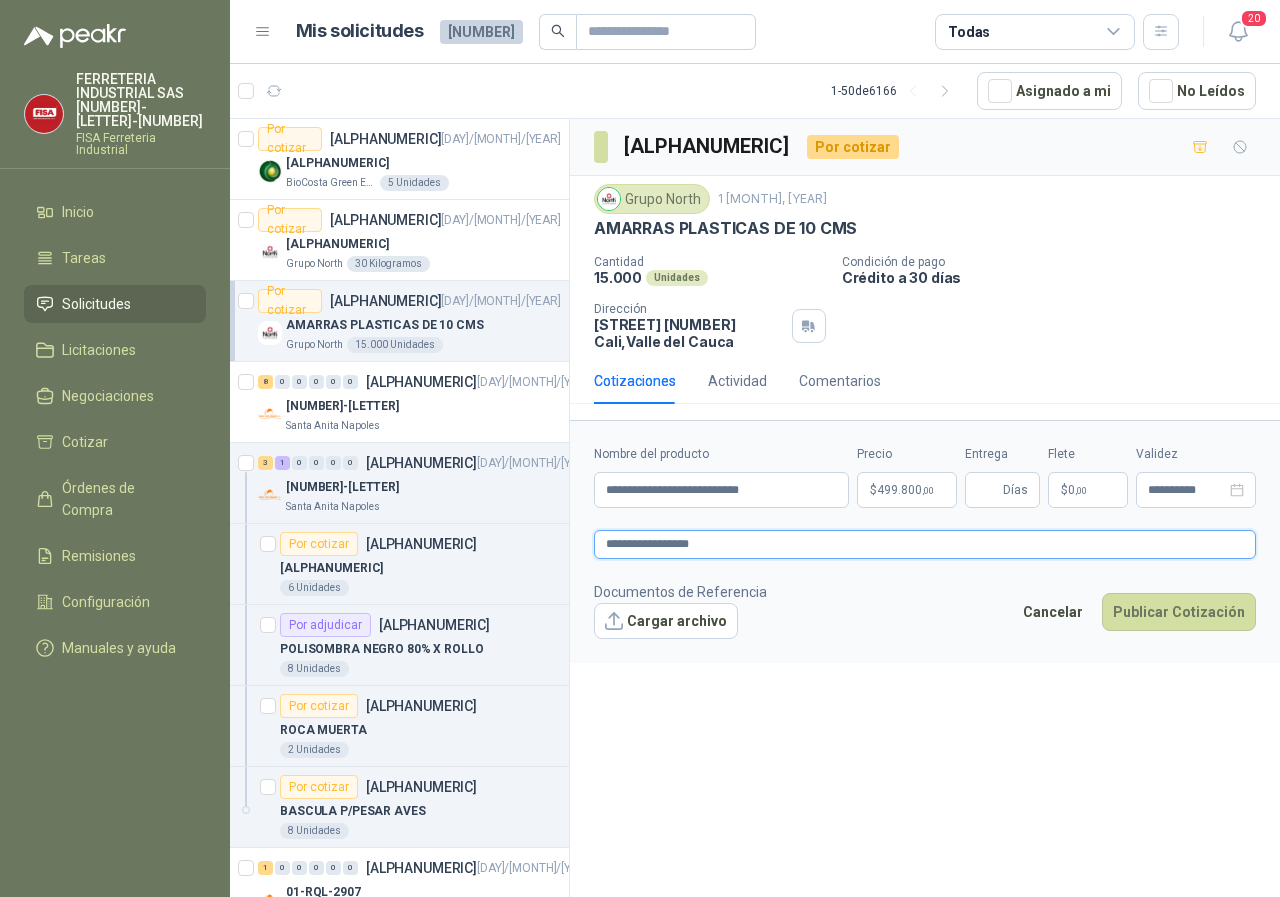 type 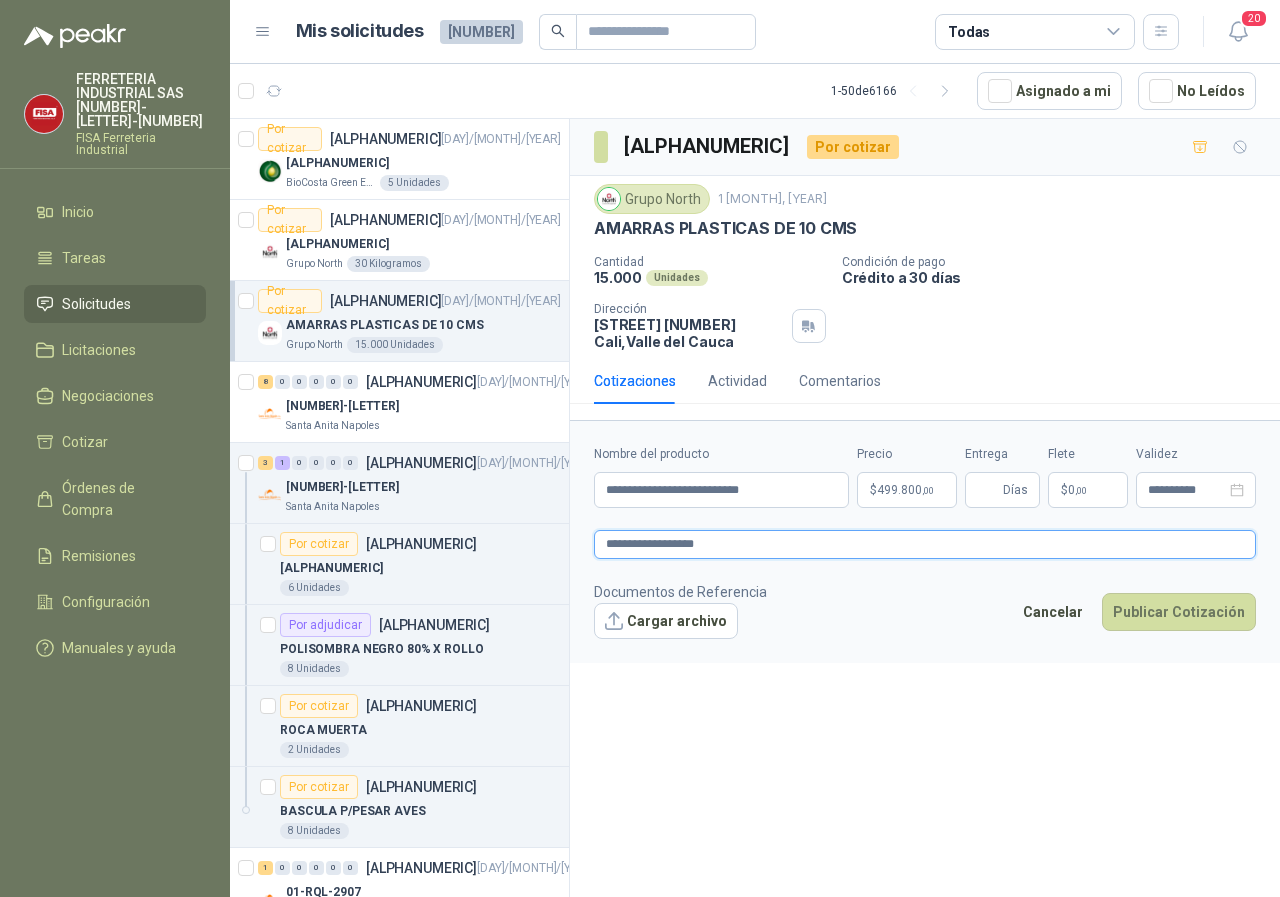 type 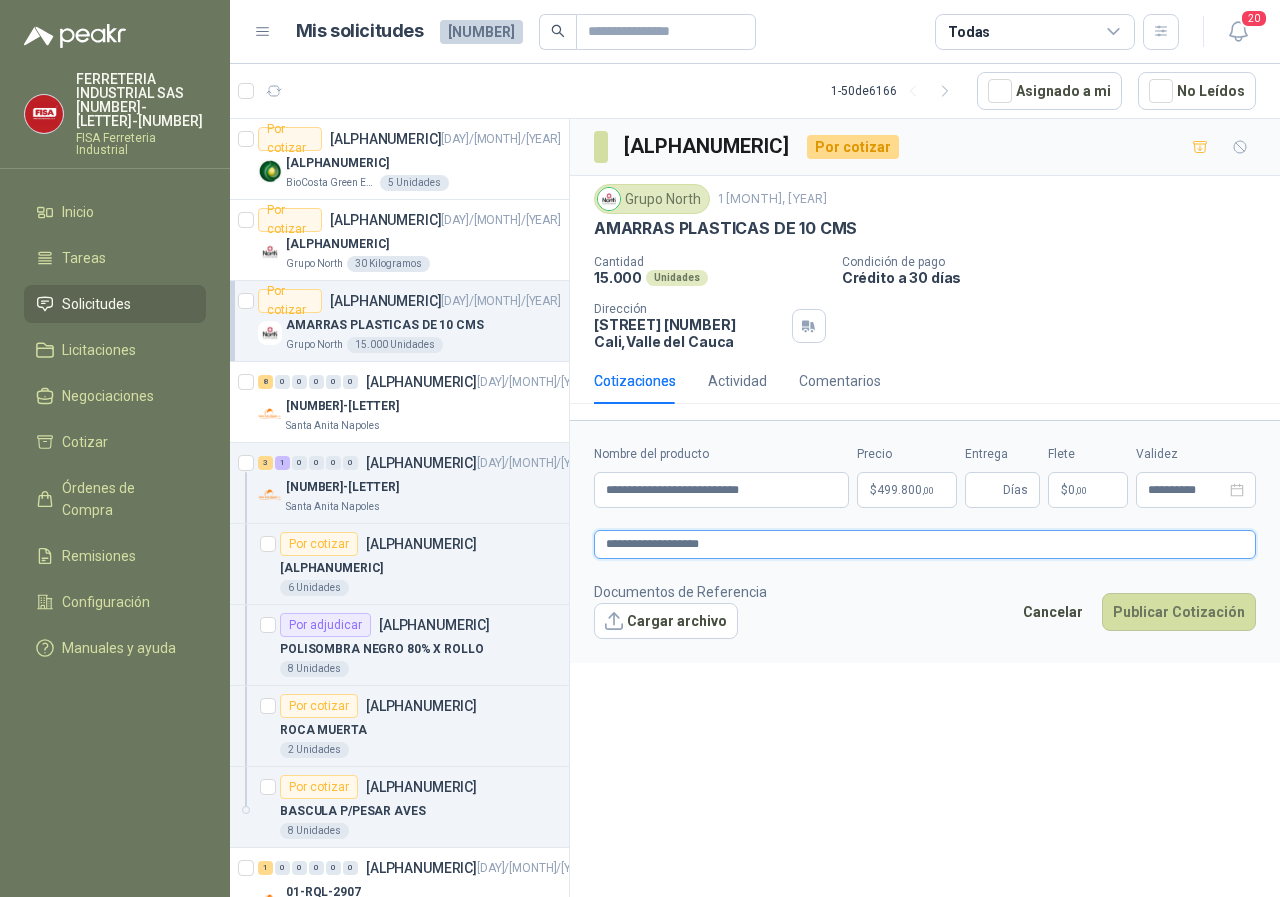 type 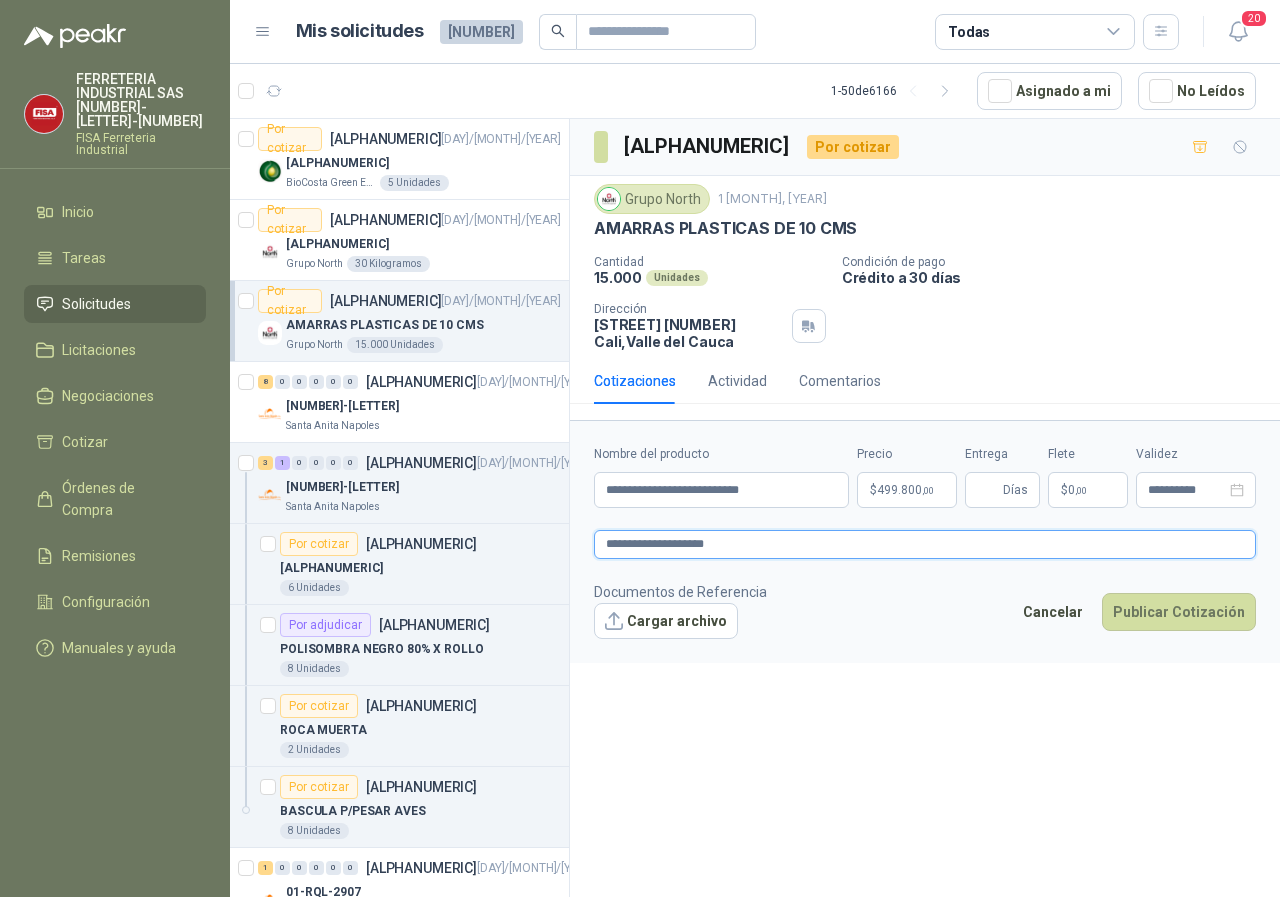 type 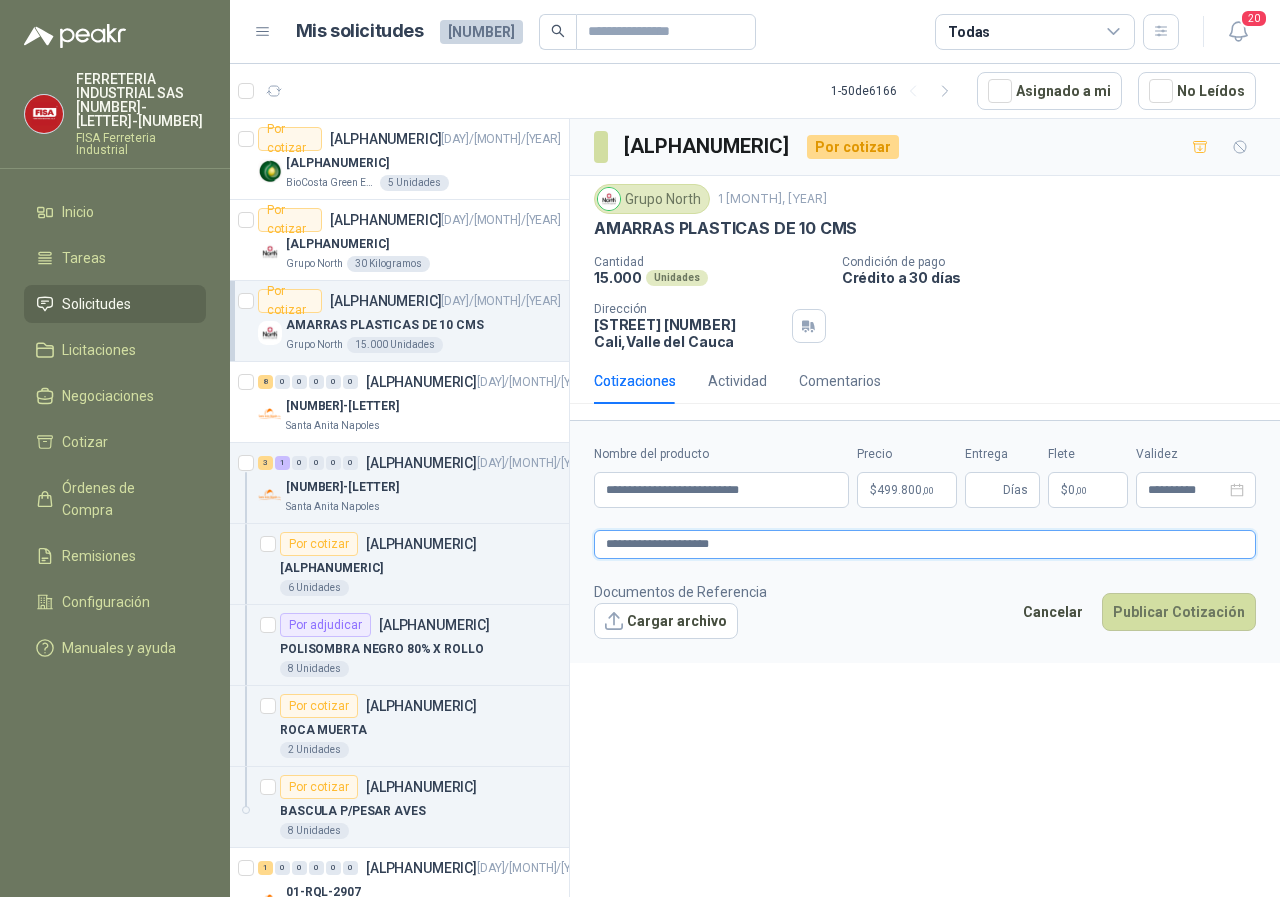 type 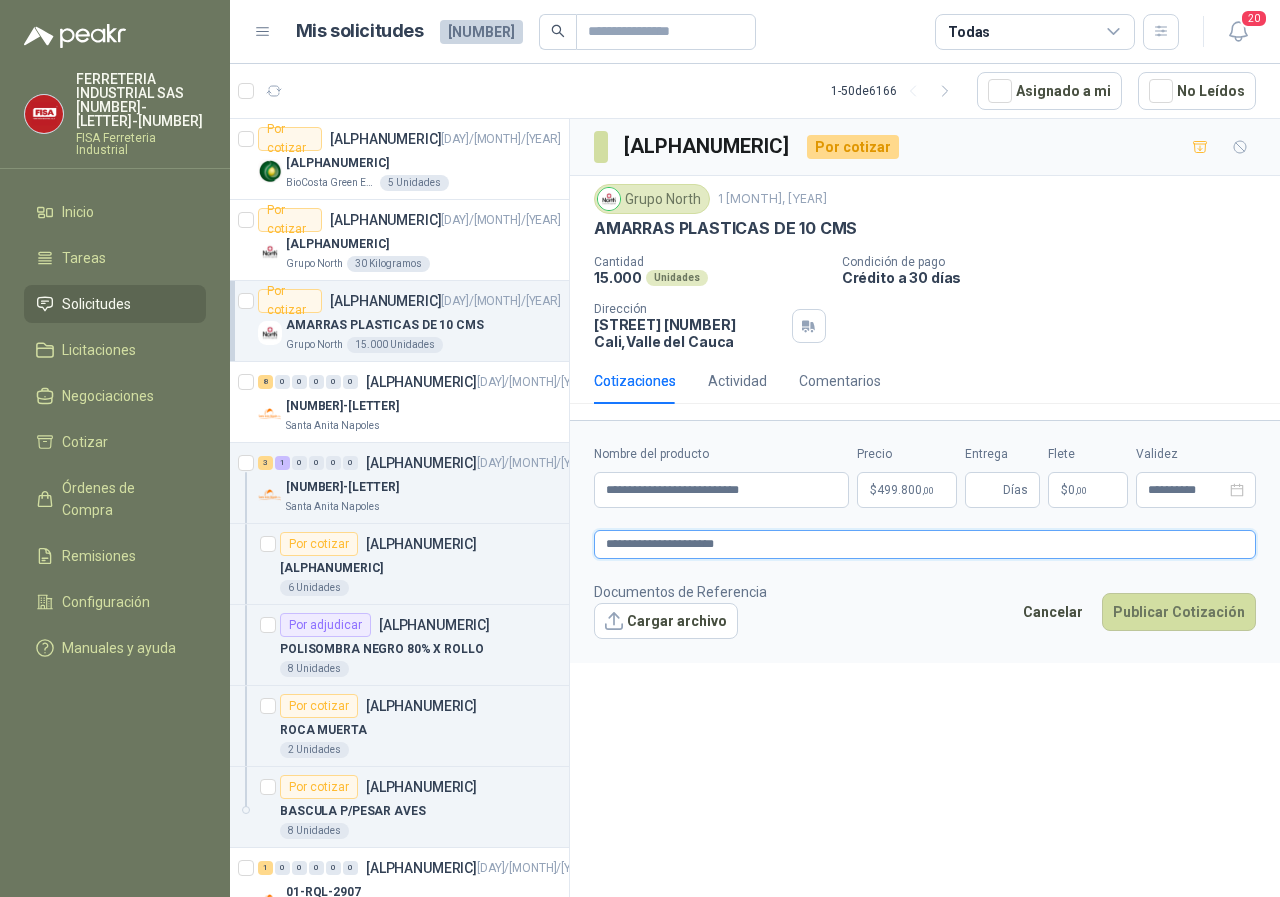 type 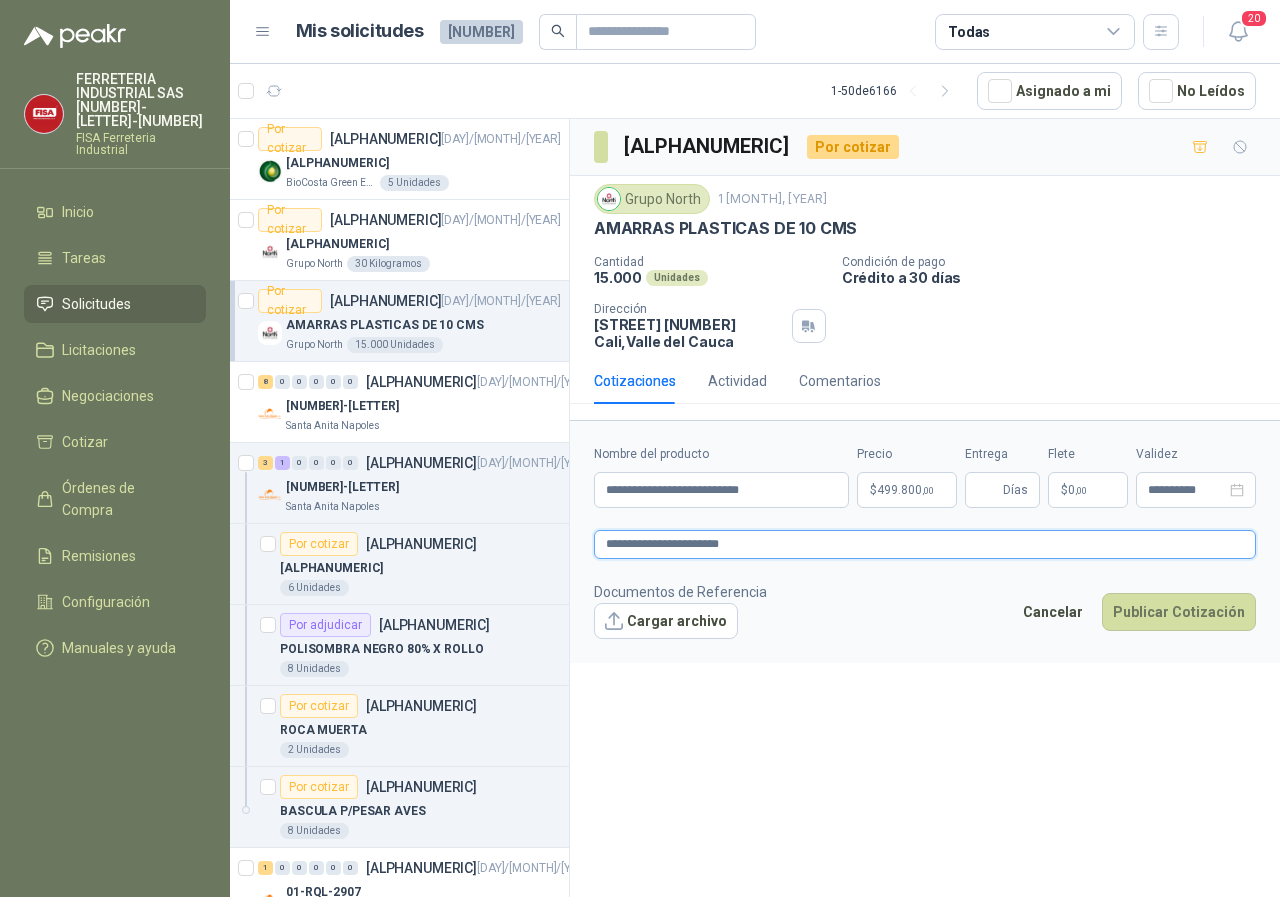 type 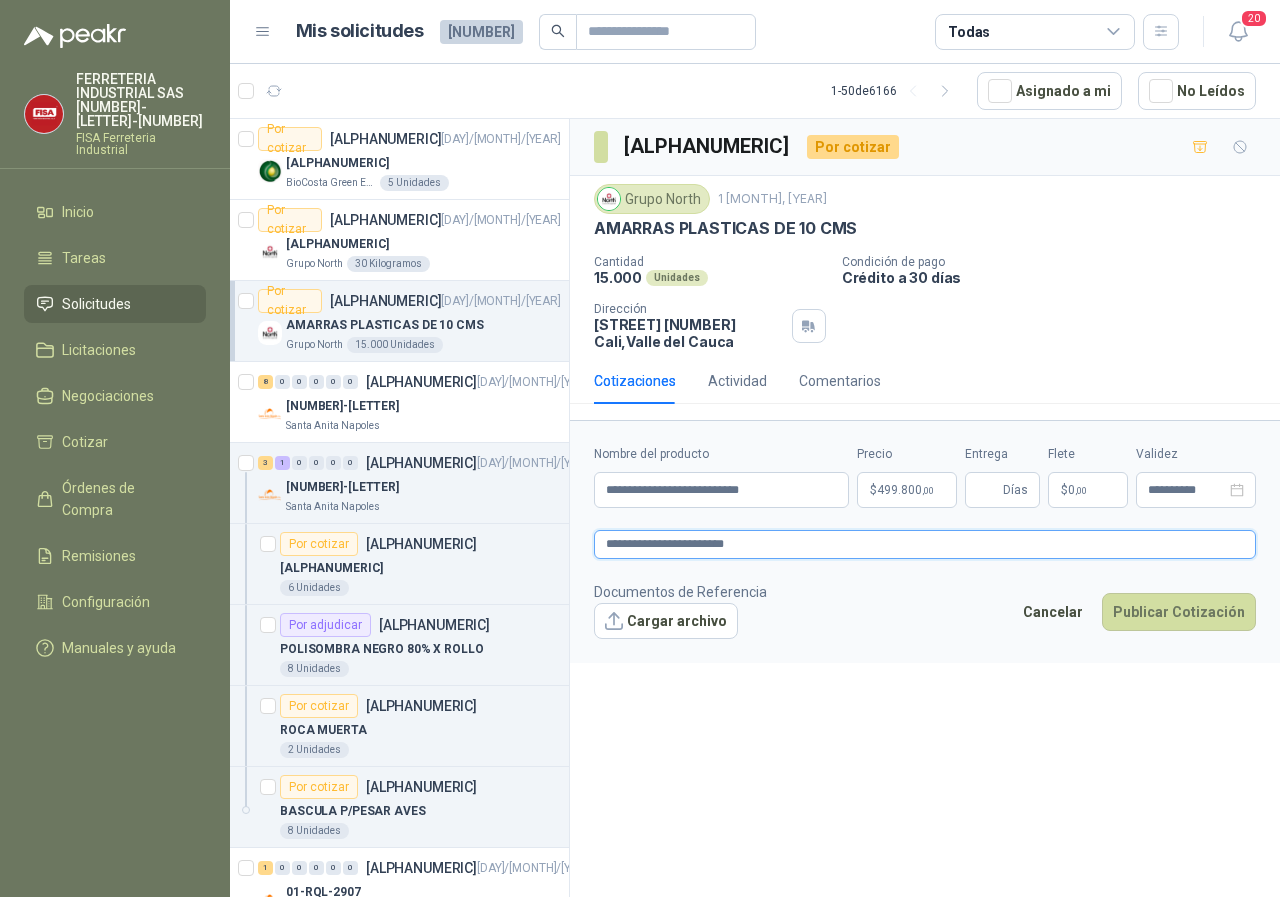 type 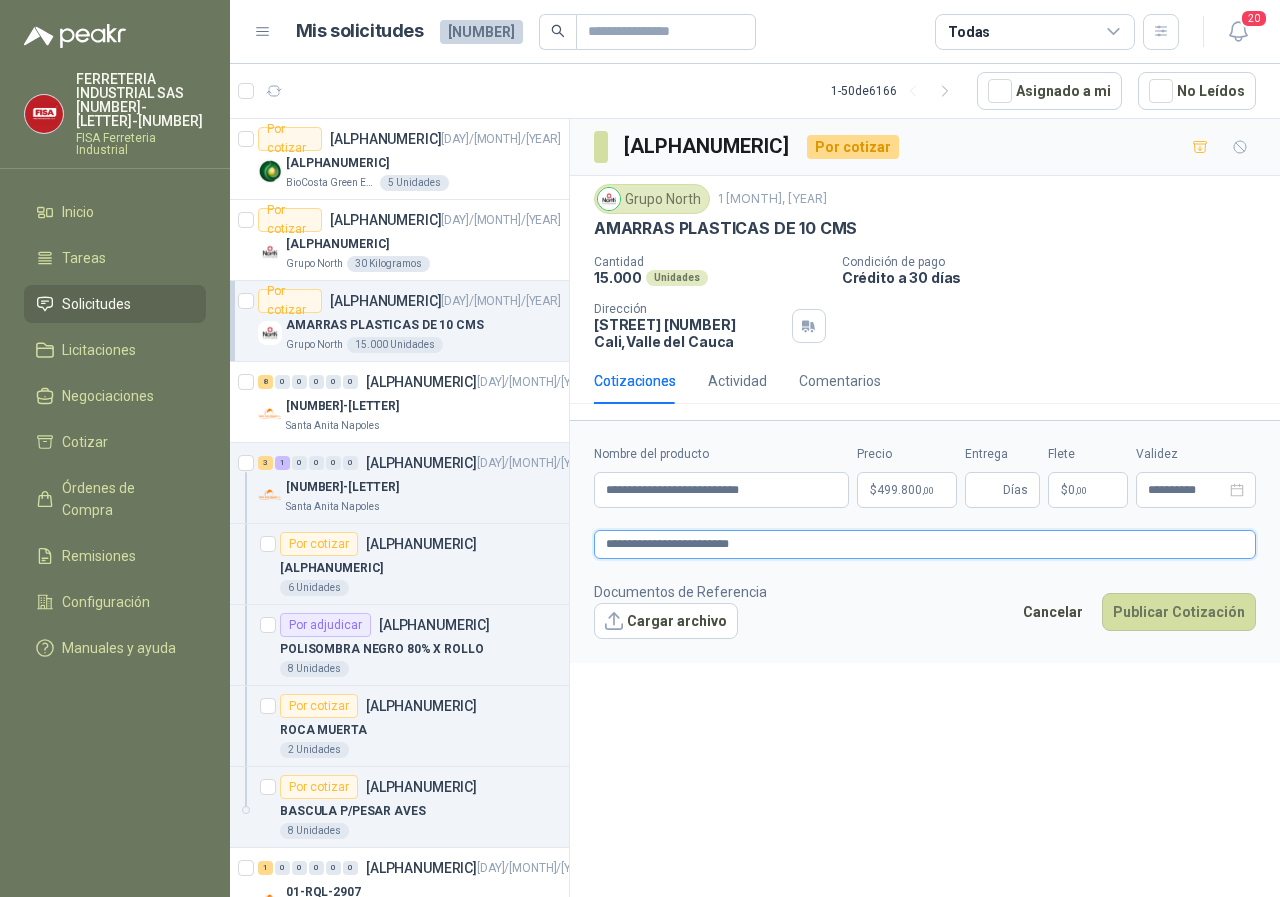 type 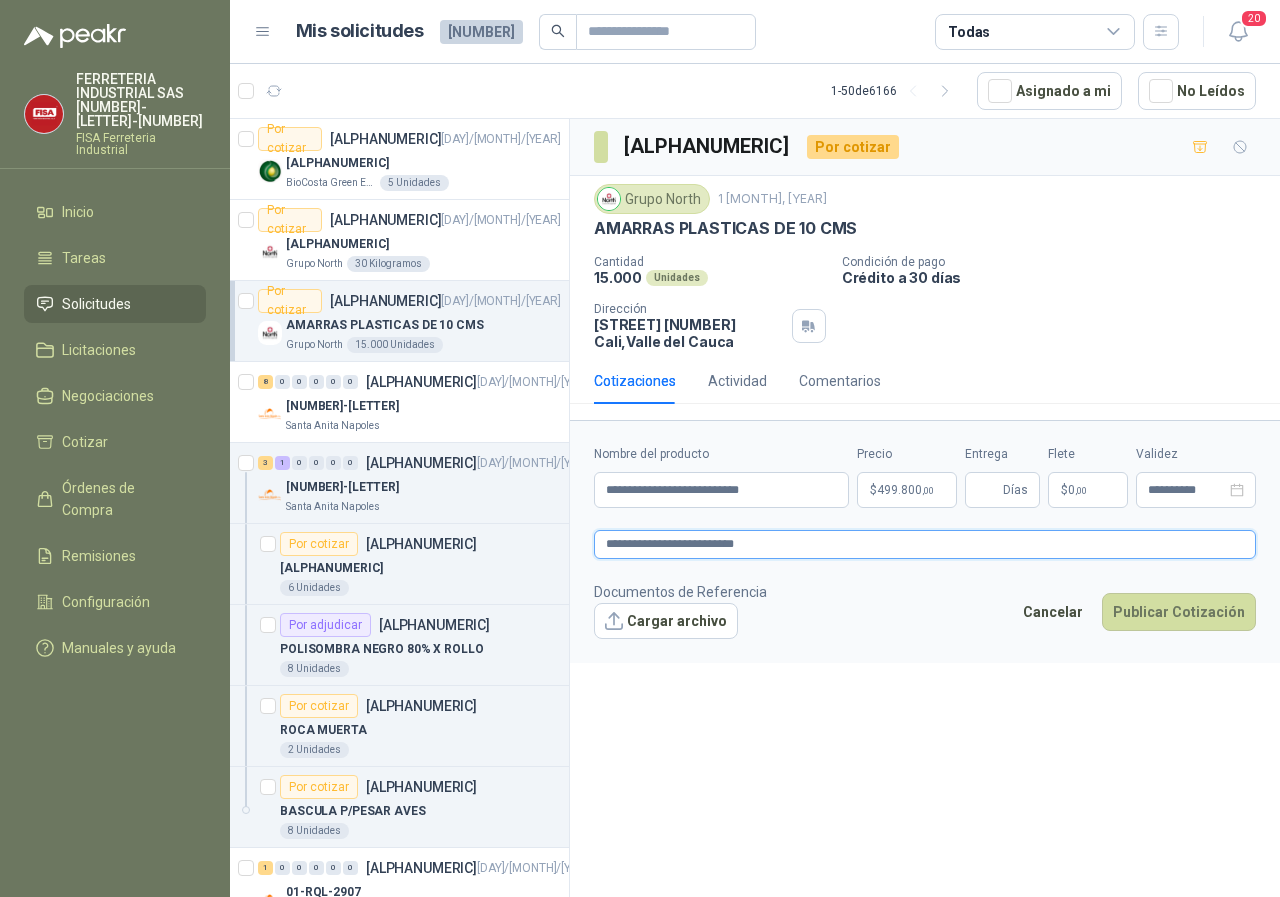 type 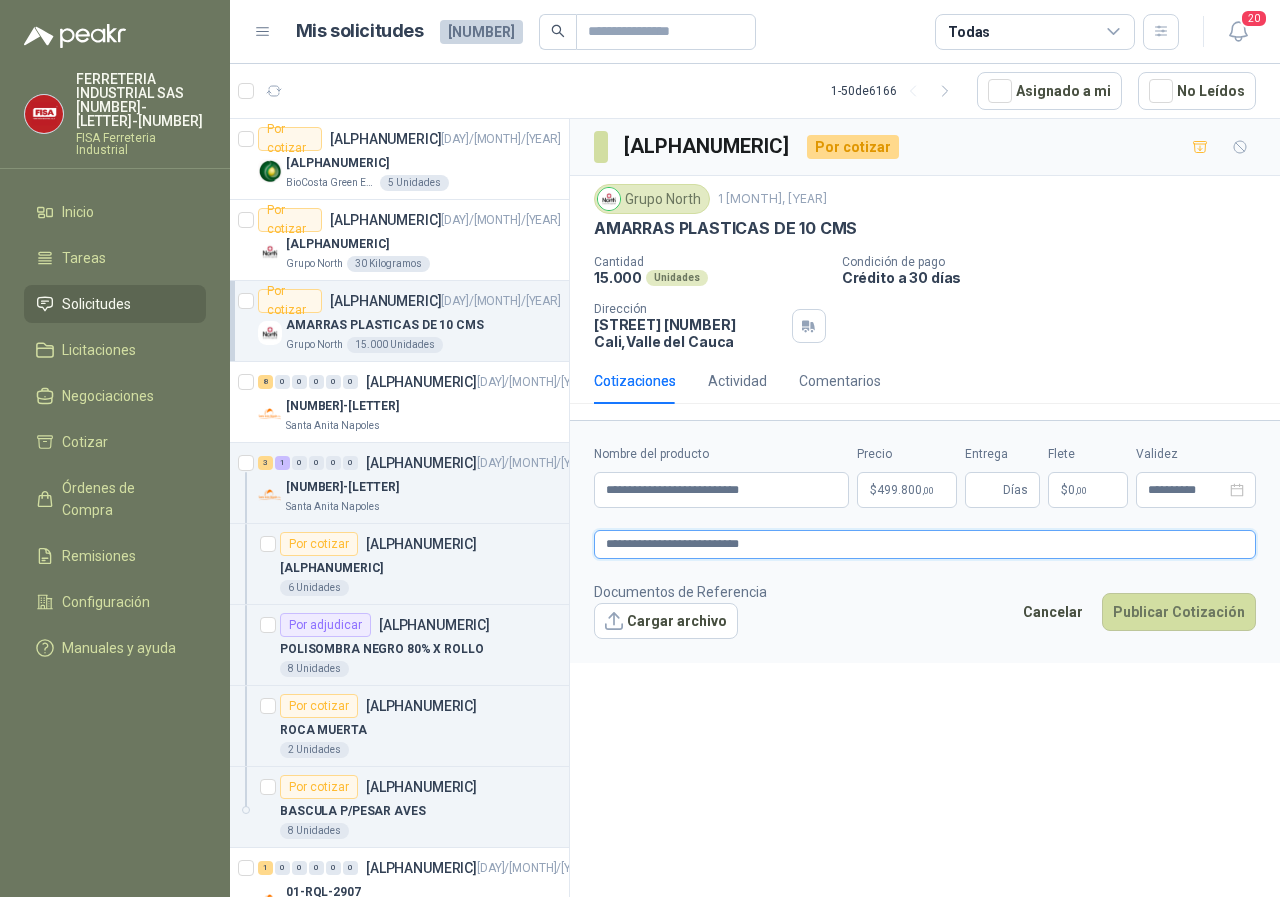 type 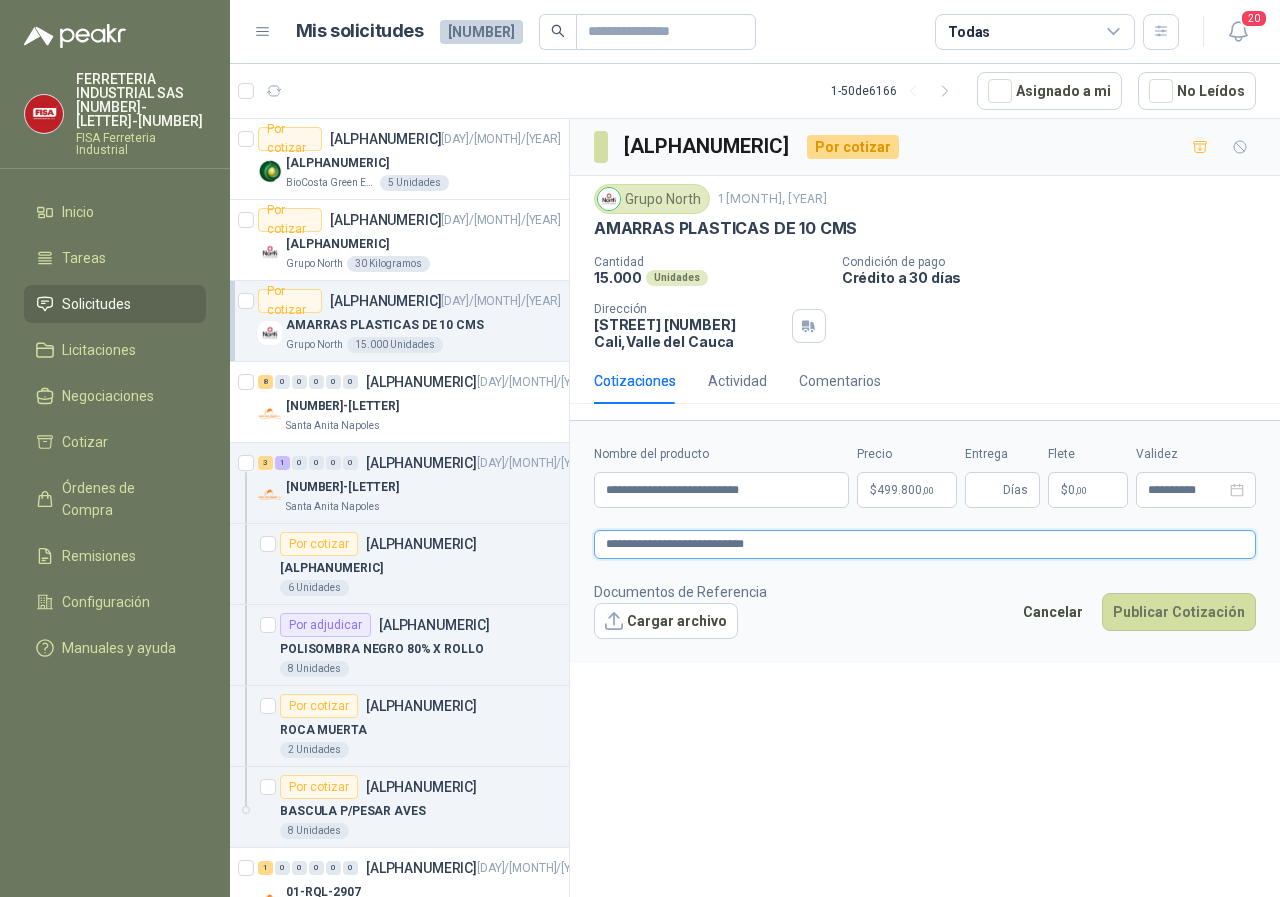 type 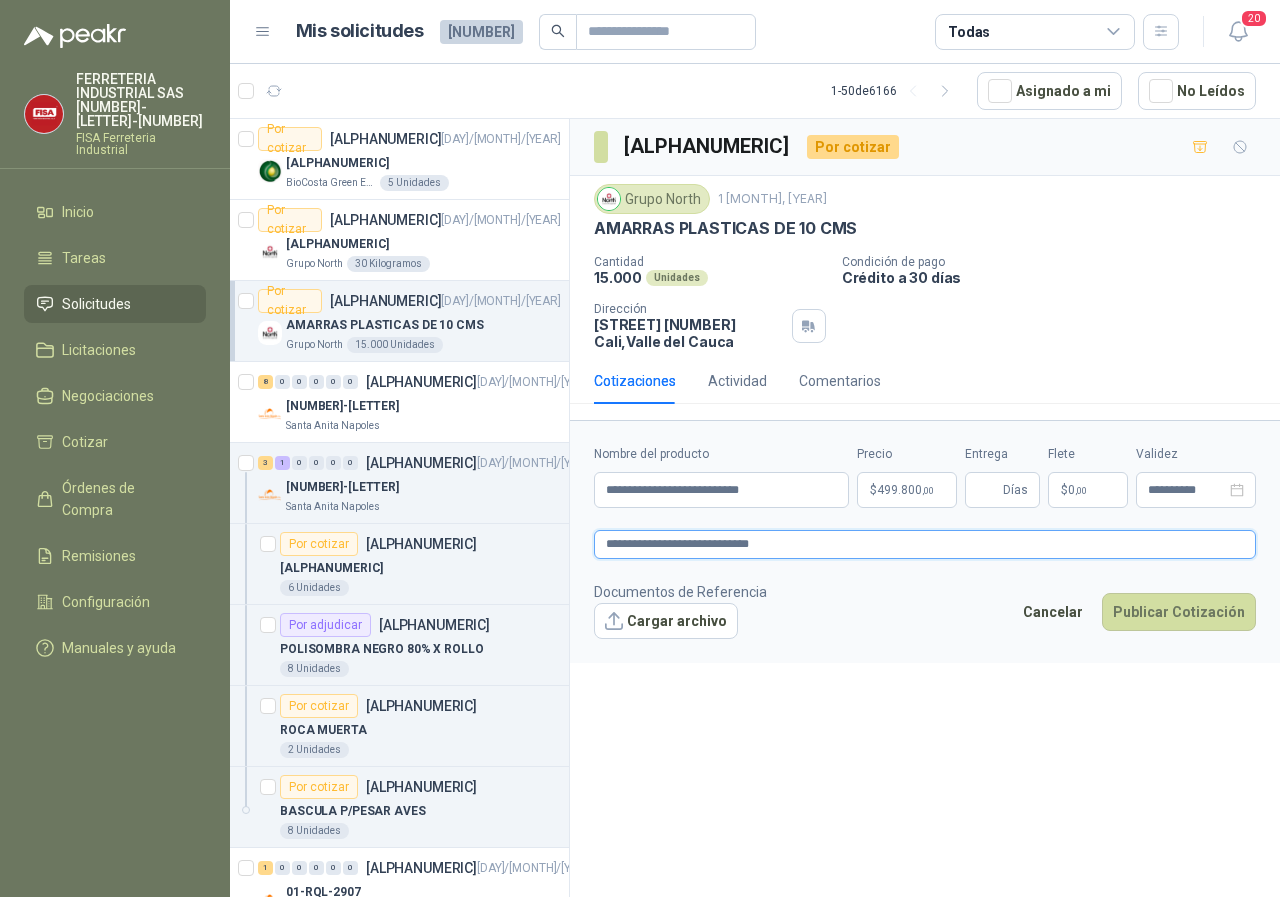 type 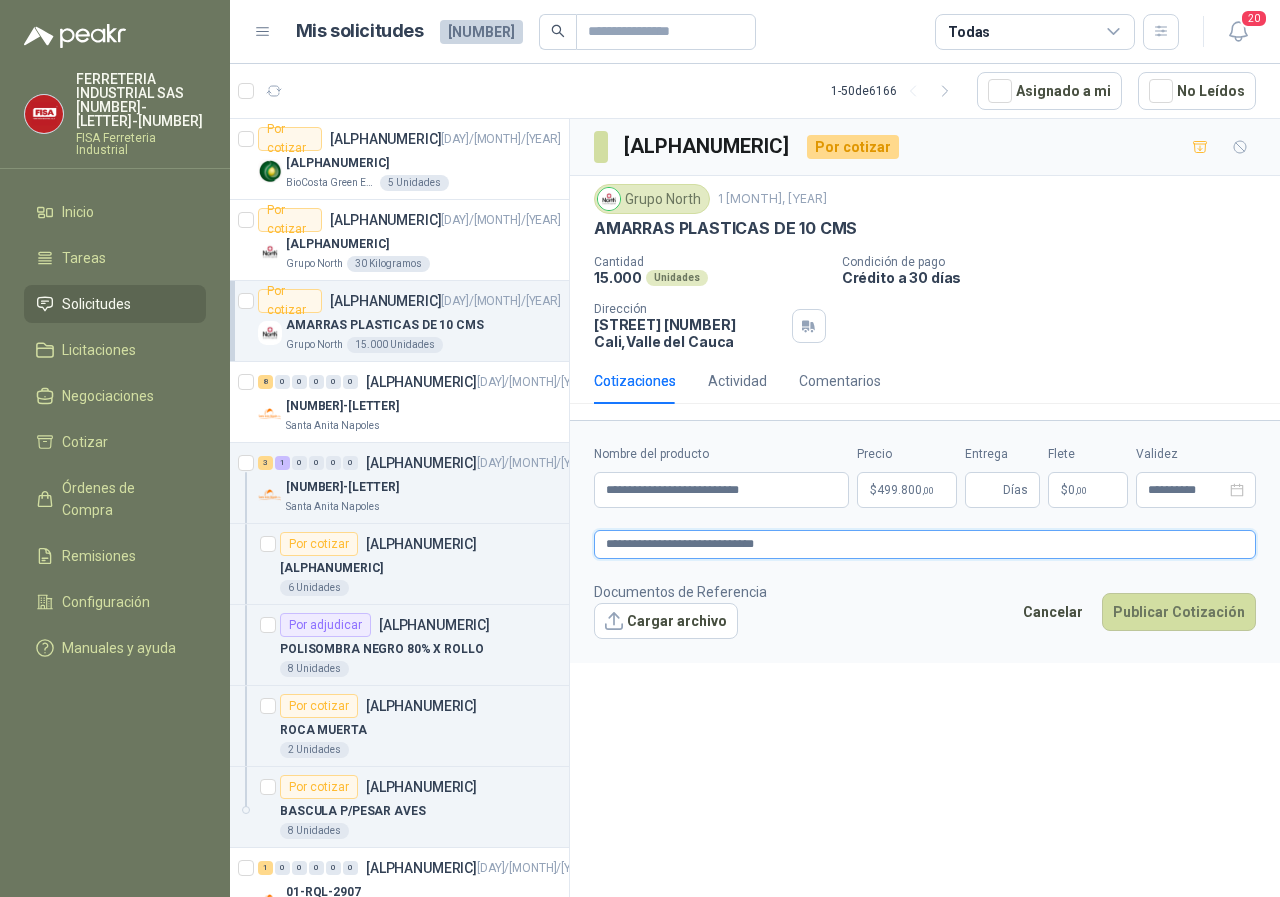 type 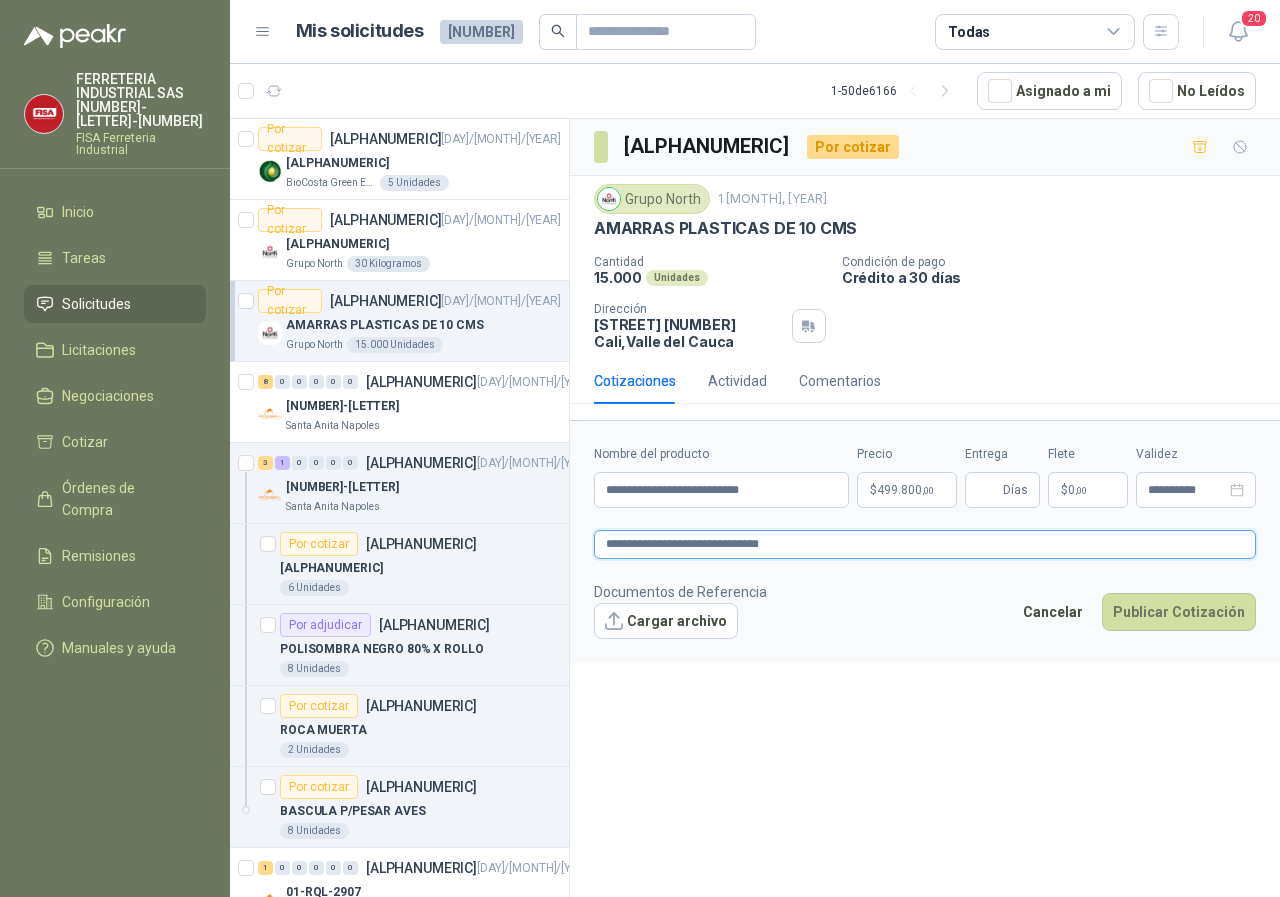 type 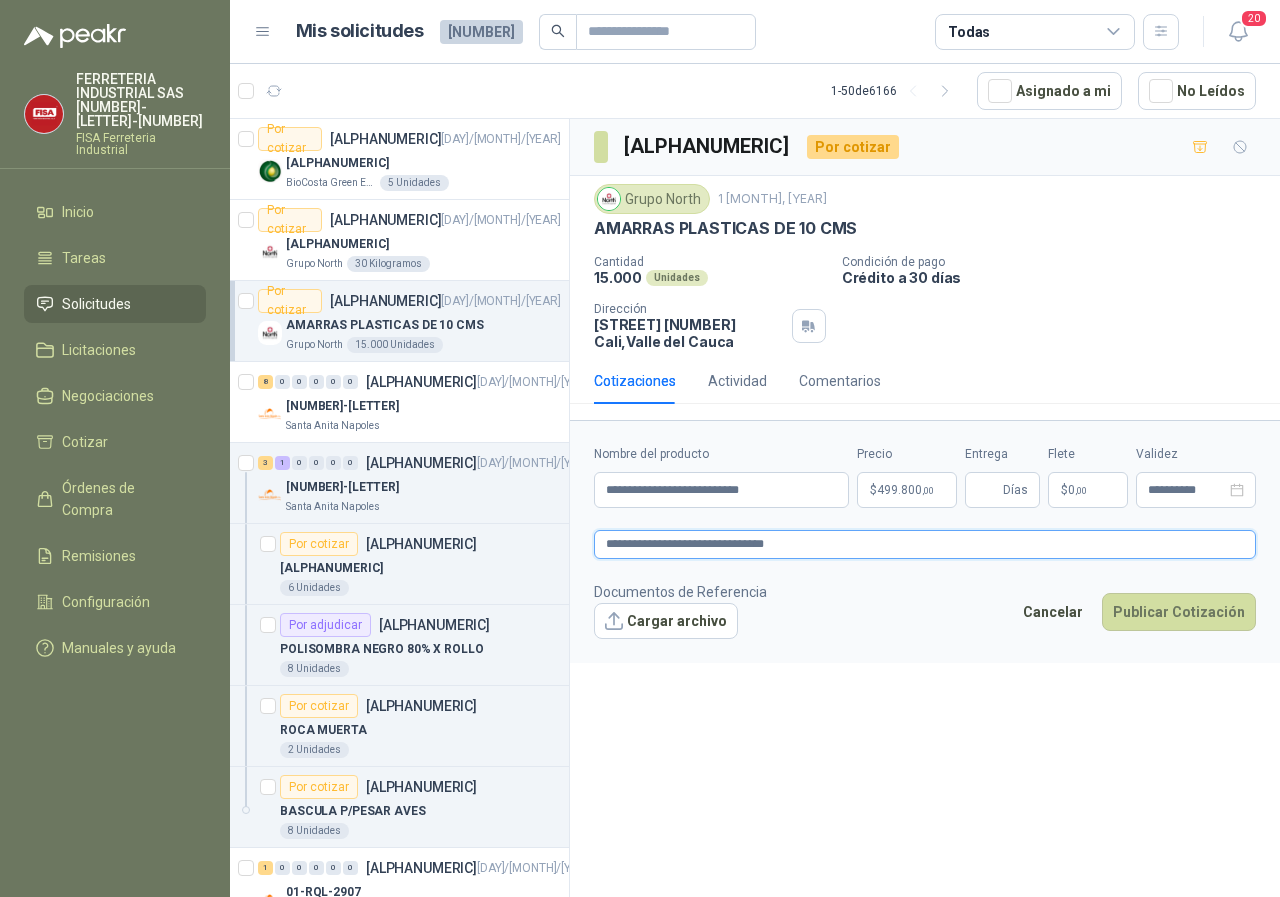 type 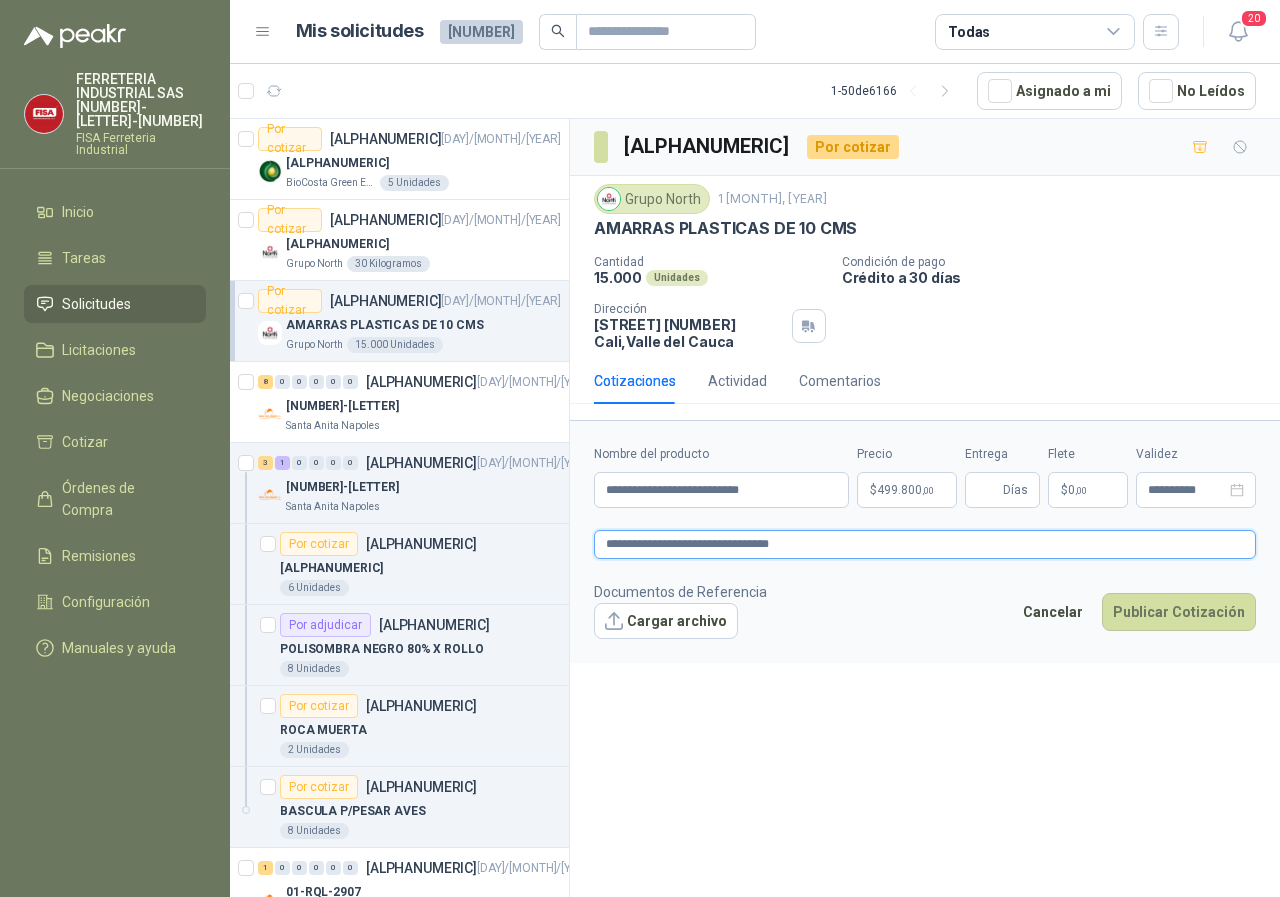 type 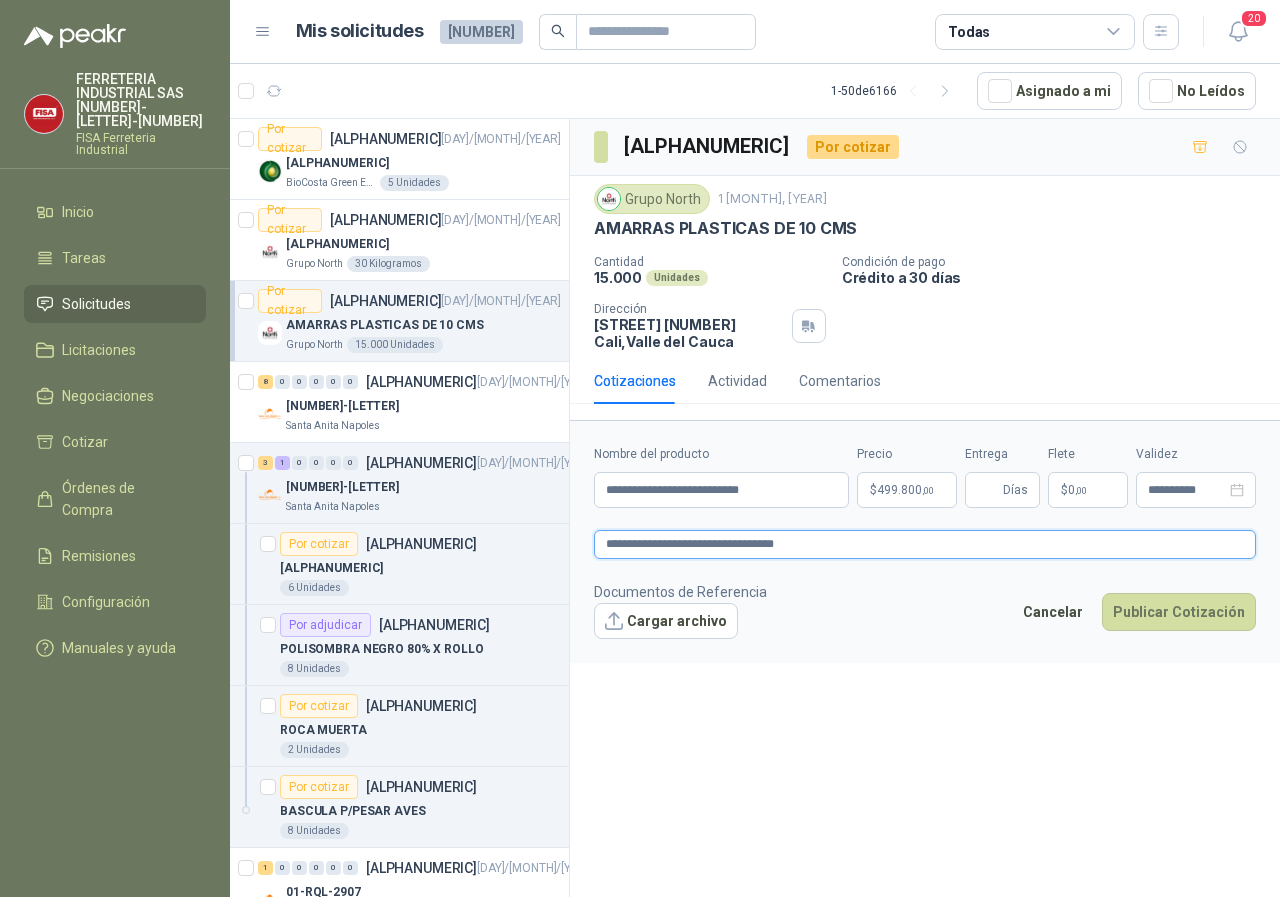 type on "**********" 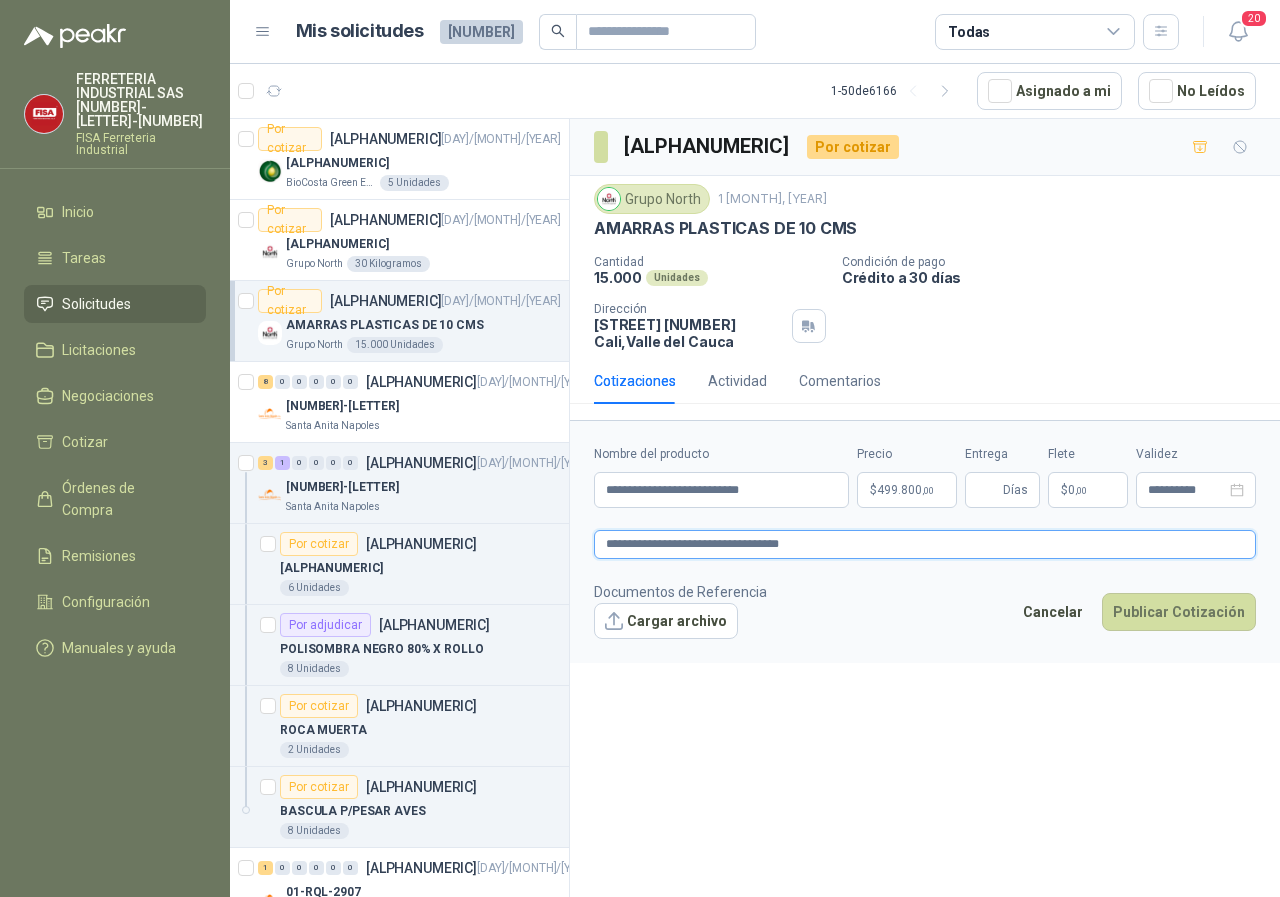 type 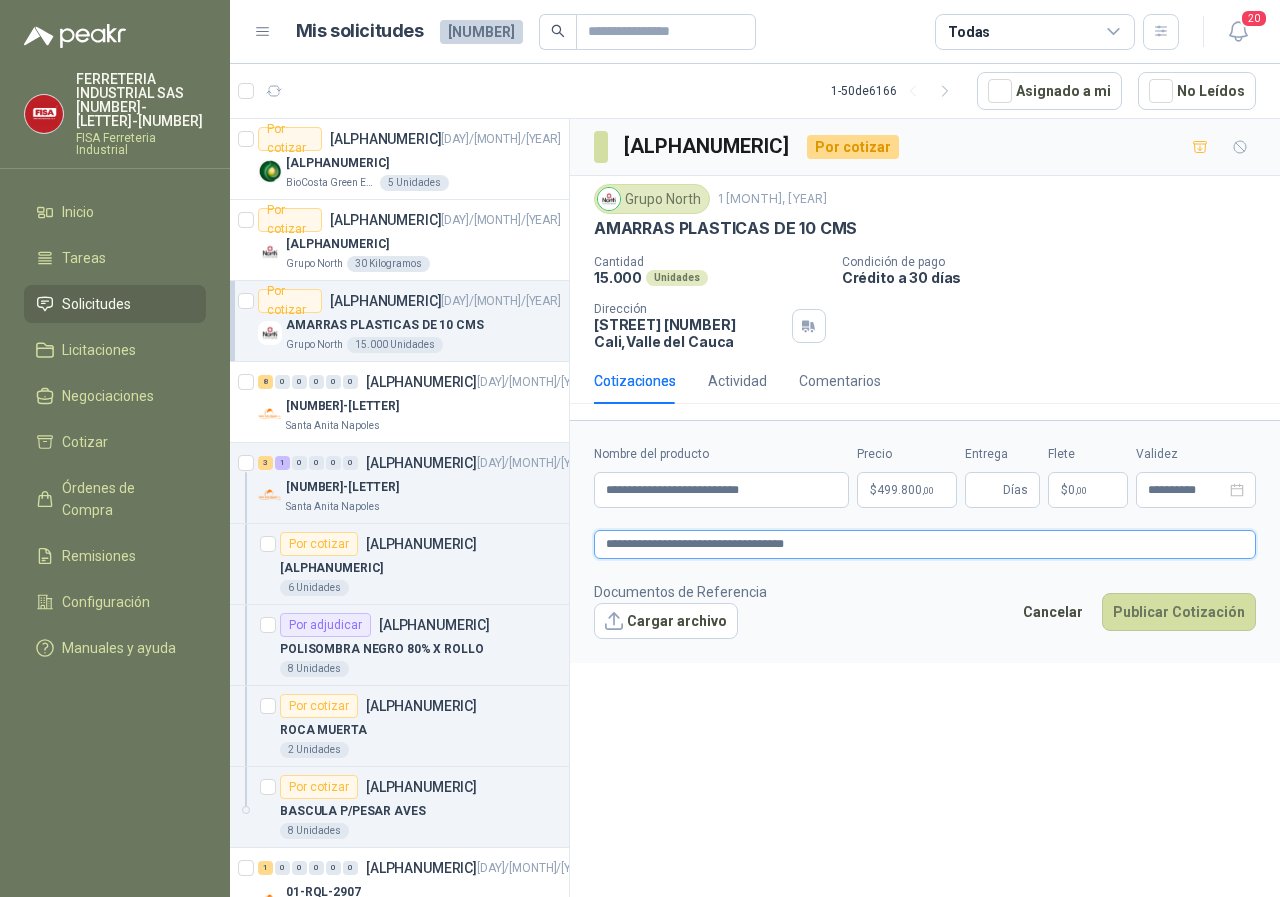 type 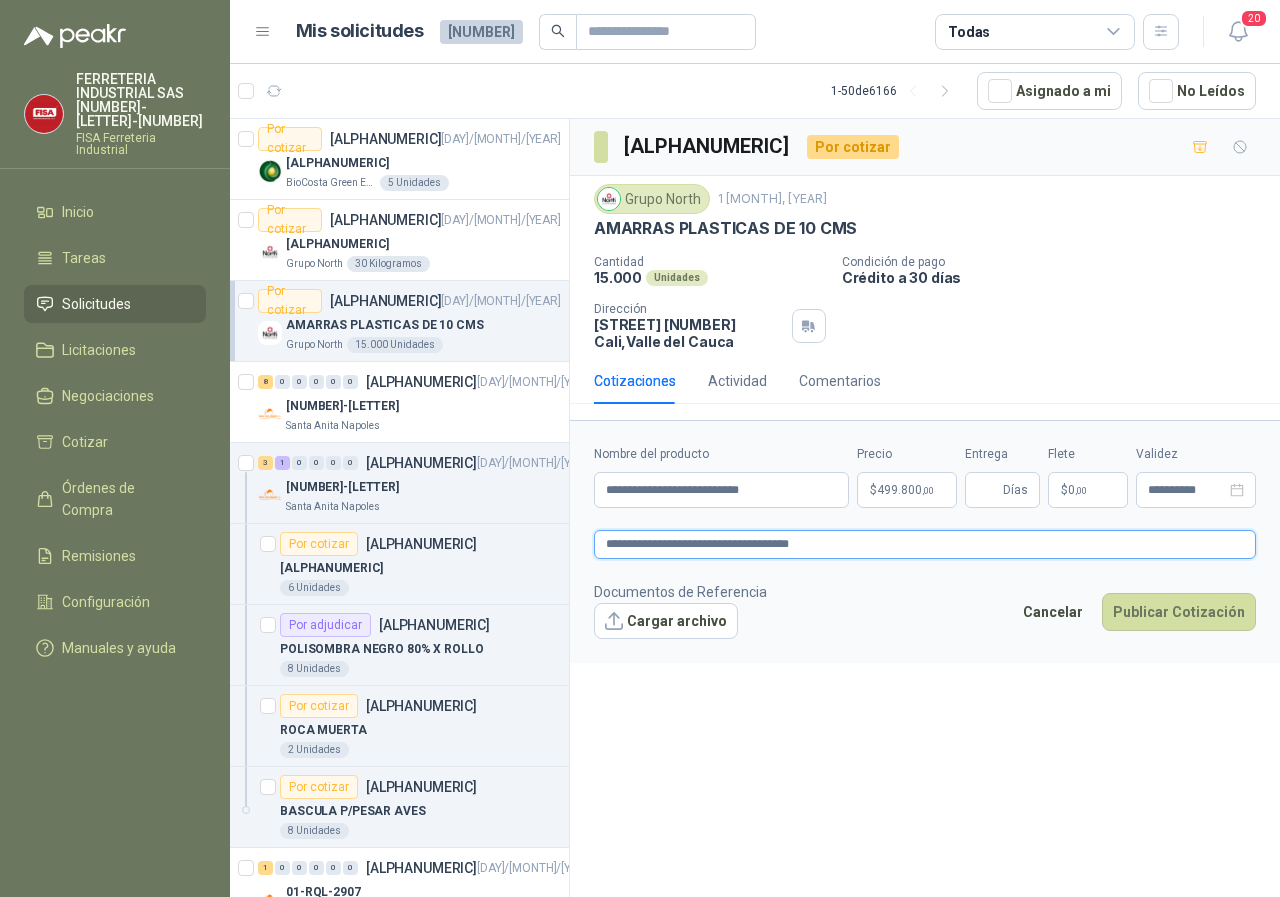 type 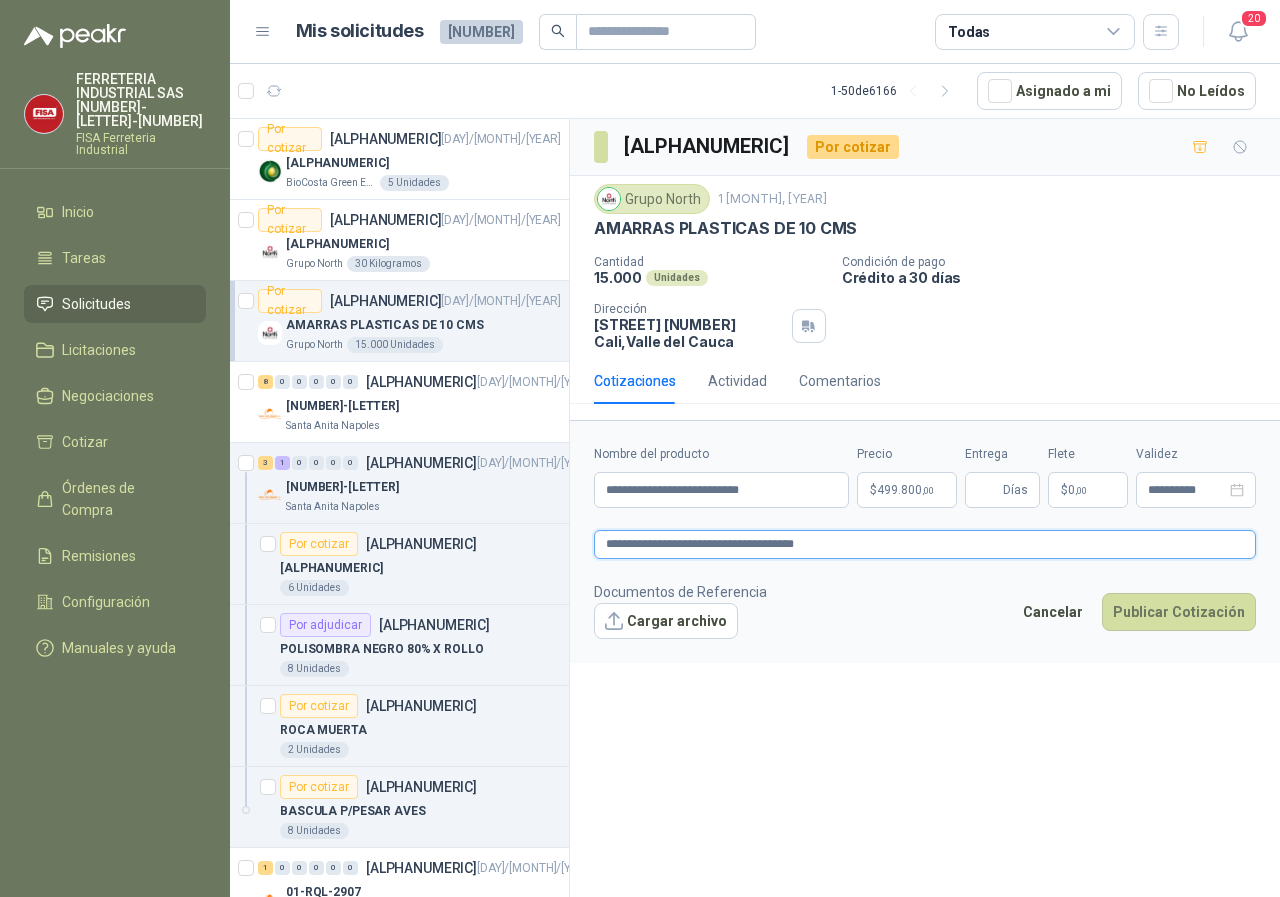 type 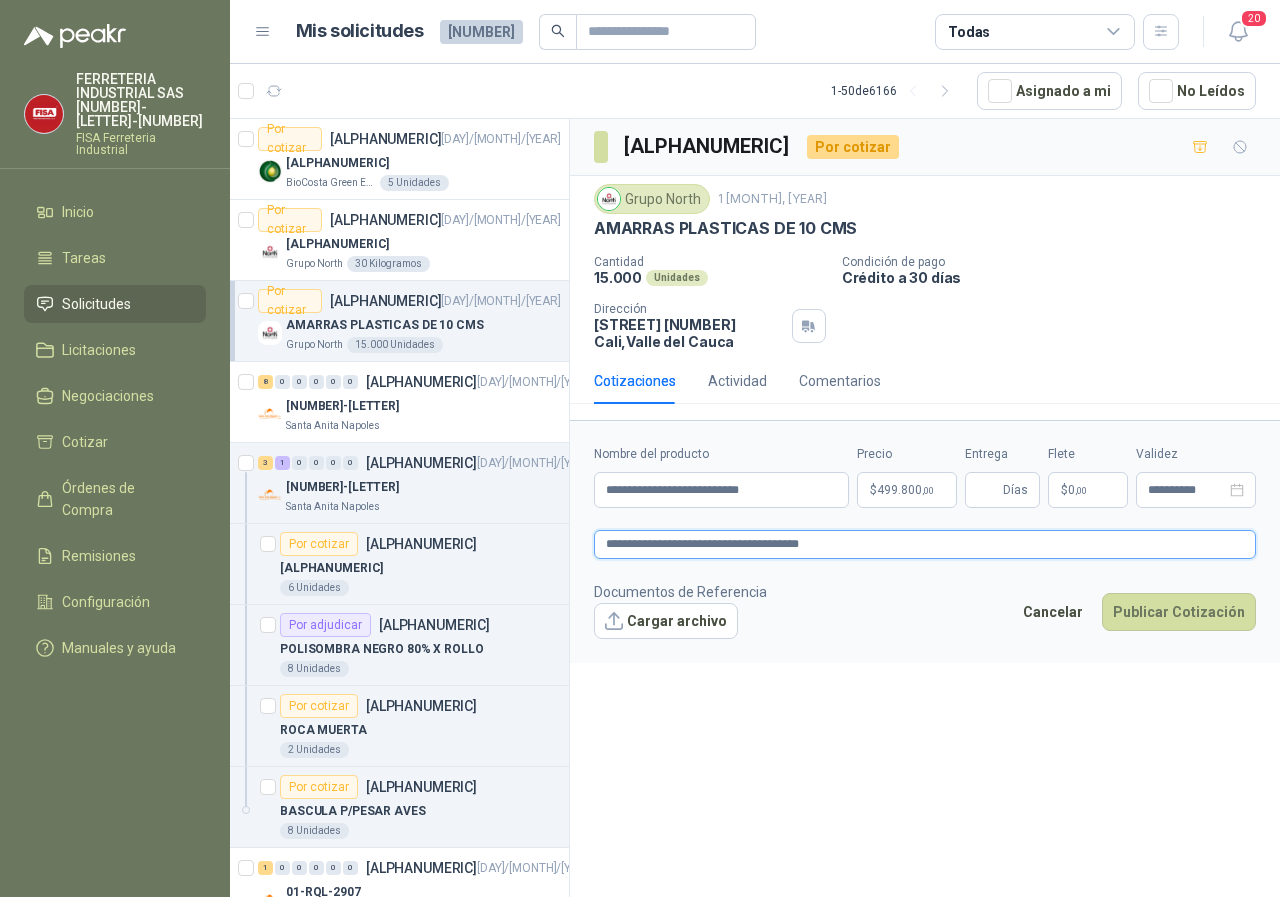 type 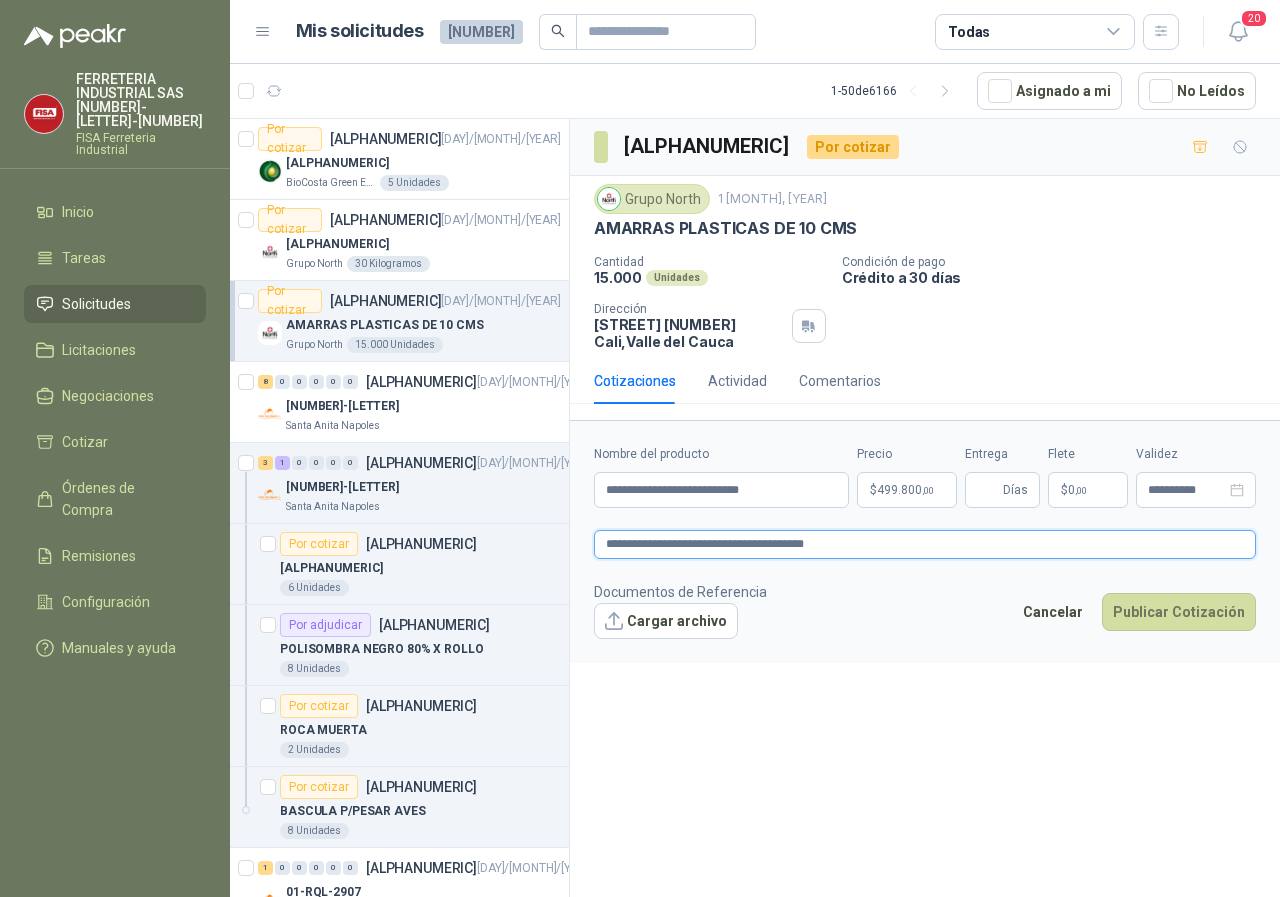 type 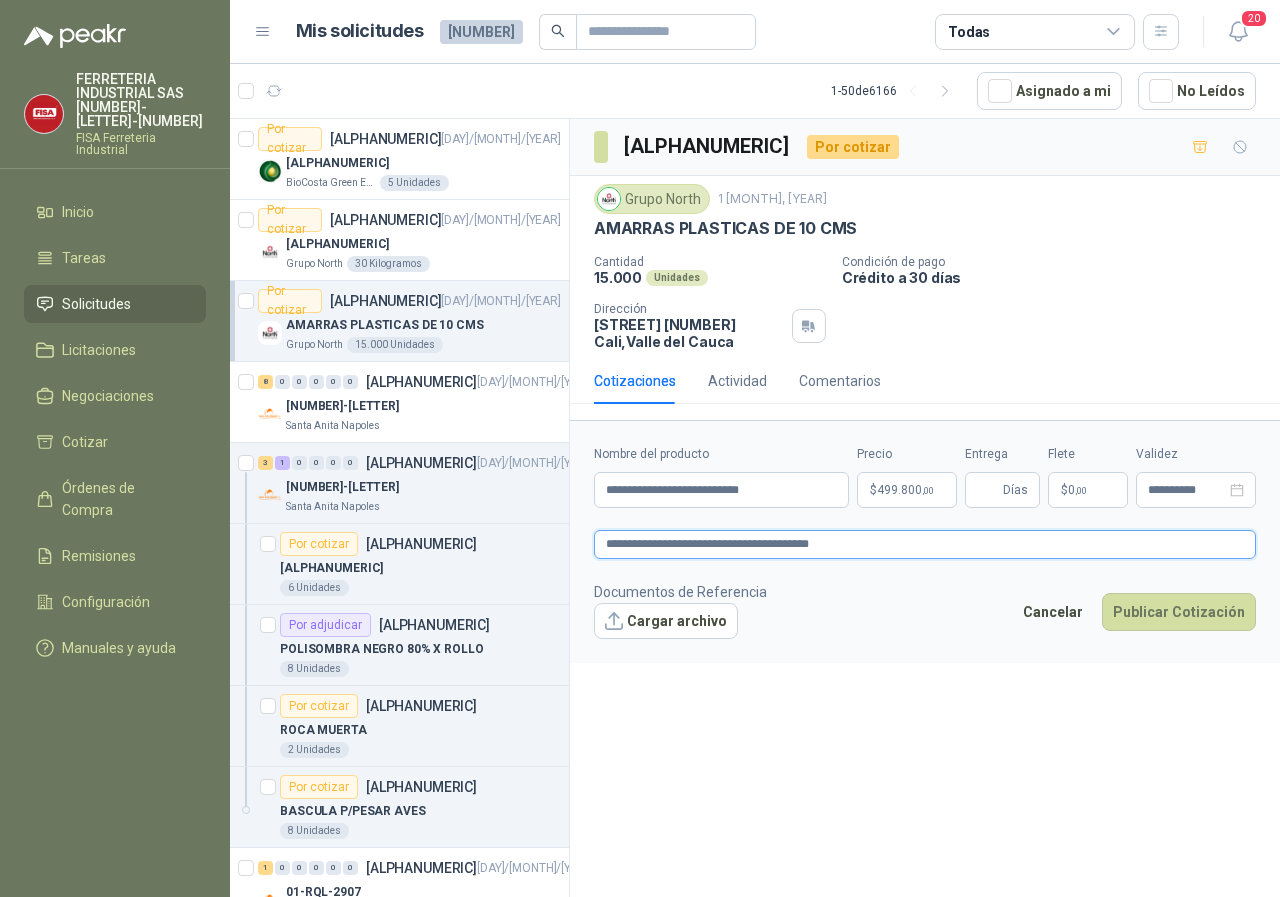 type 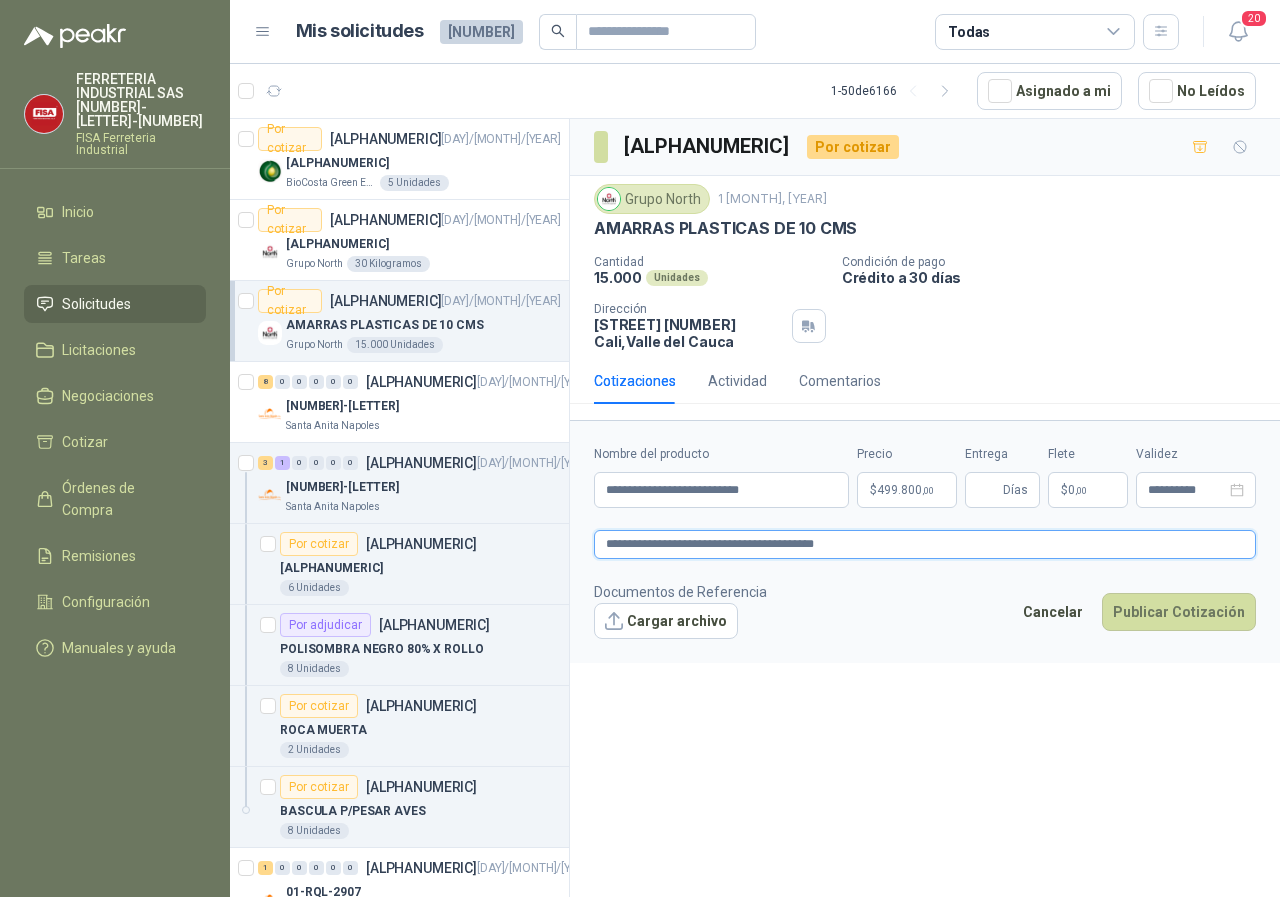type 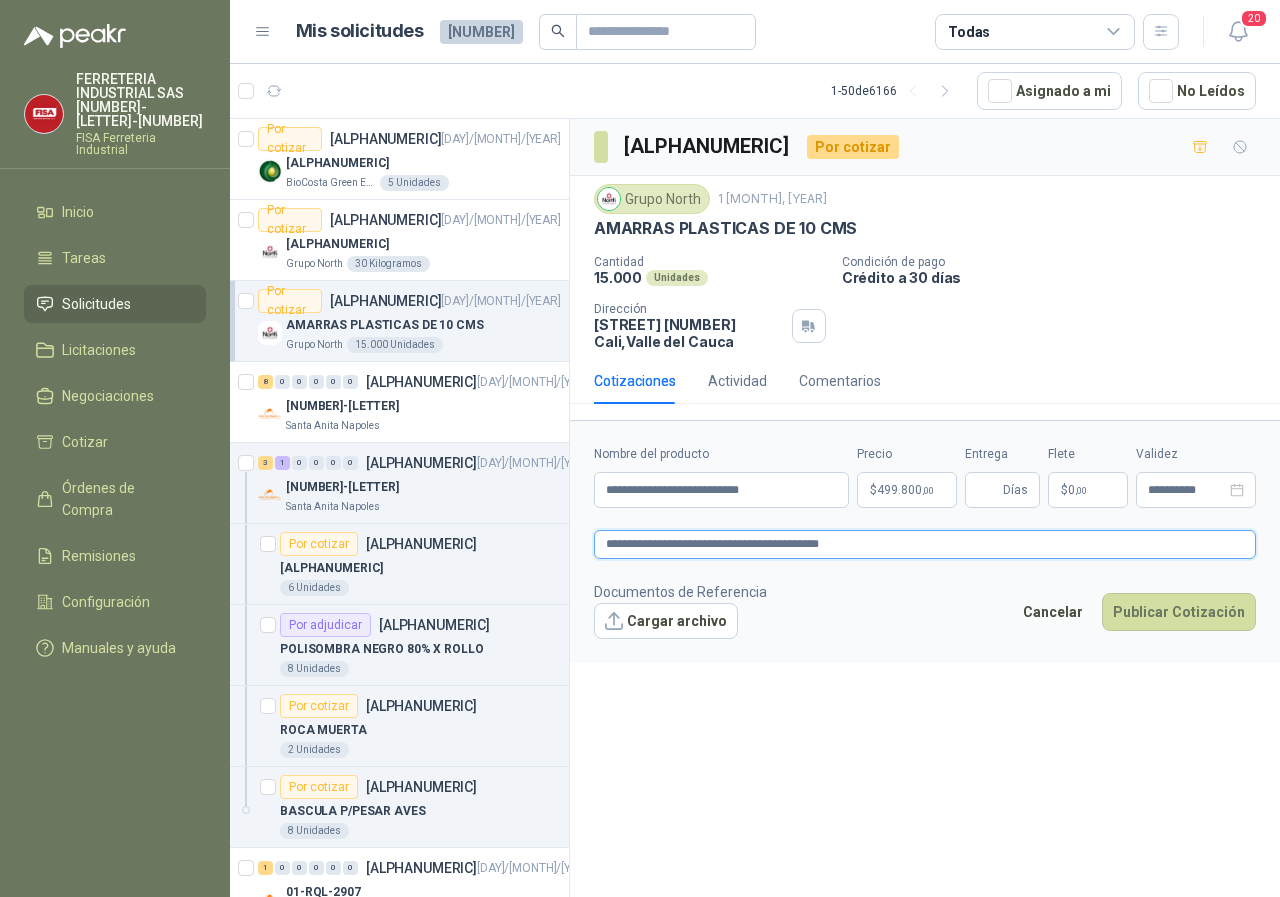 type 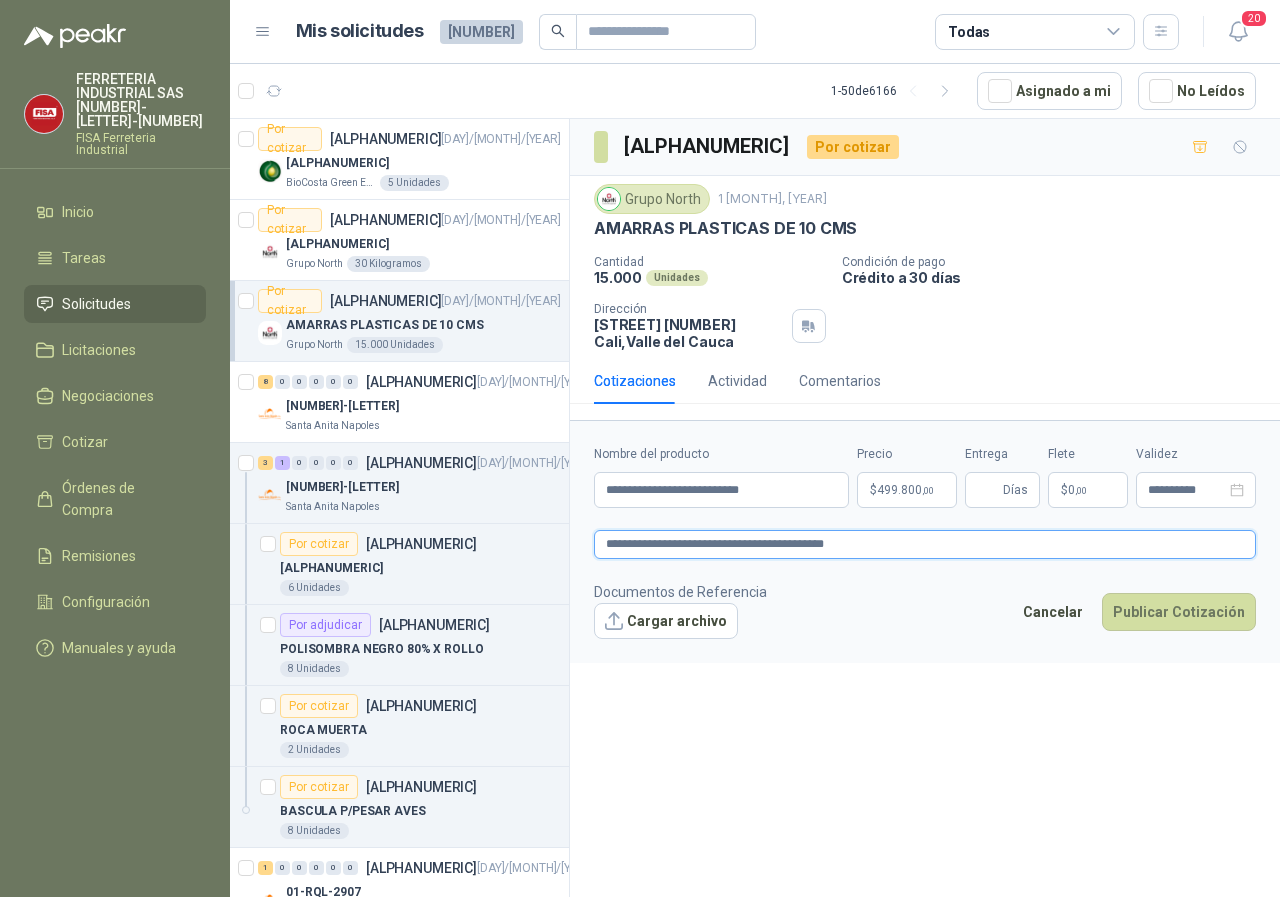 type 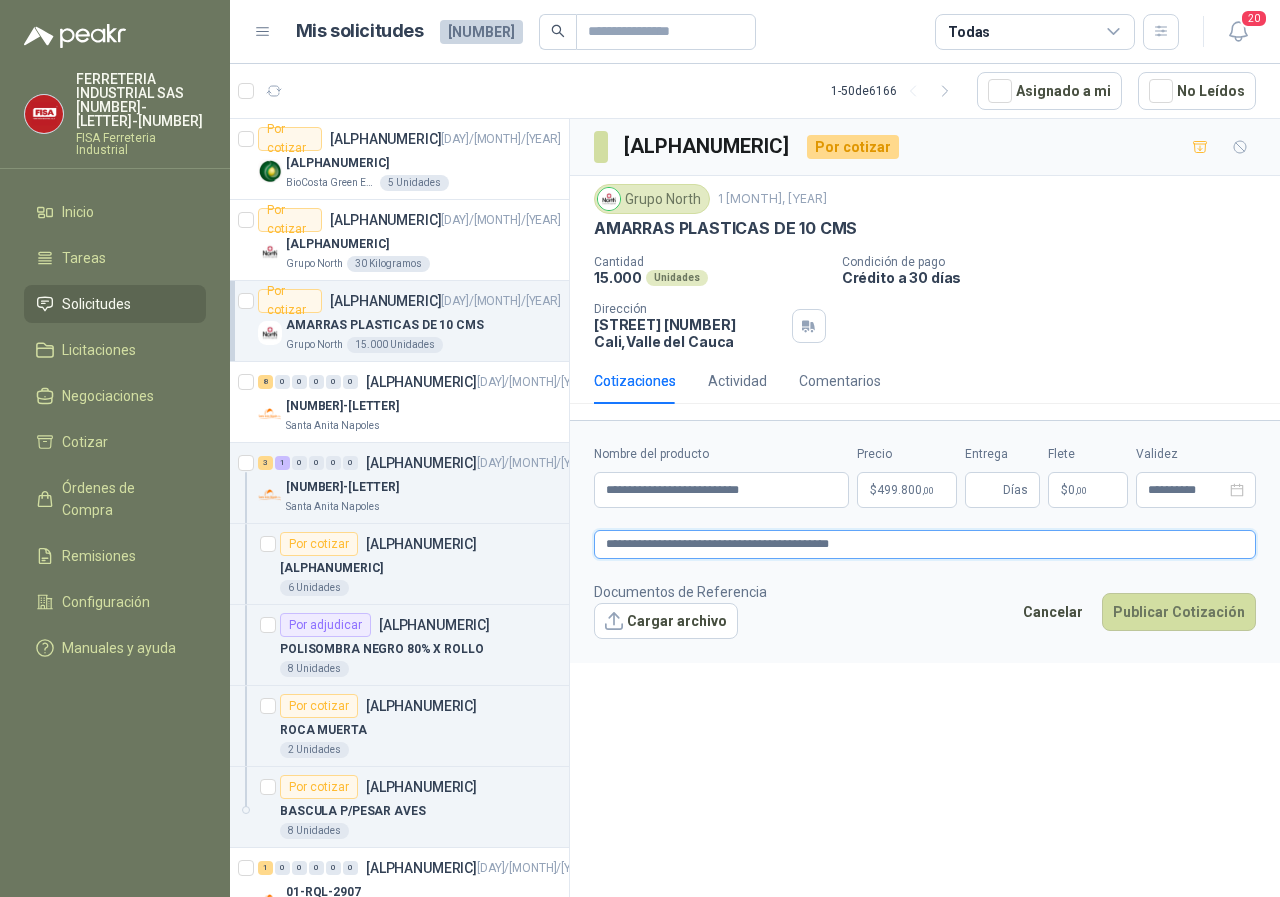type 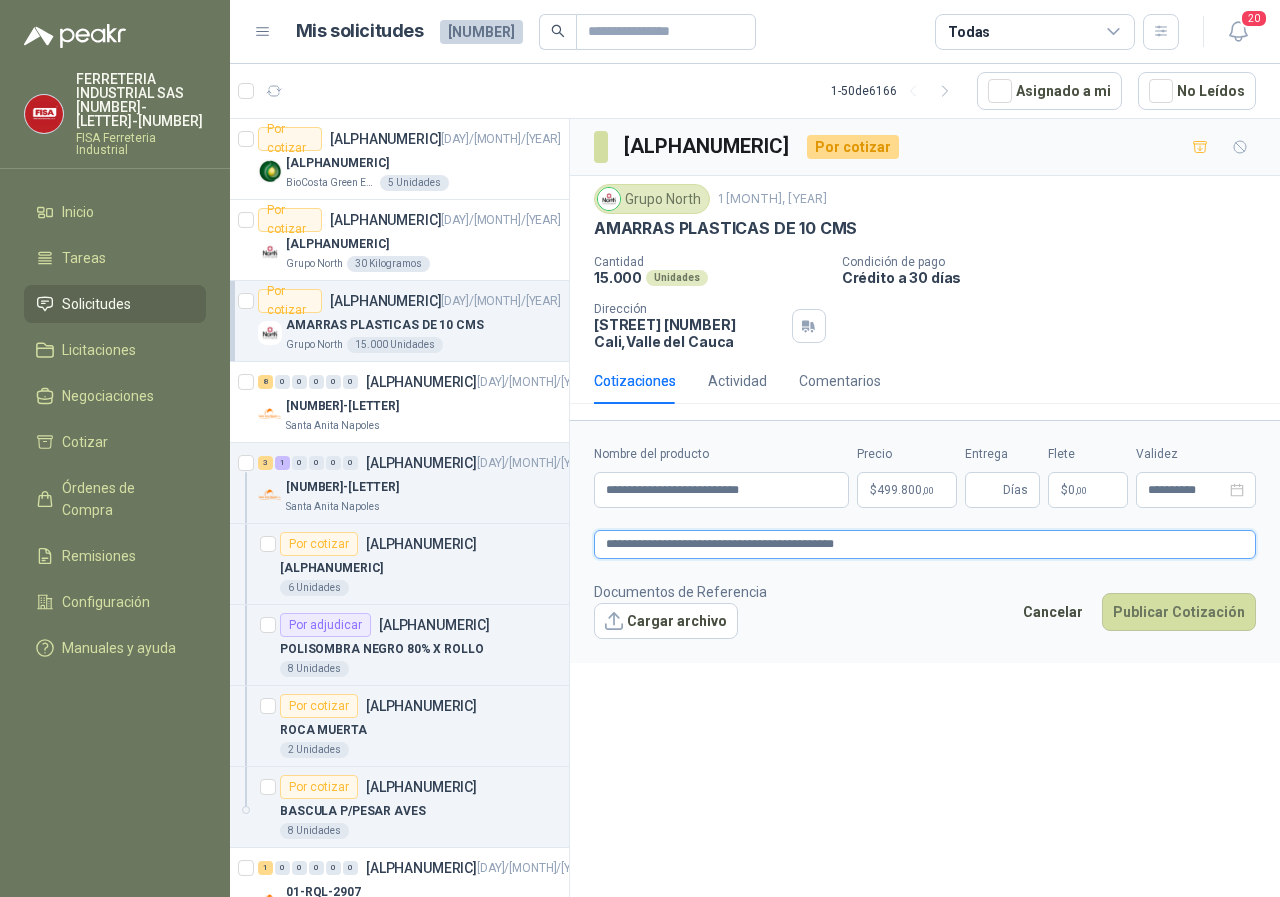 type 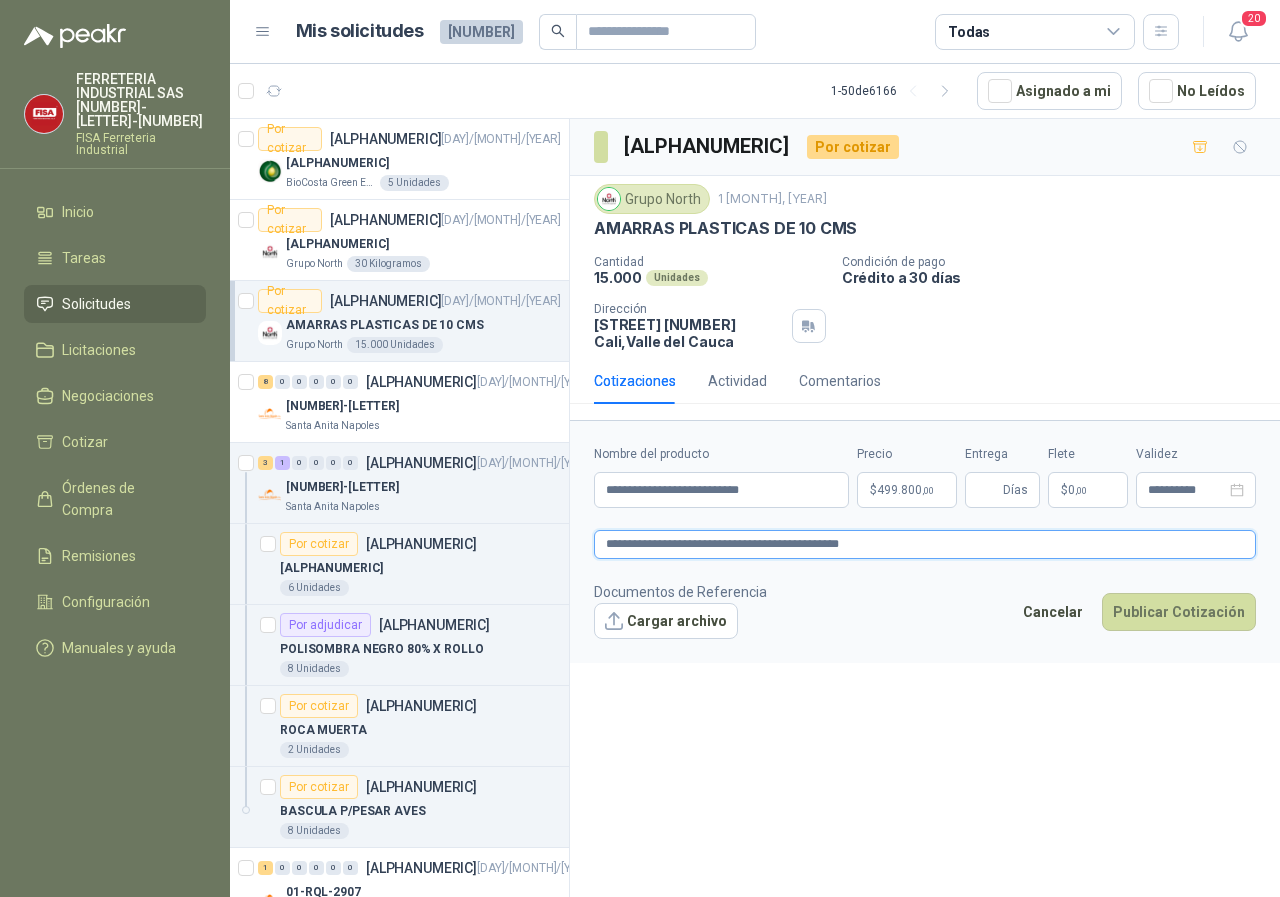 type 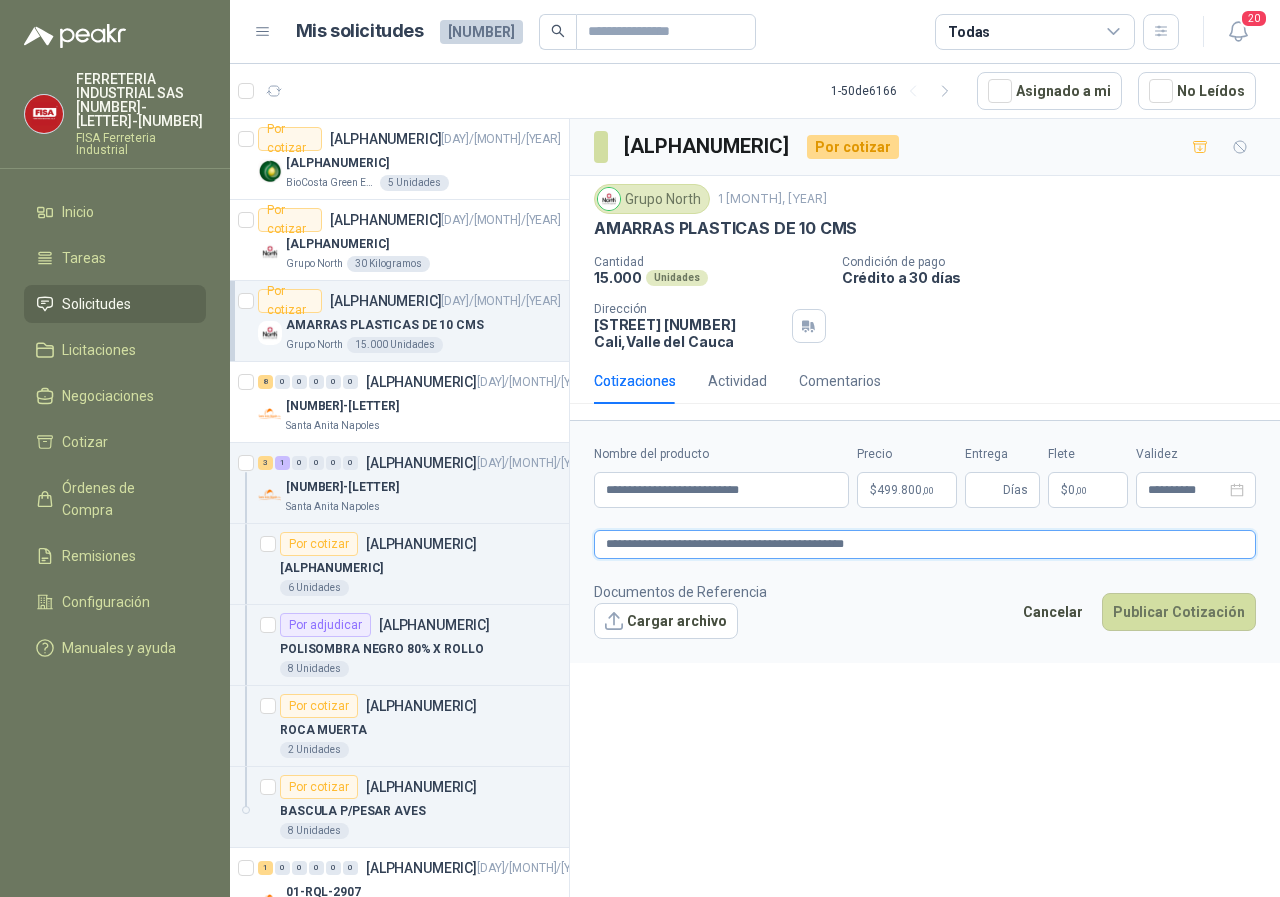 type 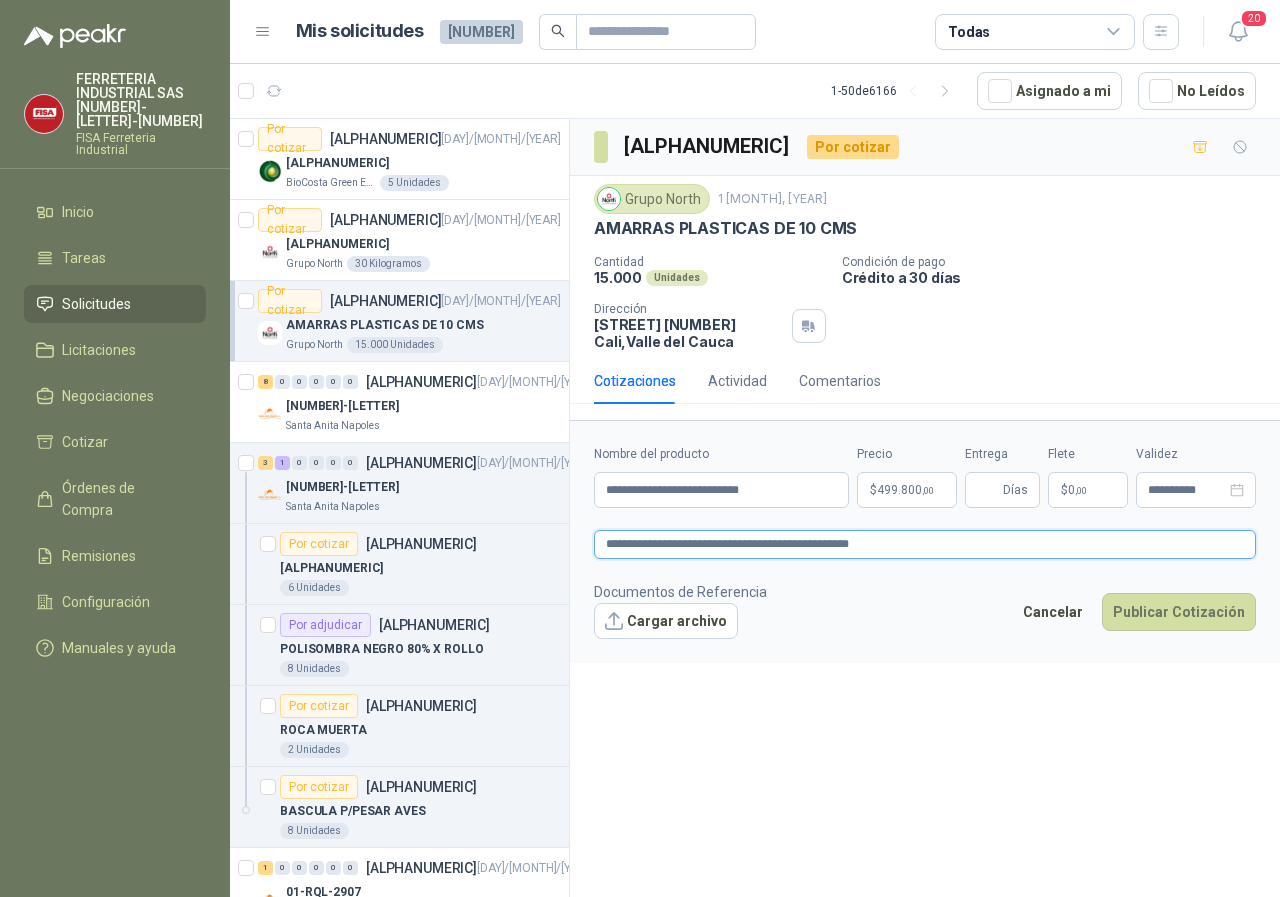 type 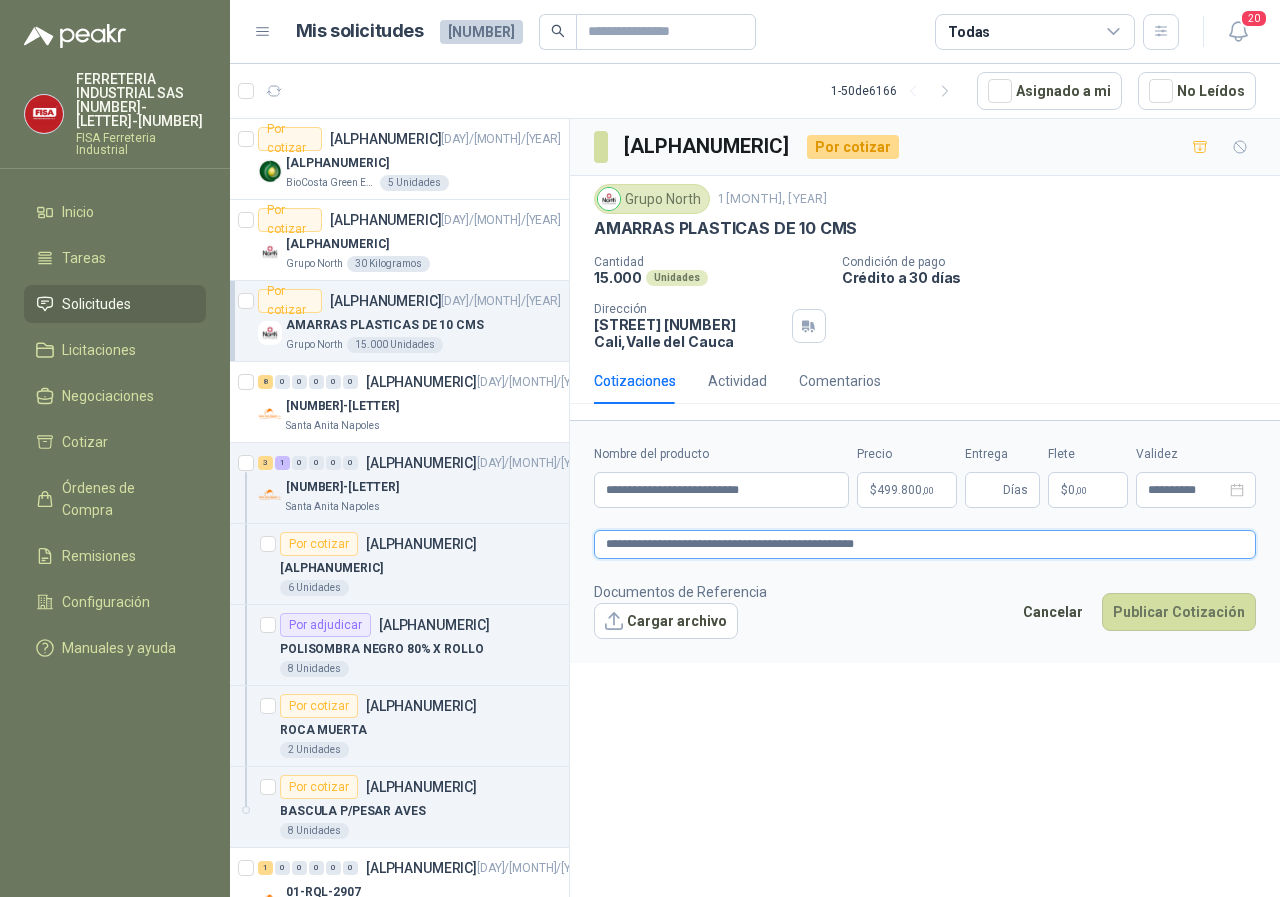 type 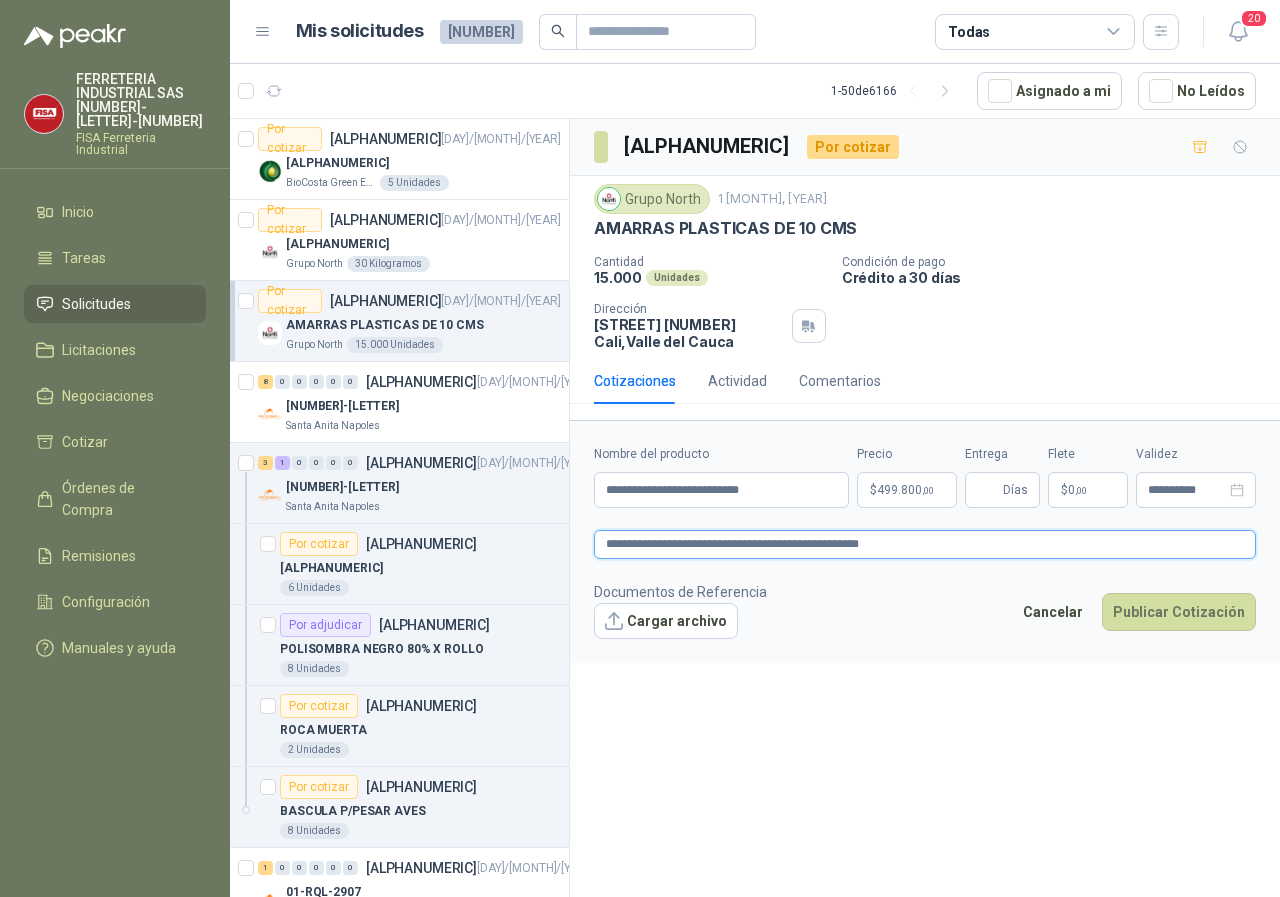 type 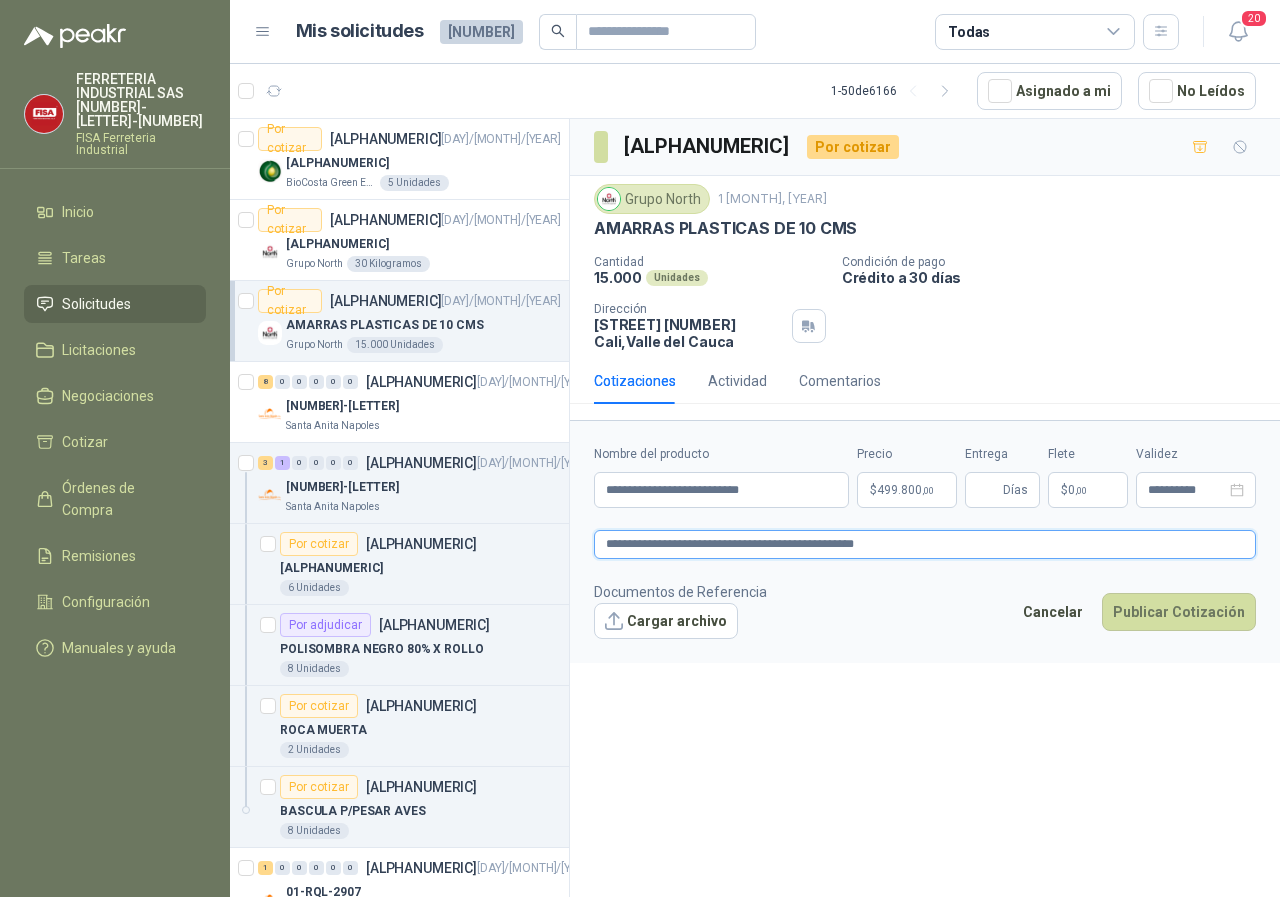 type 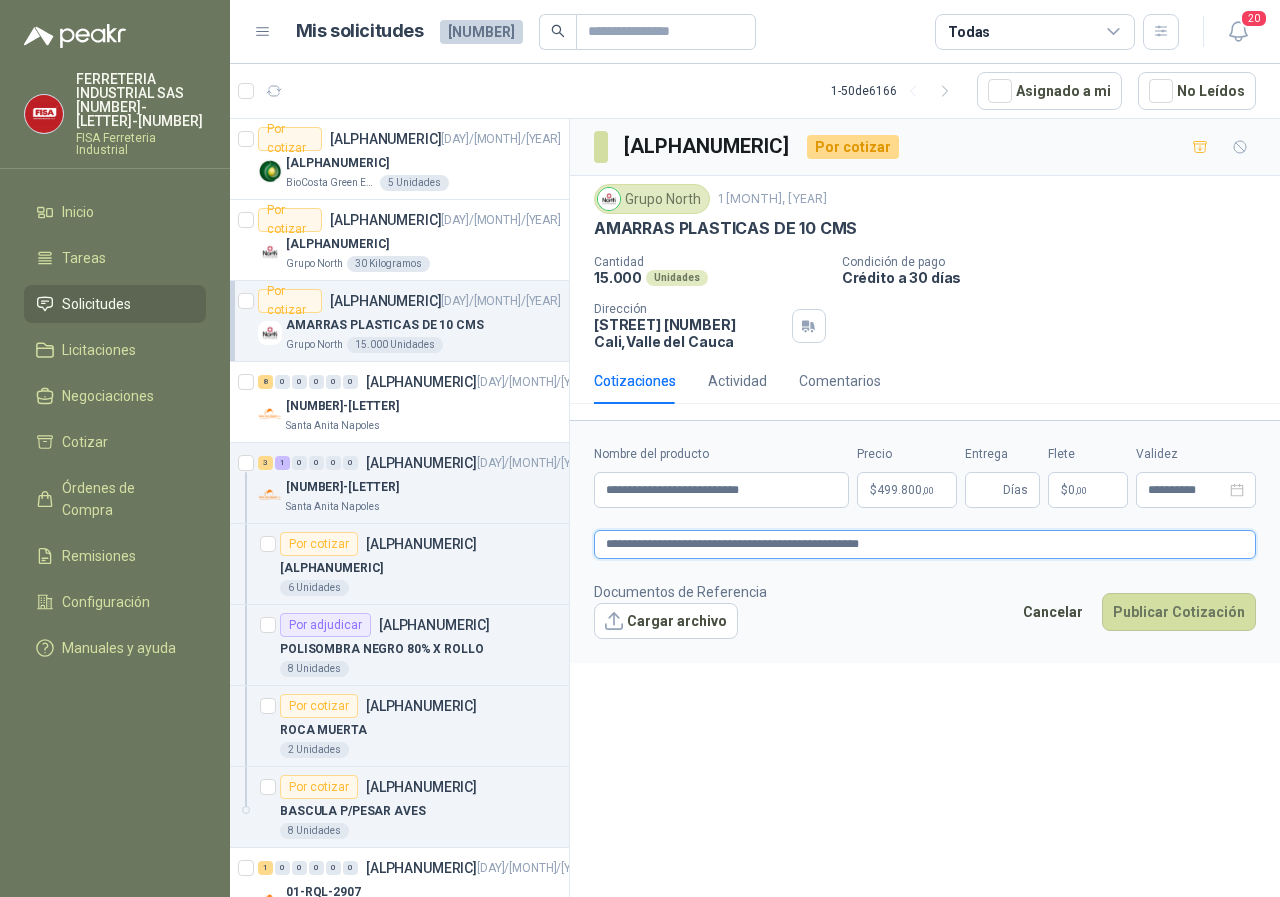 type 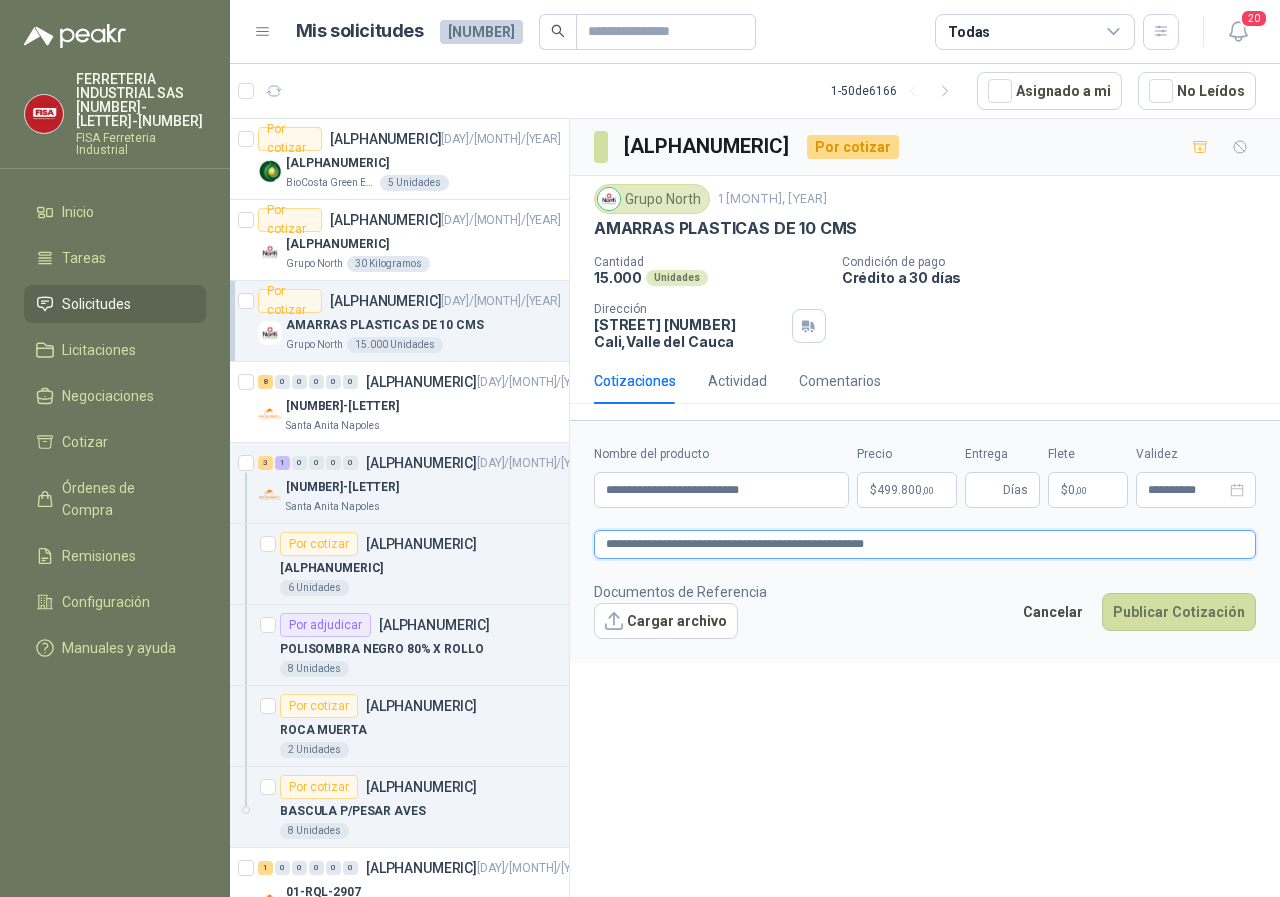 type on "**********" 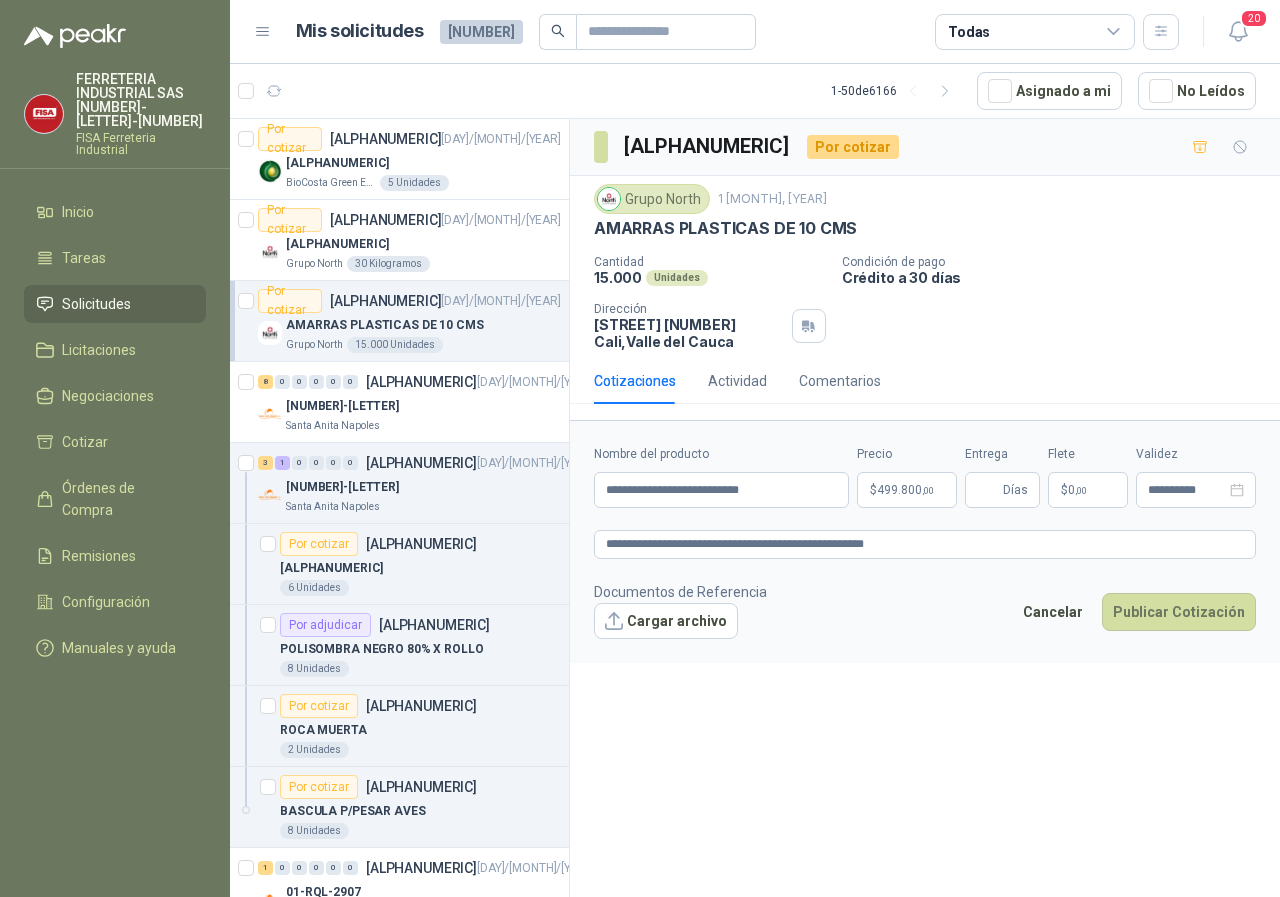 click on "**********" at bounding box center (925, 511) 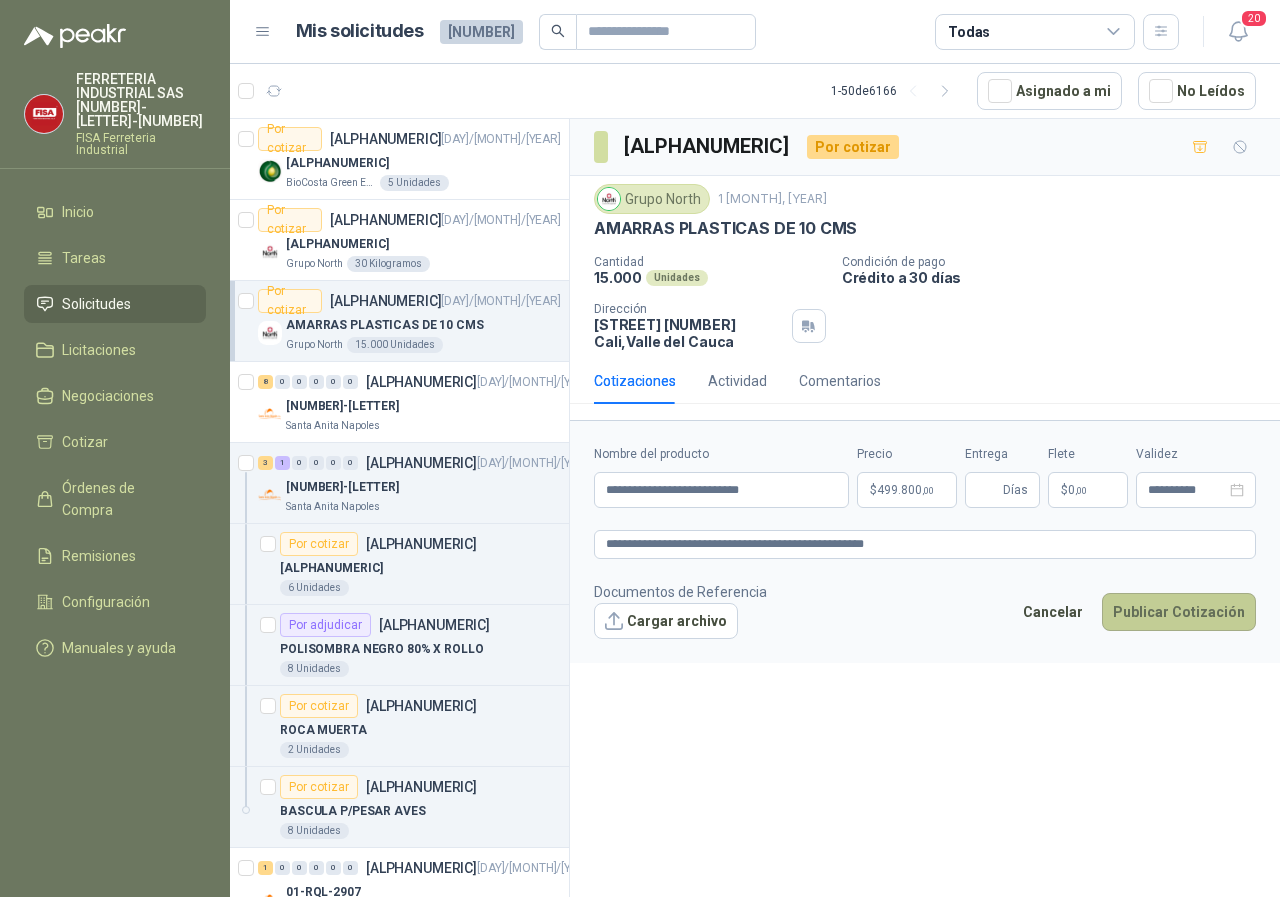 click on "Publicar Cotización" at bounding box center (1179, 612) 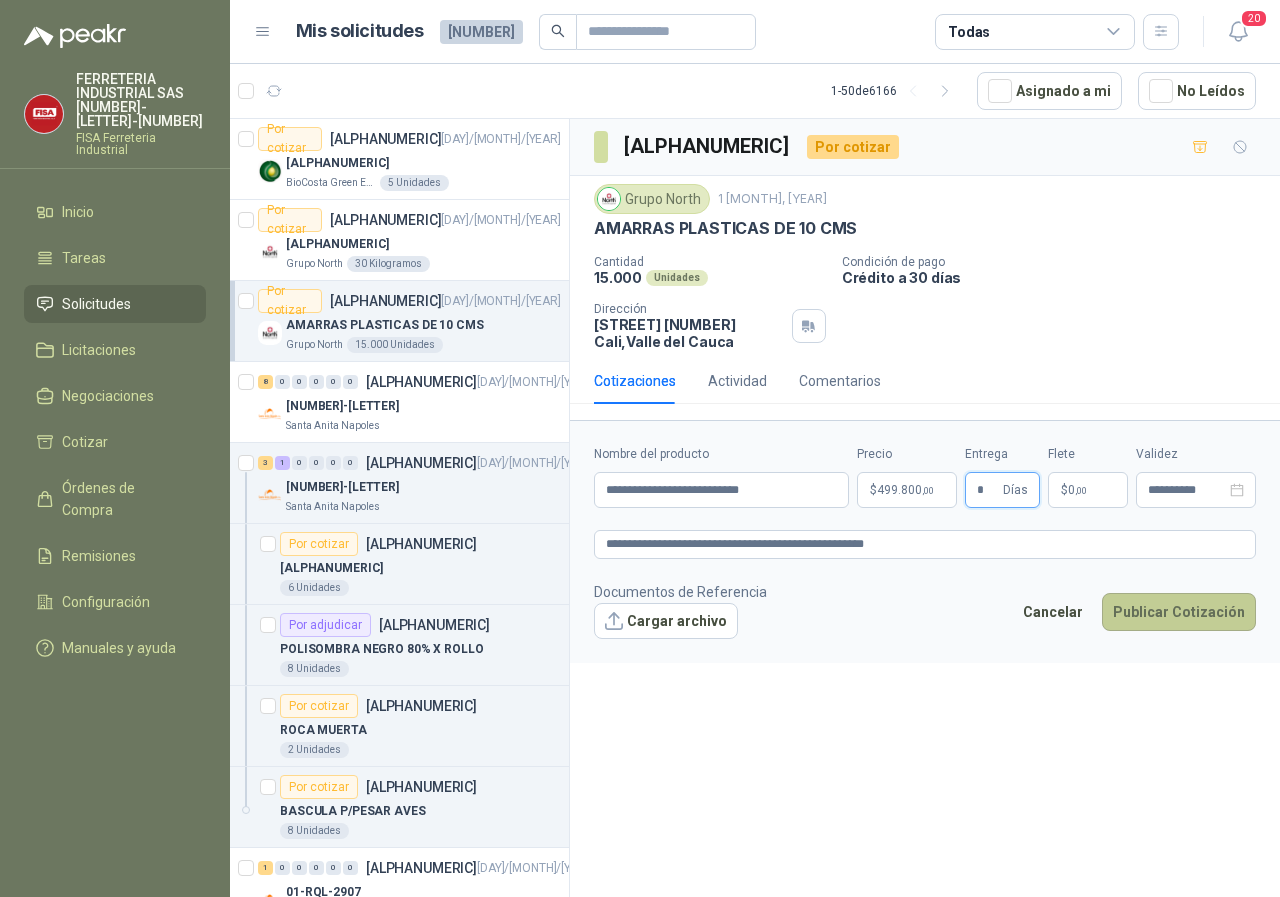 type on "*" 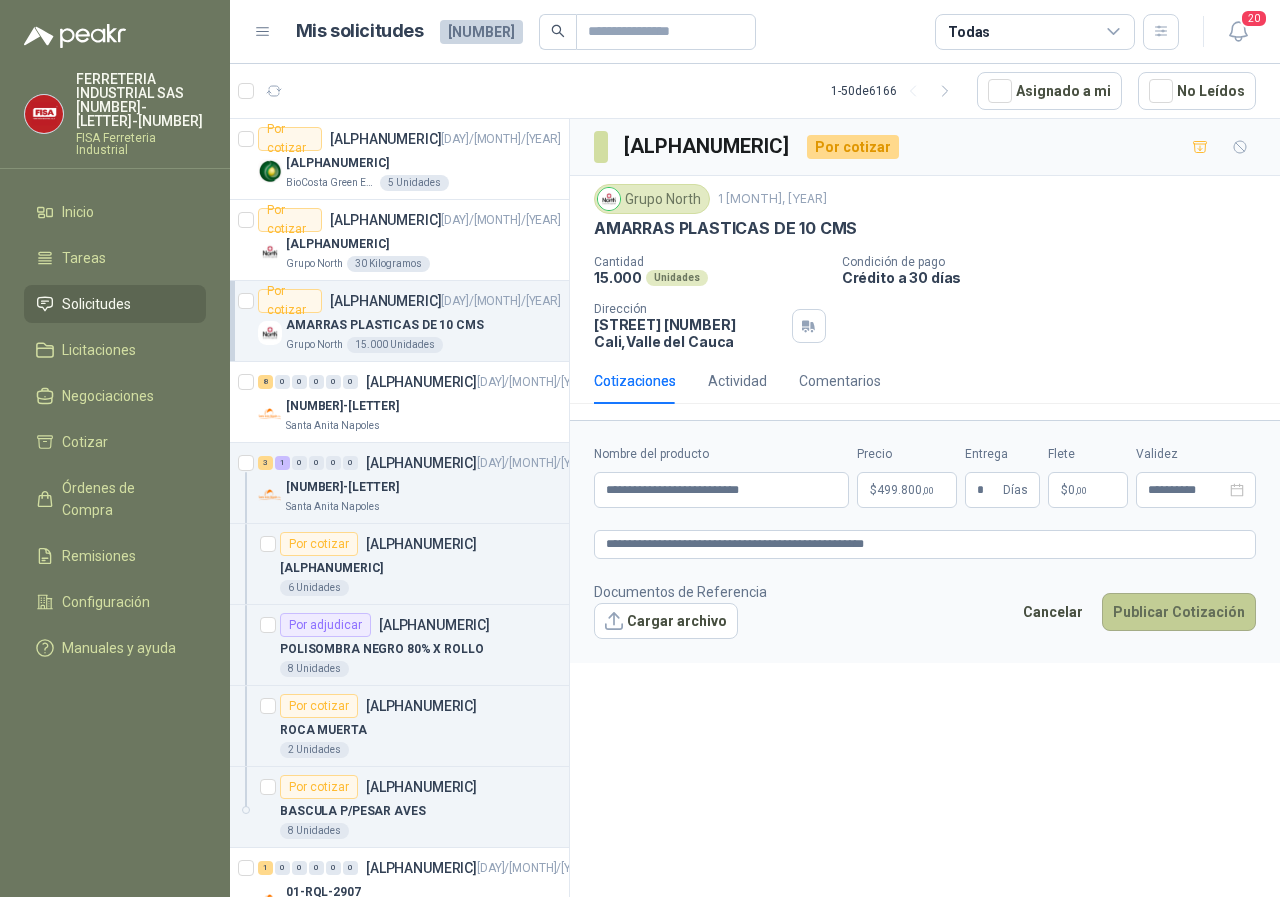 click on "Publicar Cotización" at bounding box center (1179, 612) 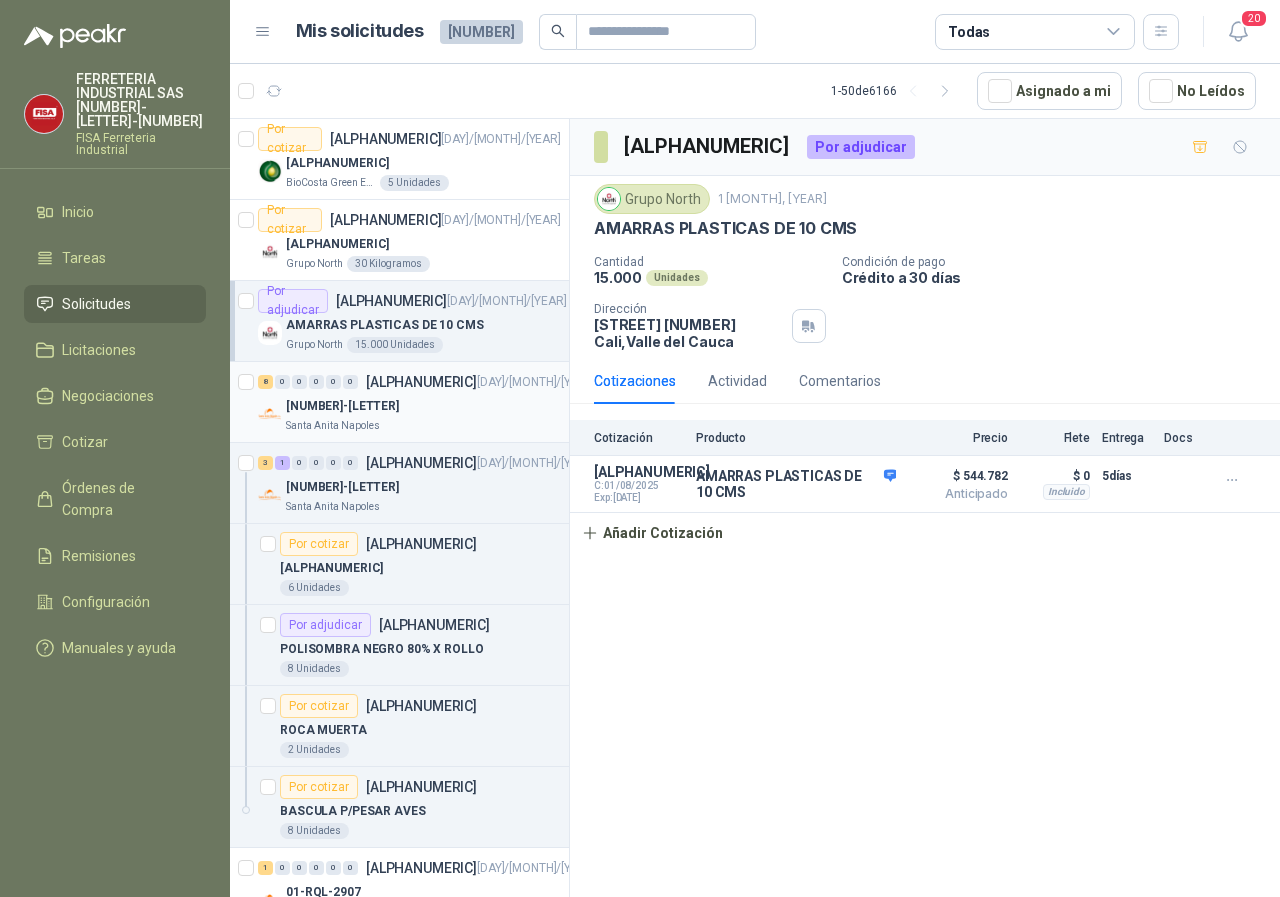 click on "Santa Anita Napoles" at bounding box center [333, 426] 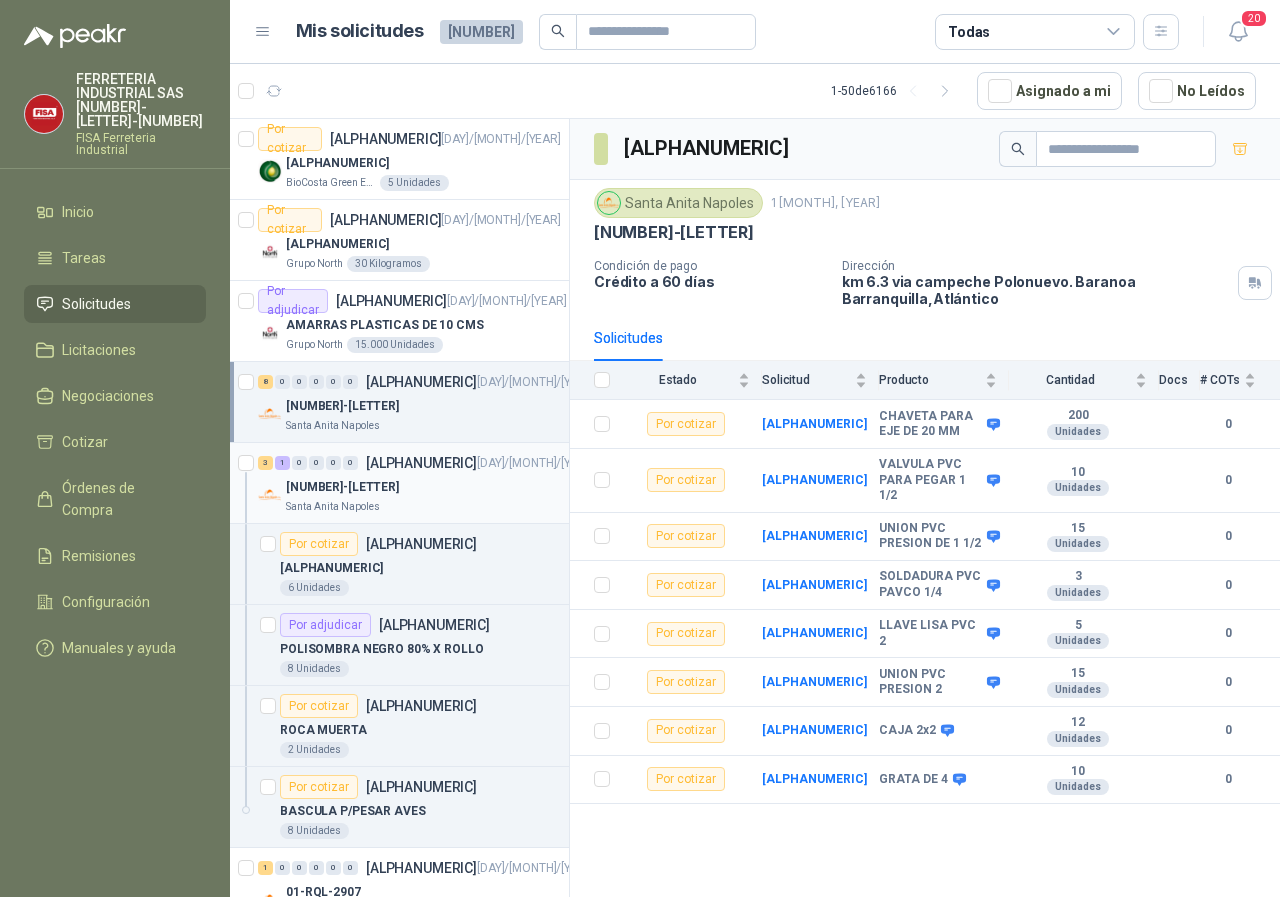 click on "Santa Anita Napoles" at bounding box center (333, 507) 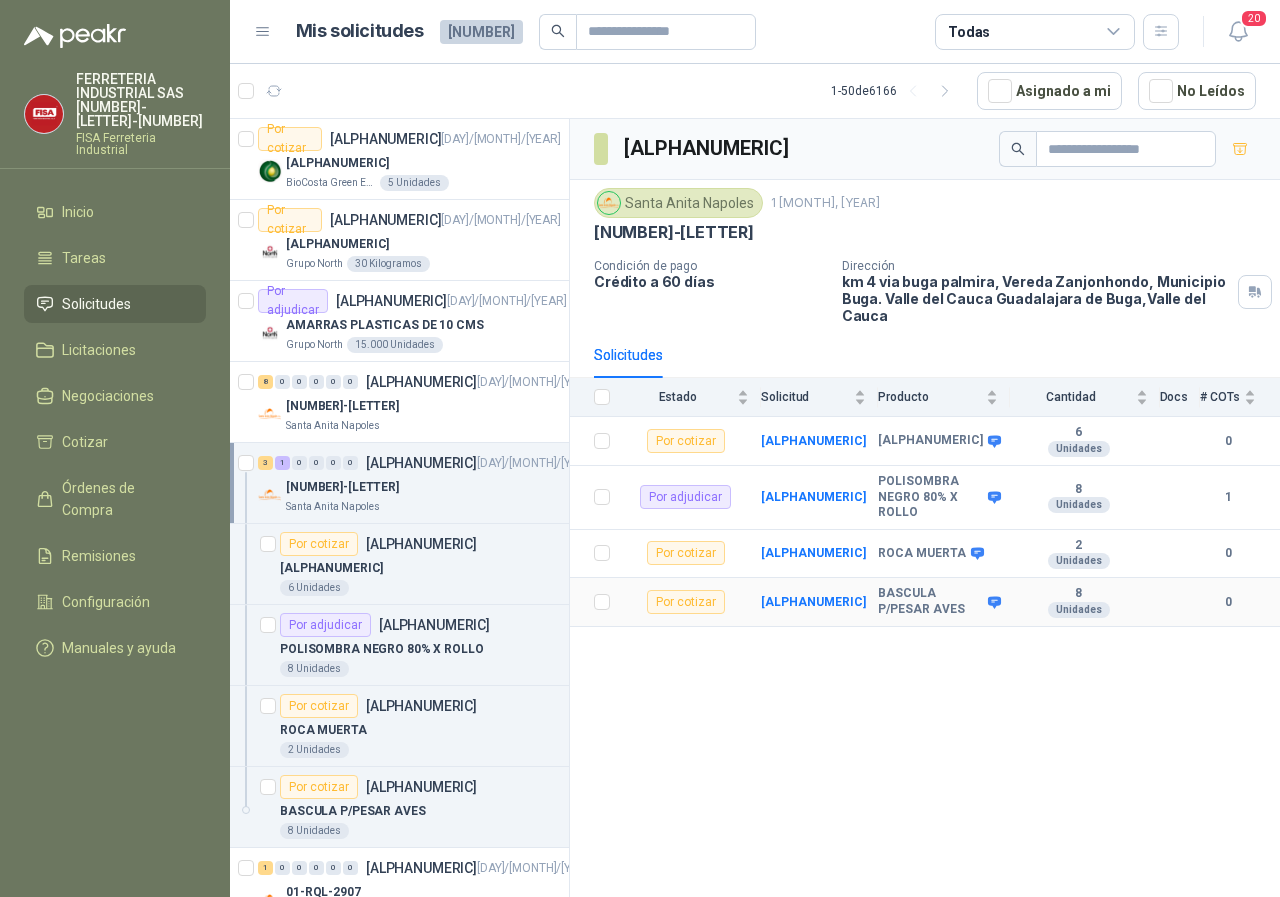 click on "[ALPHANUMERIC]" at bounding box center [819, 602] 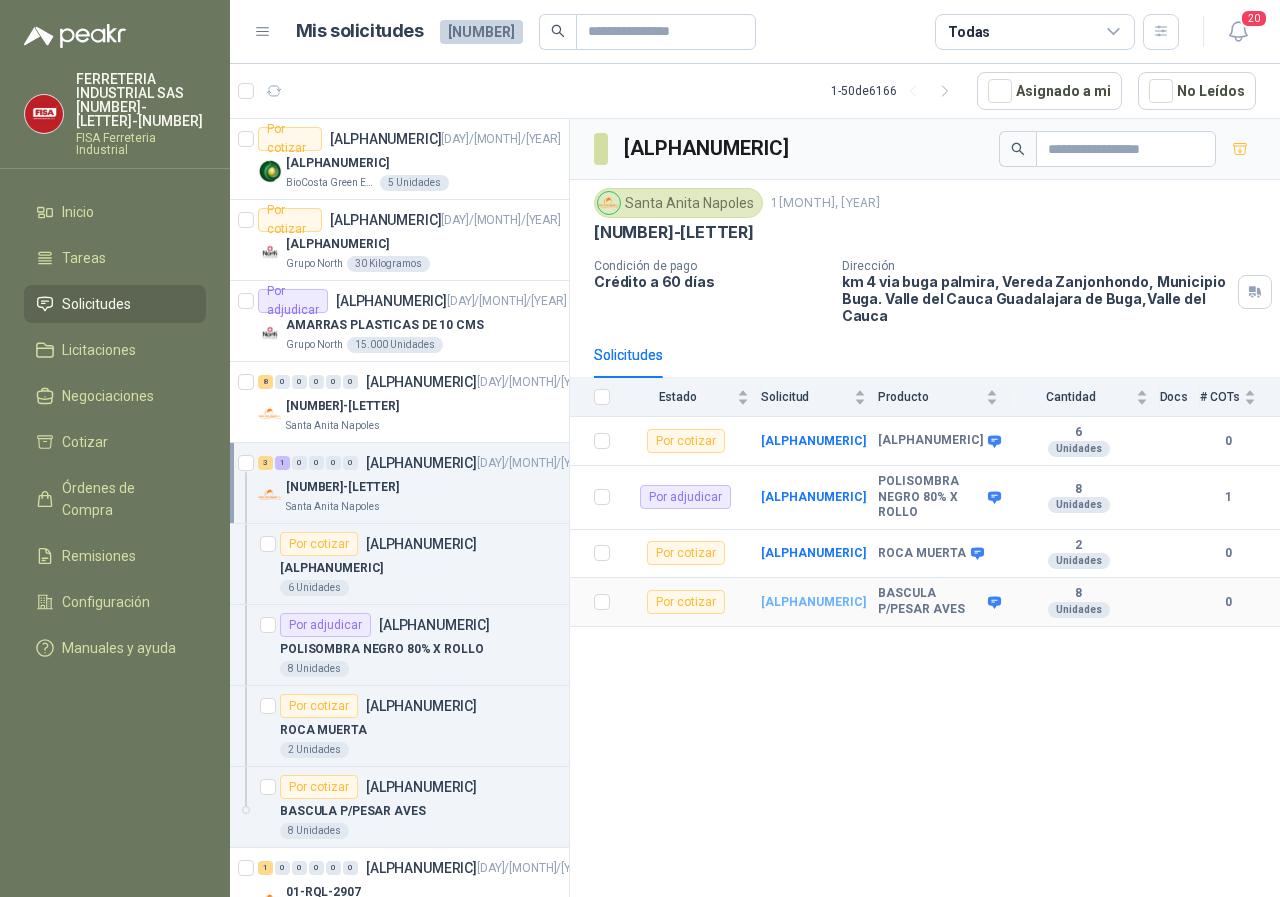 click on "[ALPHANUMERIC]" at bounding box center (813, 602) 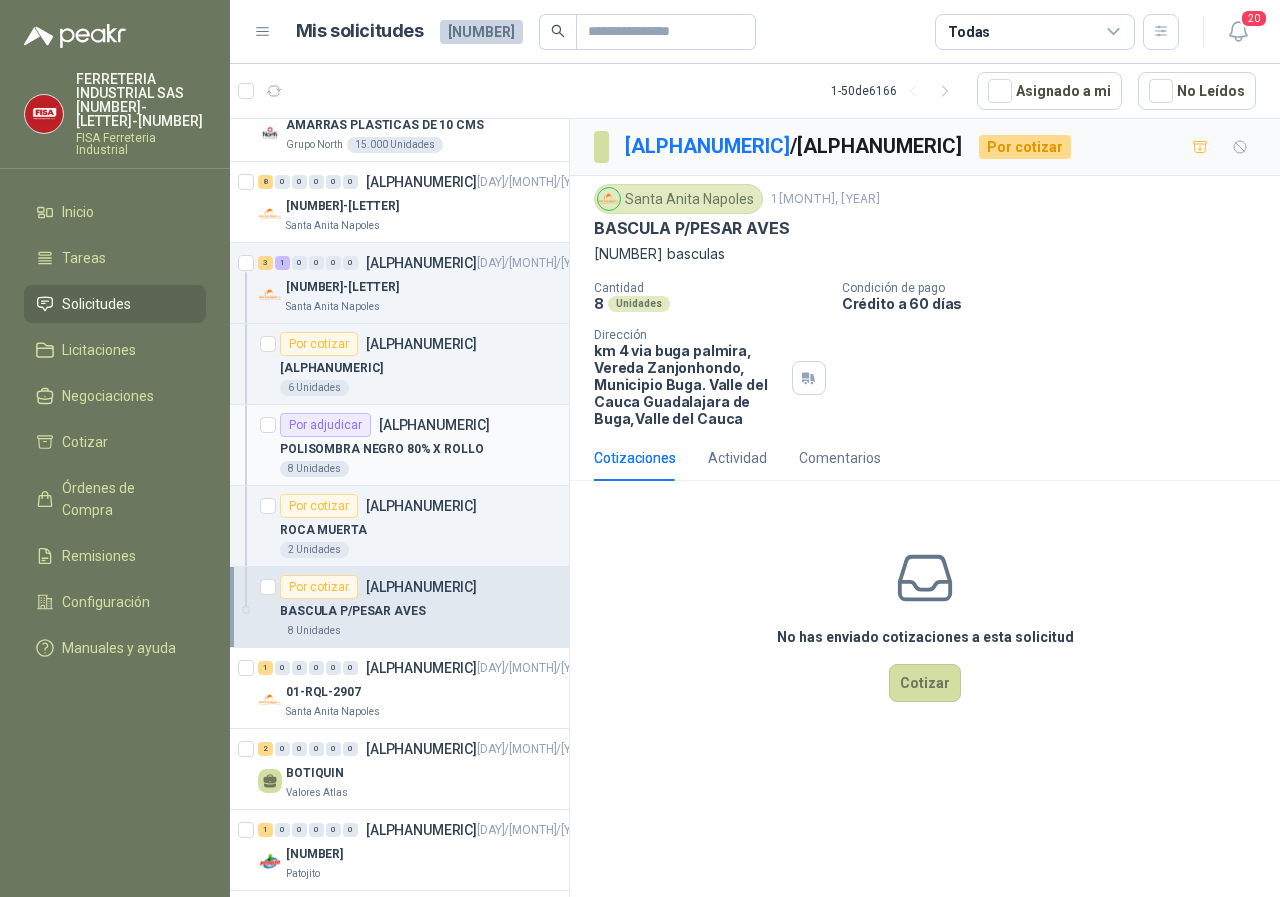 scroll, scrollTop: 300, scrollLeft: 0, axis: vertical 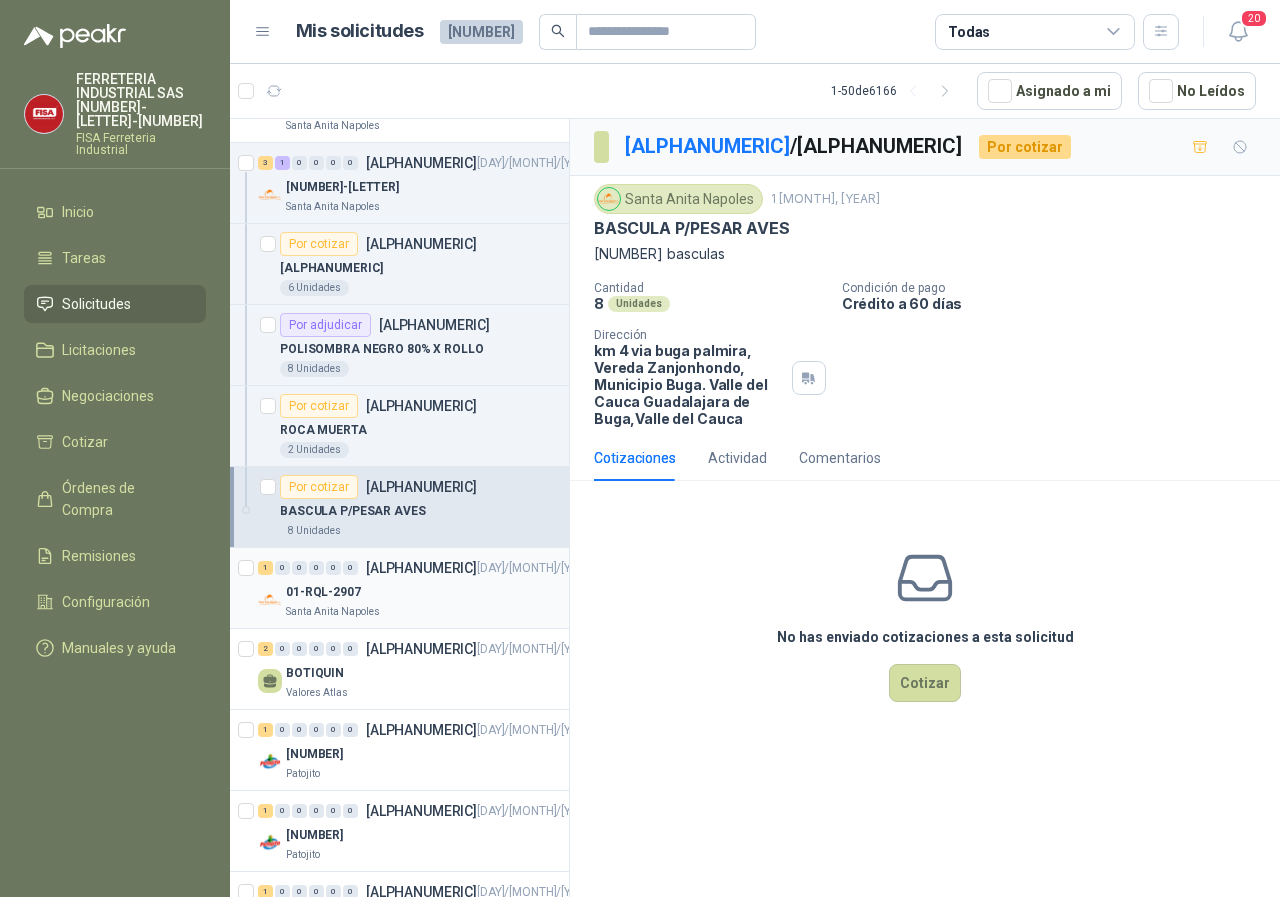 click on "Santa Anita Napoles" at bounding box center (333, 612) 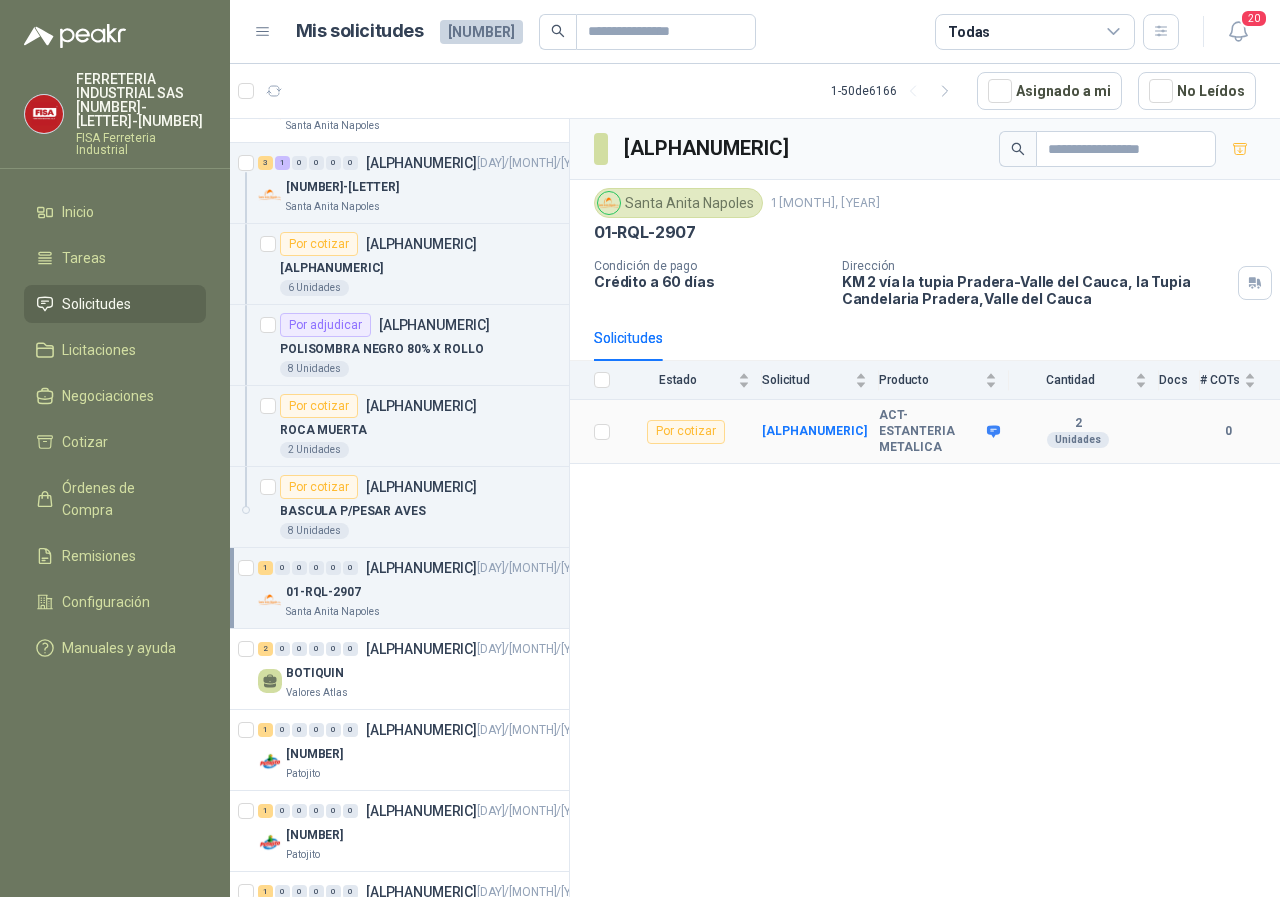 click on "[ALPHANUMERIC]" at bounding box center (820, 432) 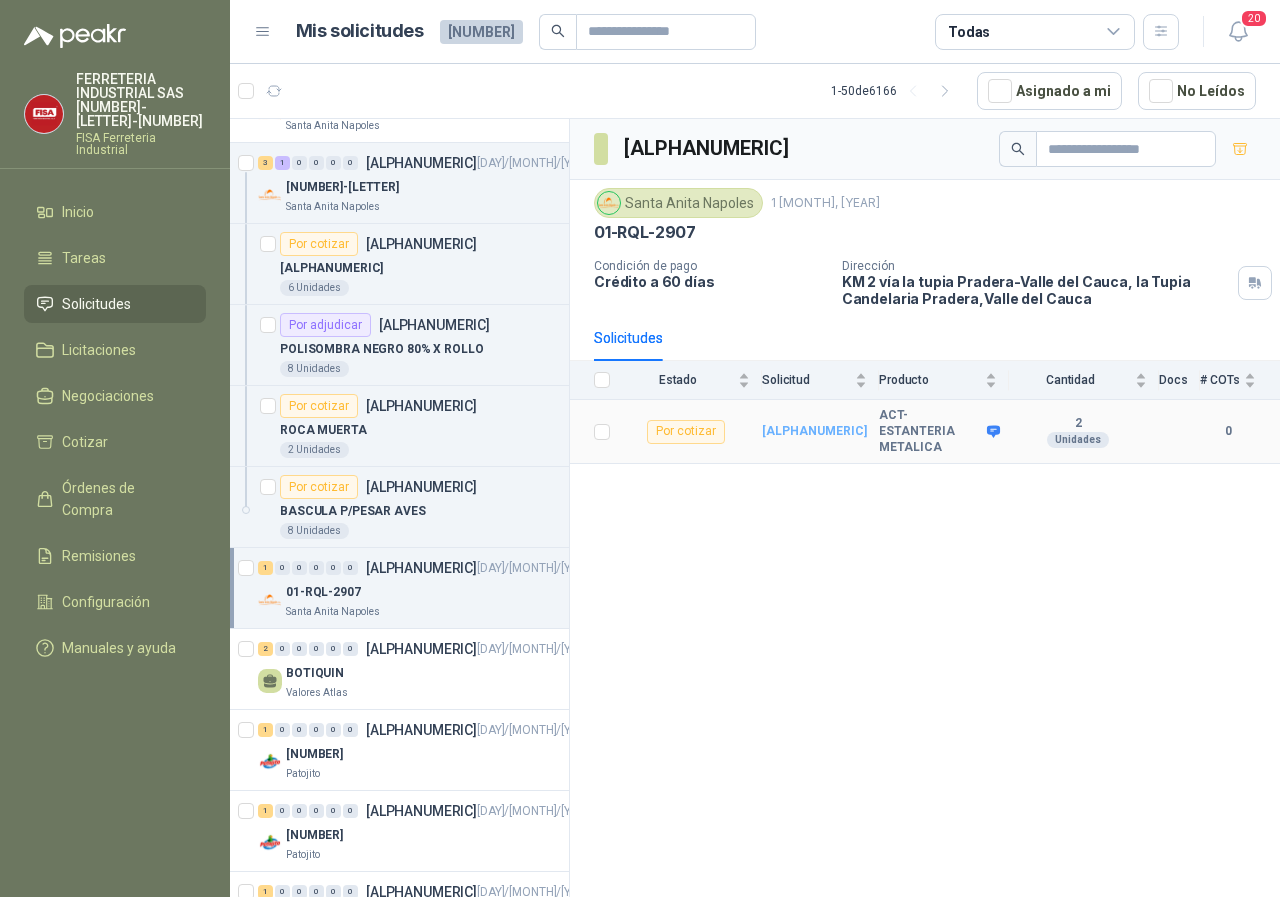 click on "[ALPHANUMERIC]" at bounding box center (814, 431) 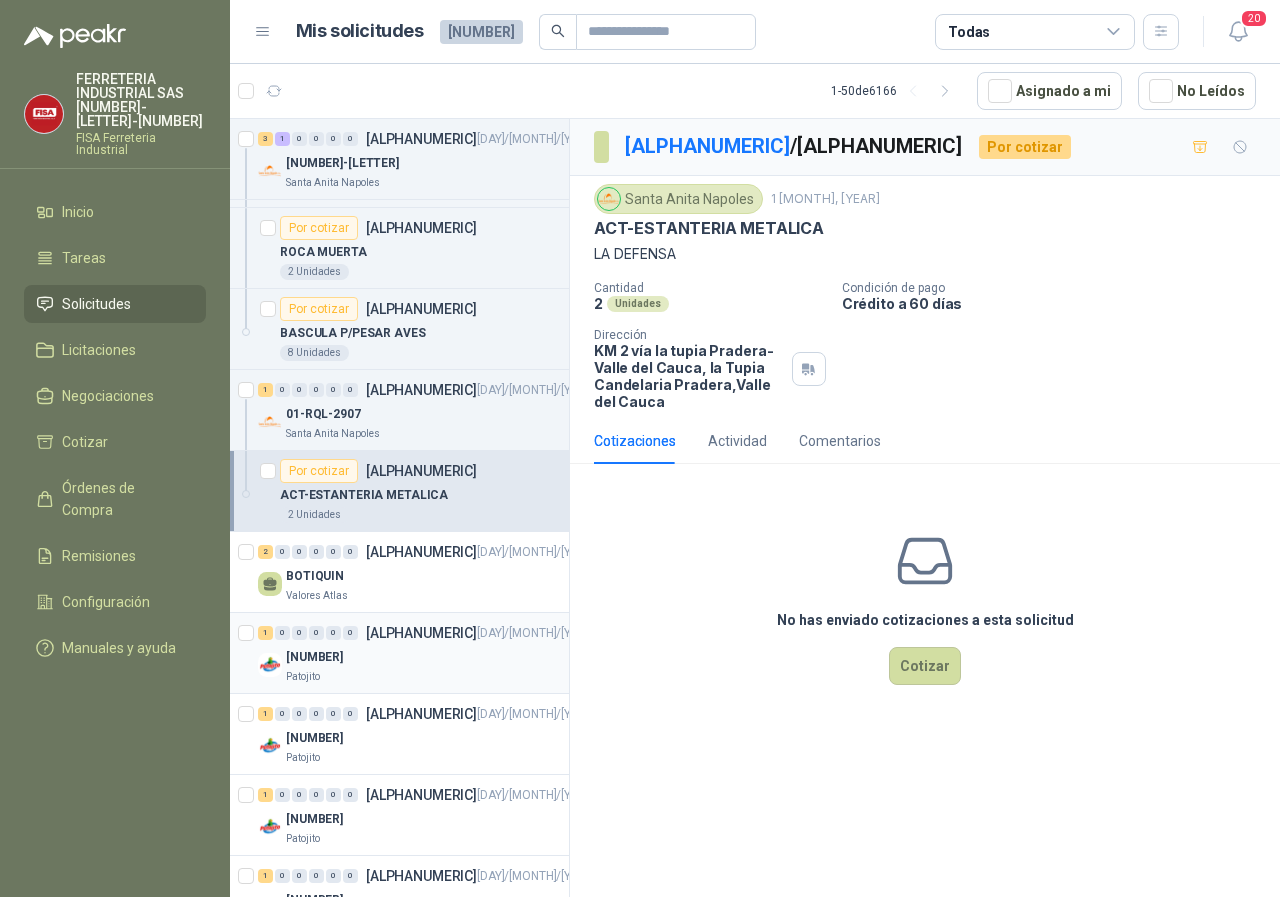 scroll, scrollTop: 500, scrollLeft: 0, axis: vertical 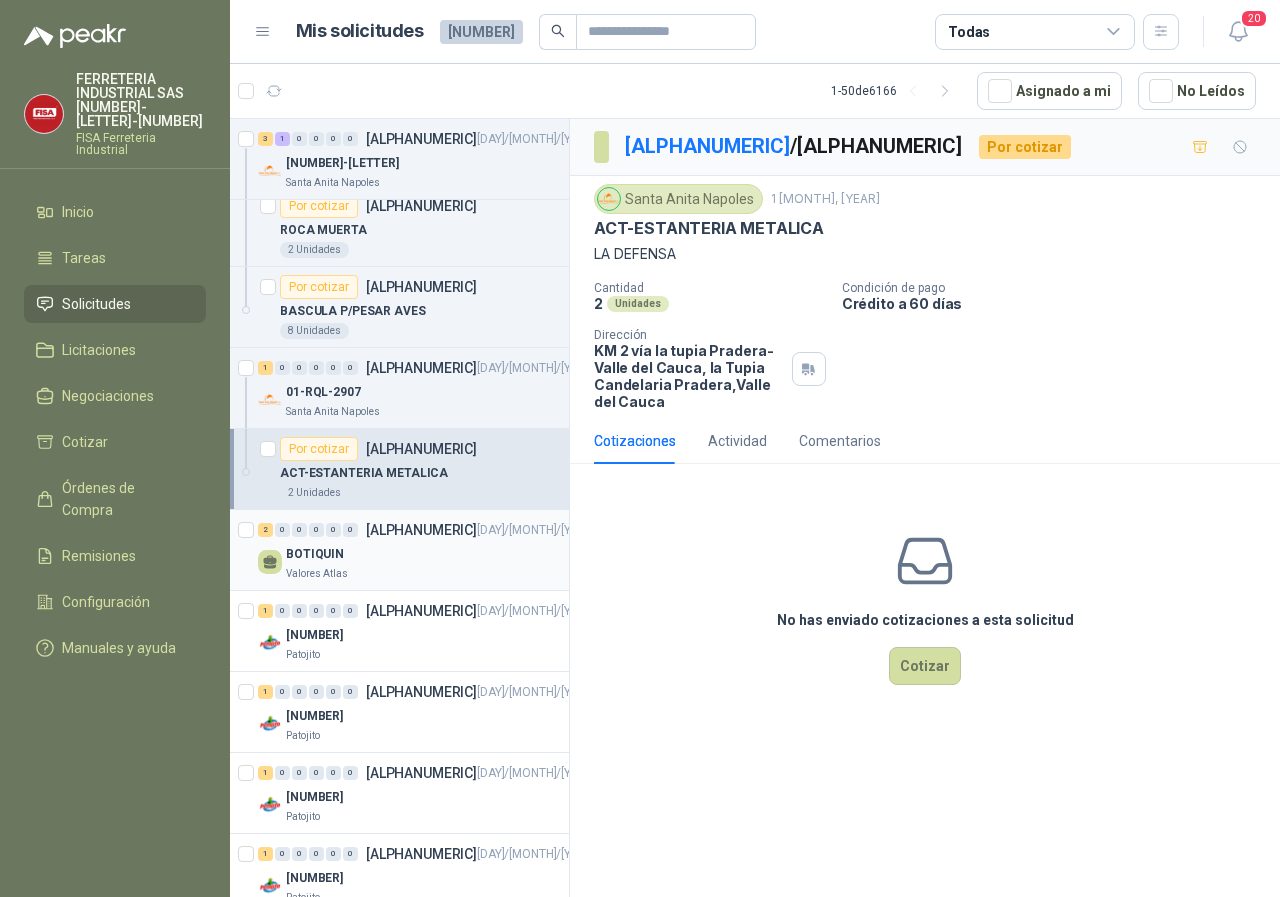 click on "Valores Atlas" at bounding box center (317, 574) 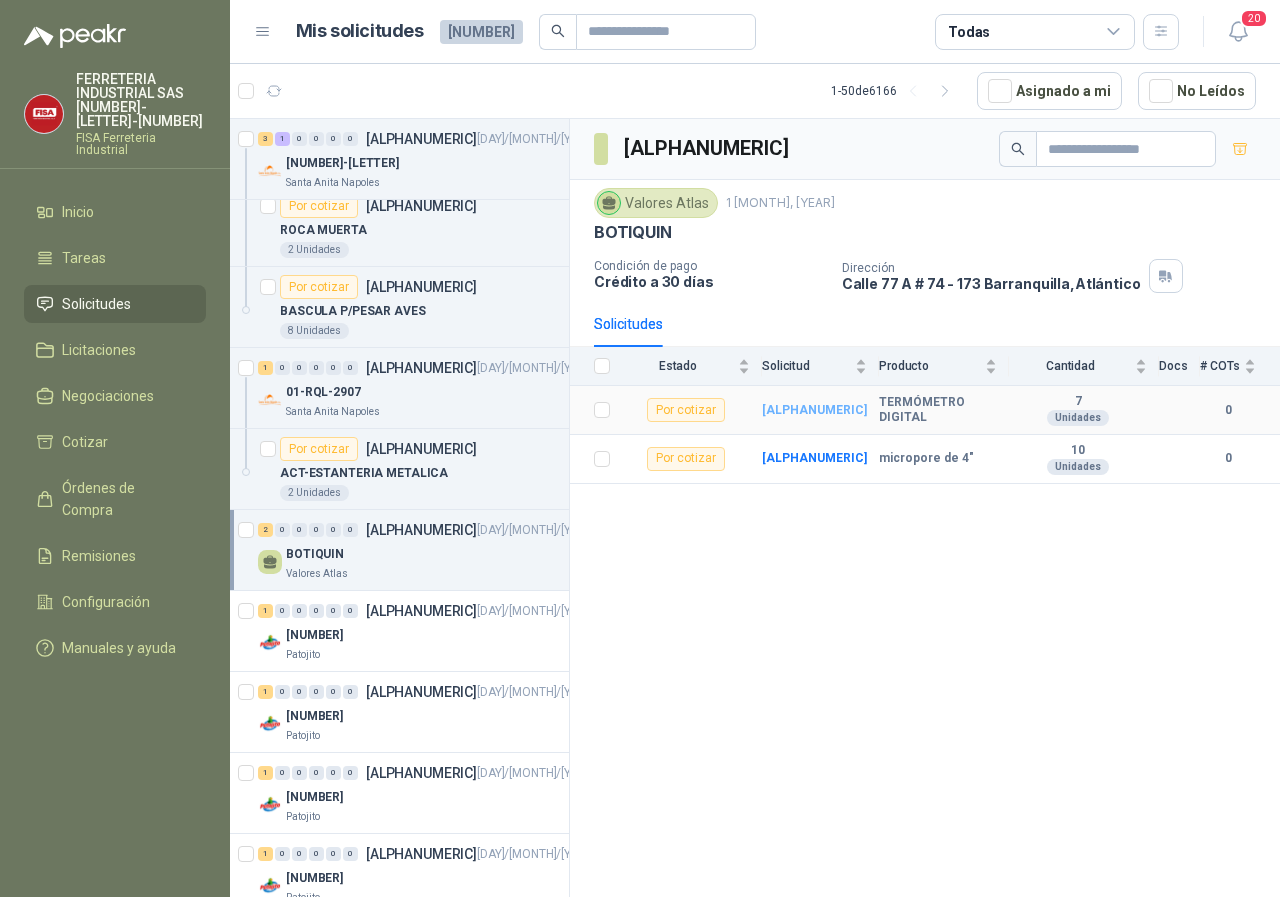 click on "[ALPHANUMERIC]" at bounding box center [814, 410] 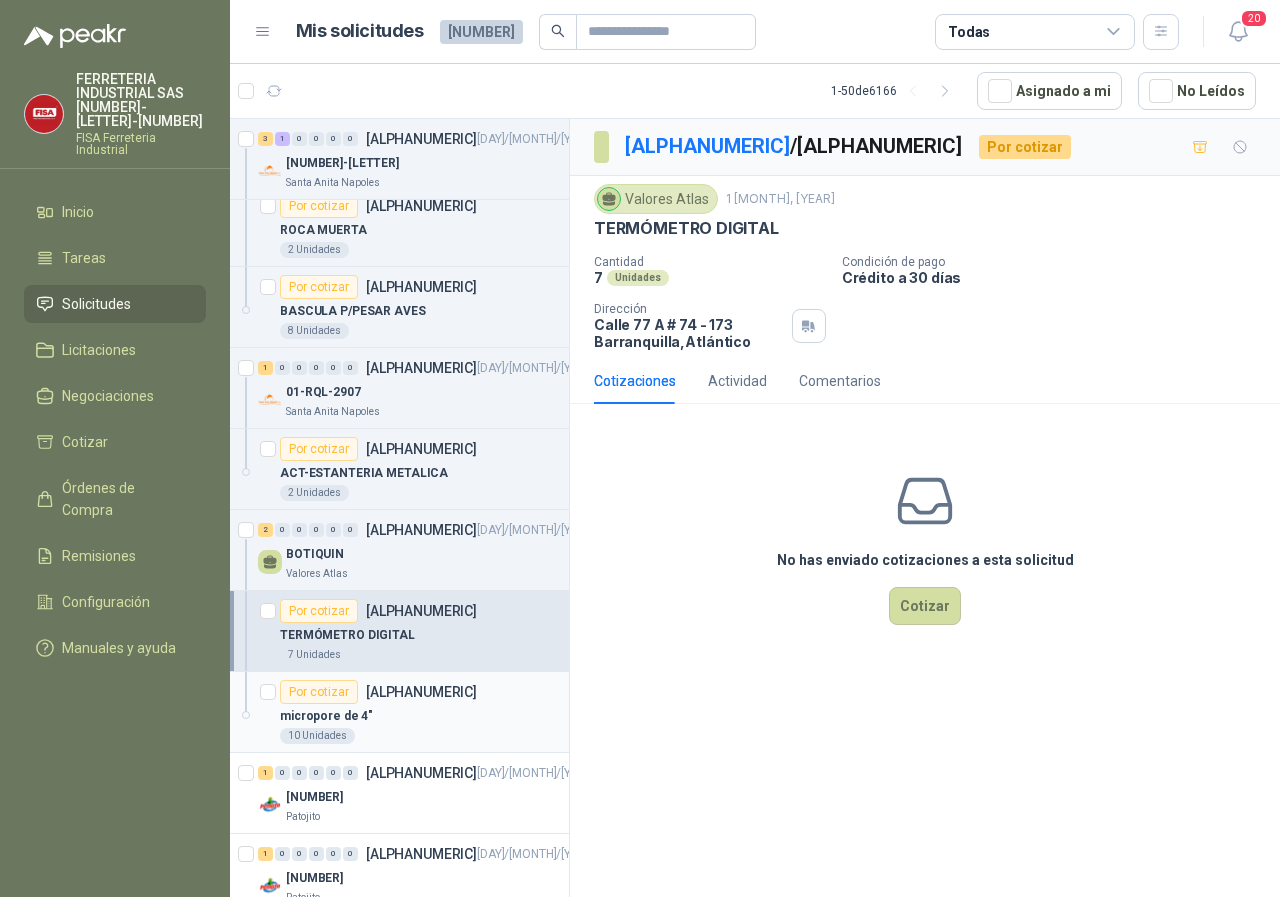 click on "10   Unidades" at bounding box center [317, 736] 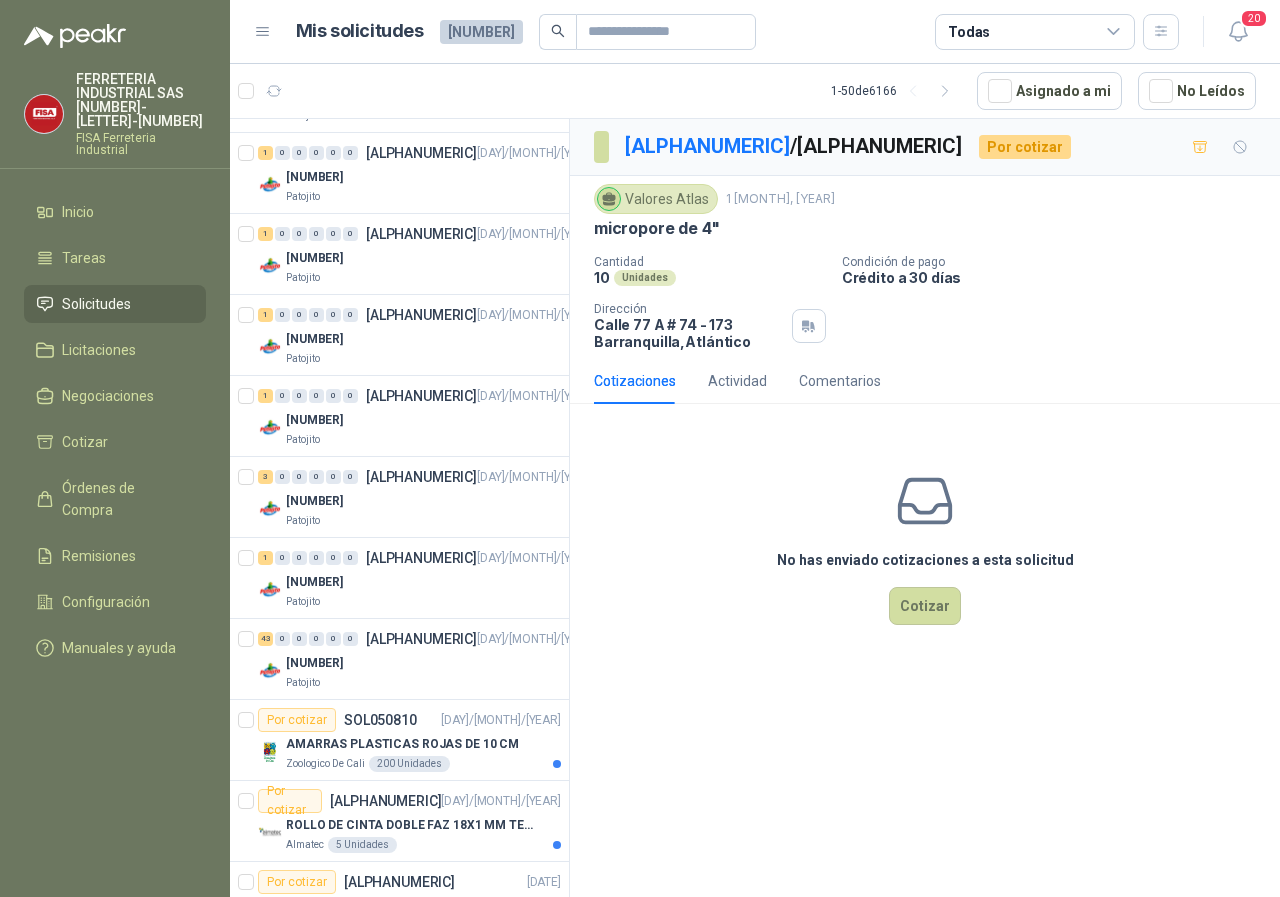 scroll, scrollTop: 1300, scrollLeft: 0, axis: vertical 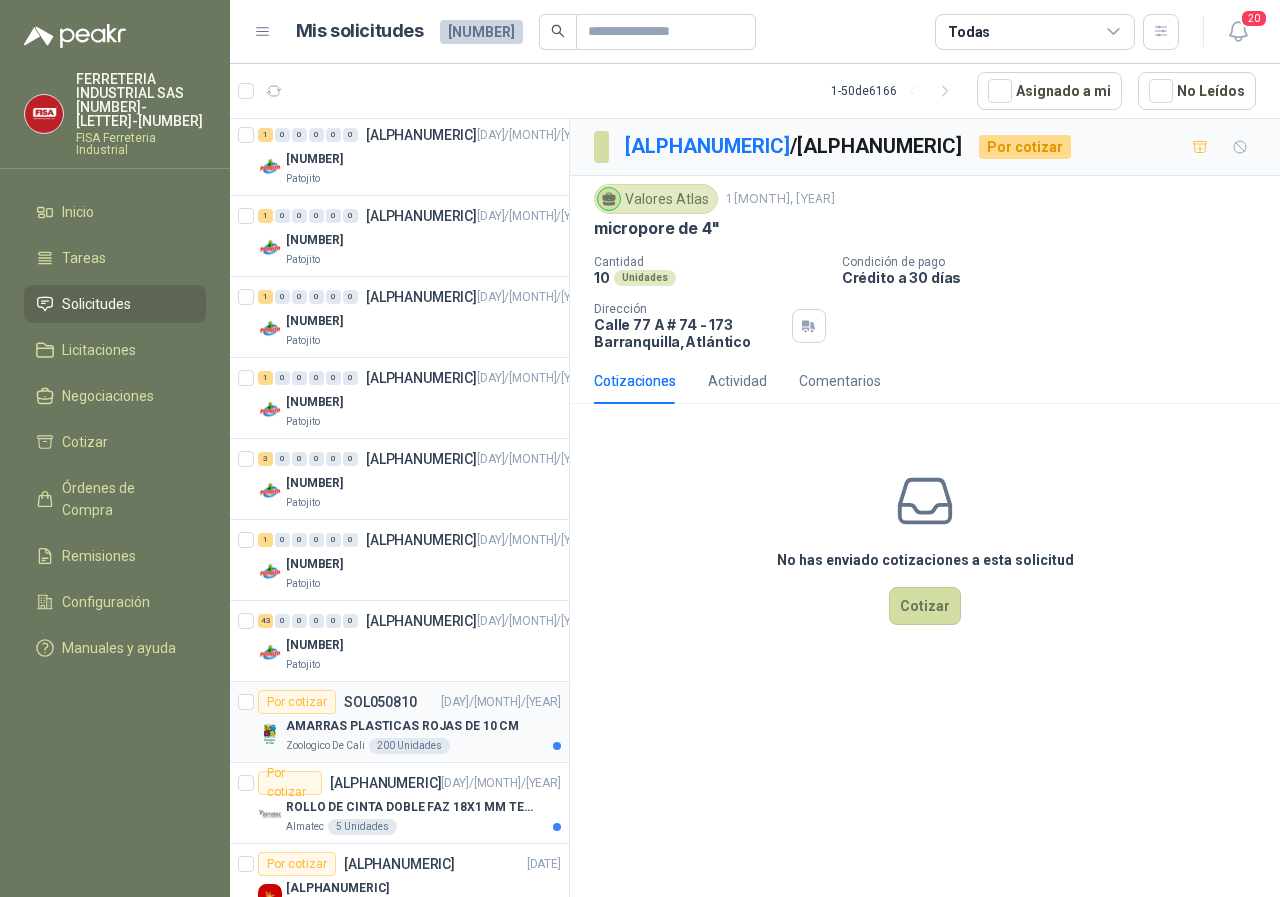 click on "Zoologico De Cali" at bounding box center (325, 746) 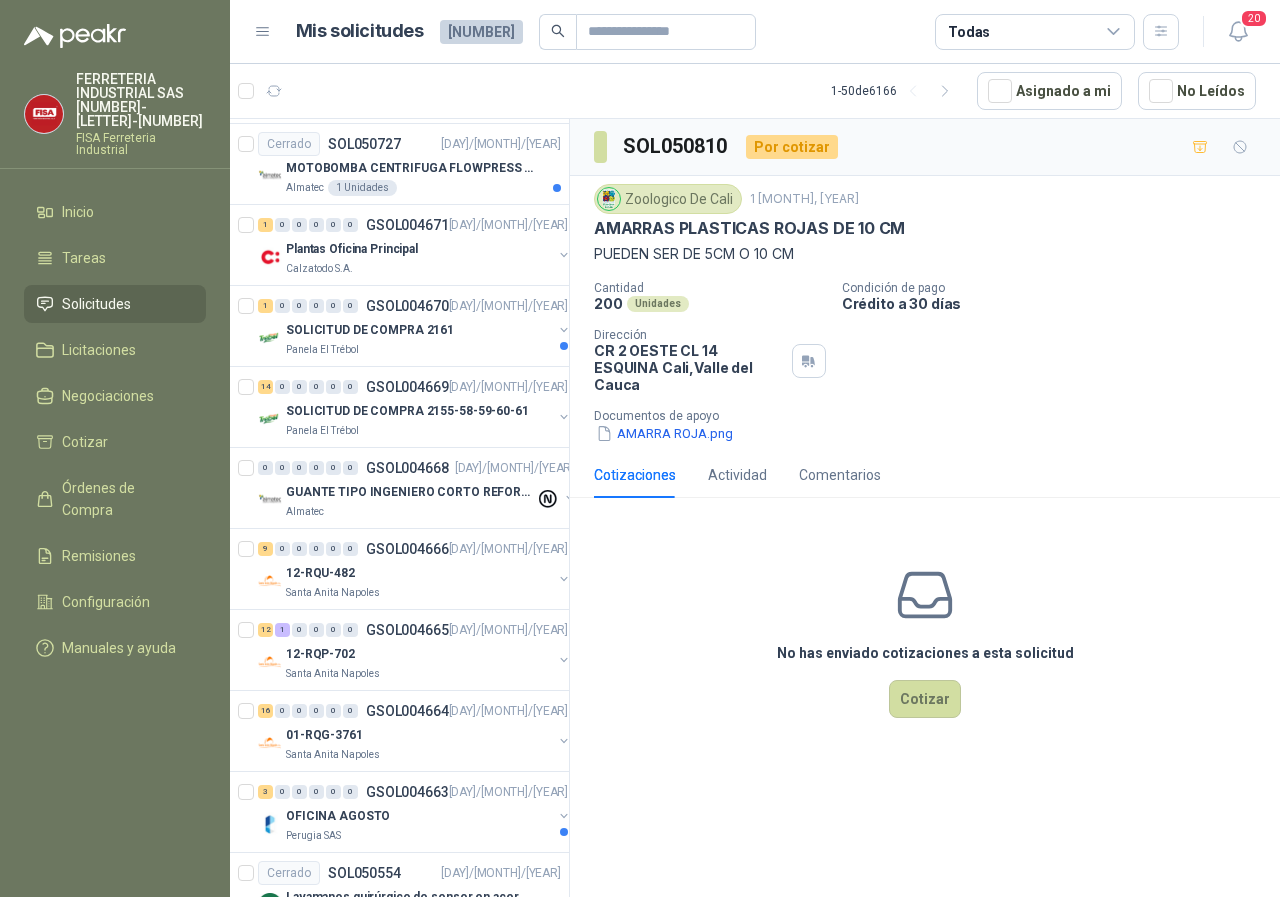 scroll, scrollTop: 3000, scrollLeft: 0, axis: vertical 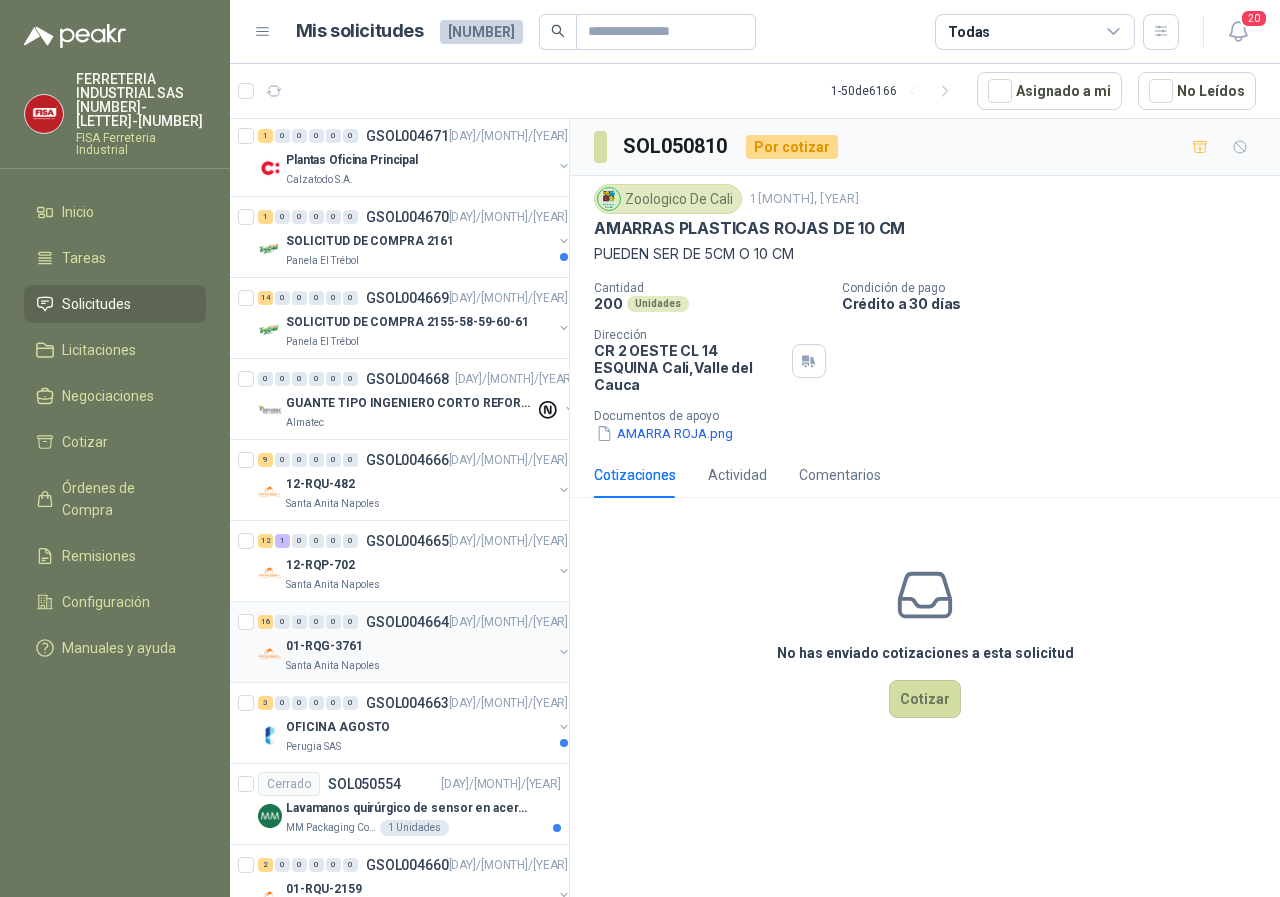 click on "Santa Anita Napoles" at bounding box center [333, 666] 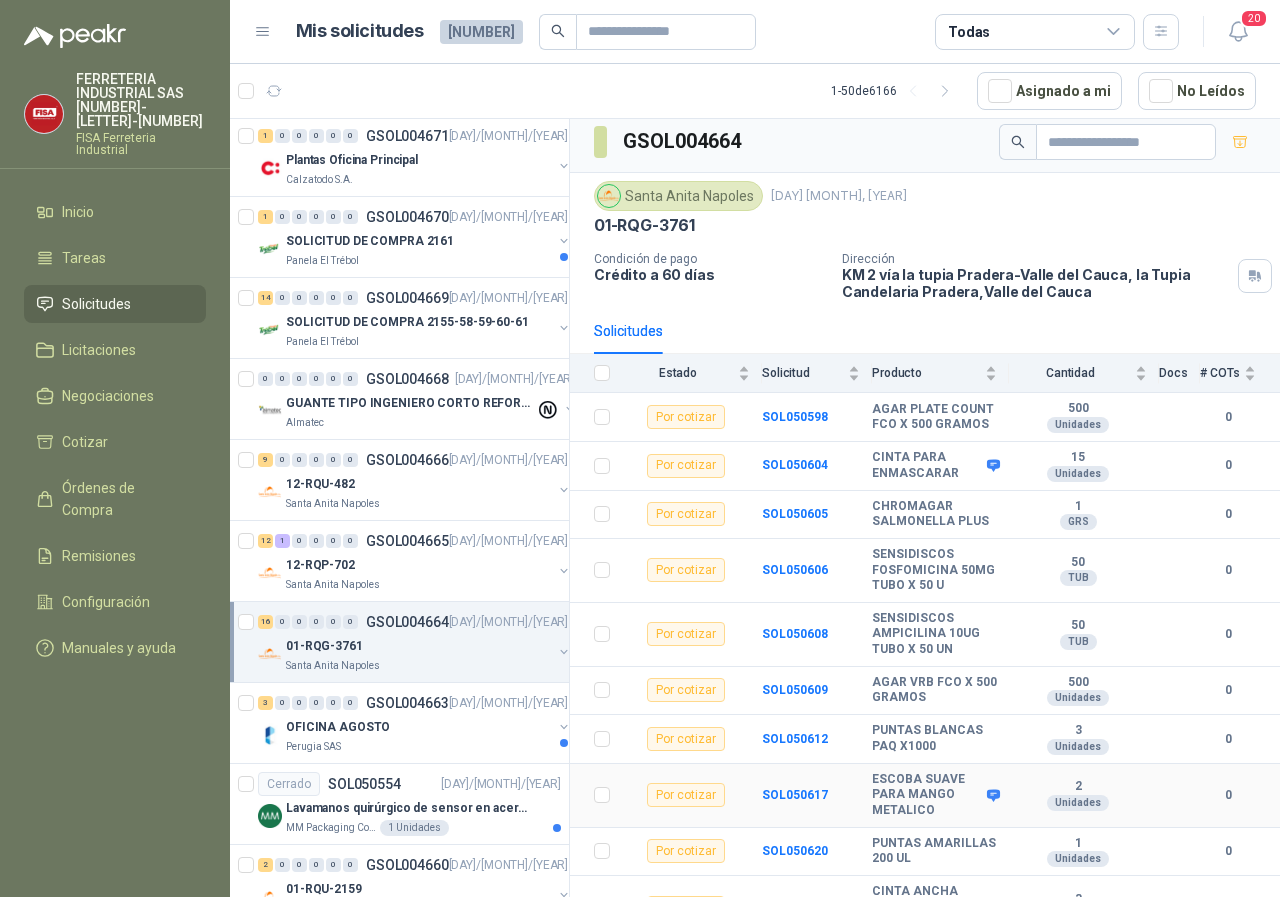 scroll, scrollTop: 0, scrollLeft: 0, axis: both 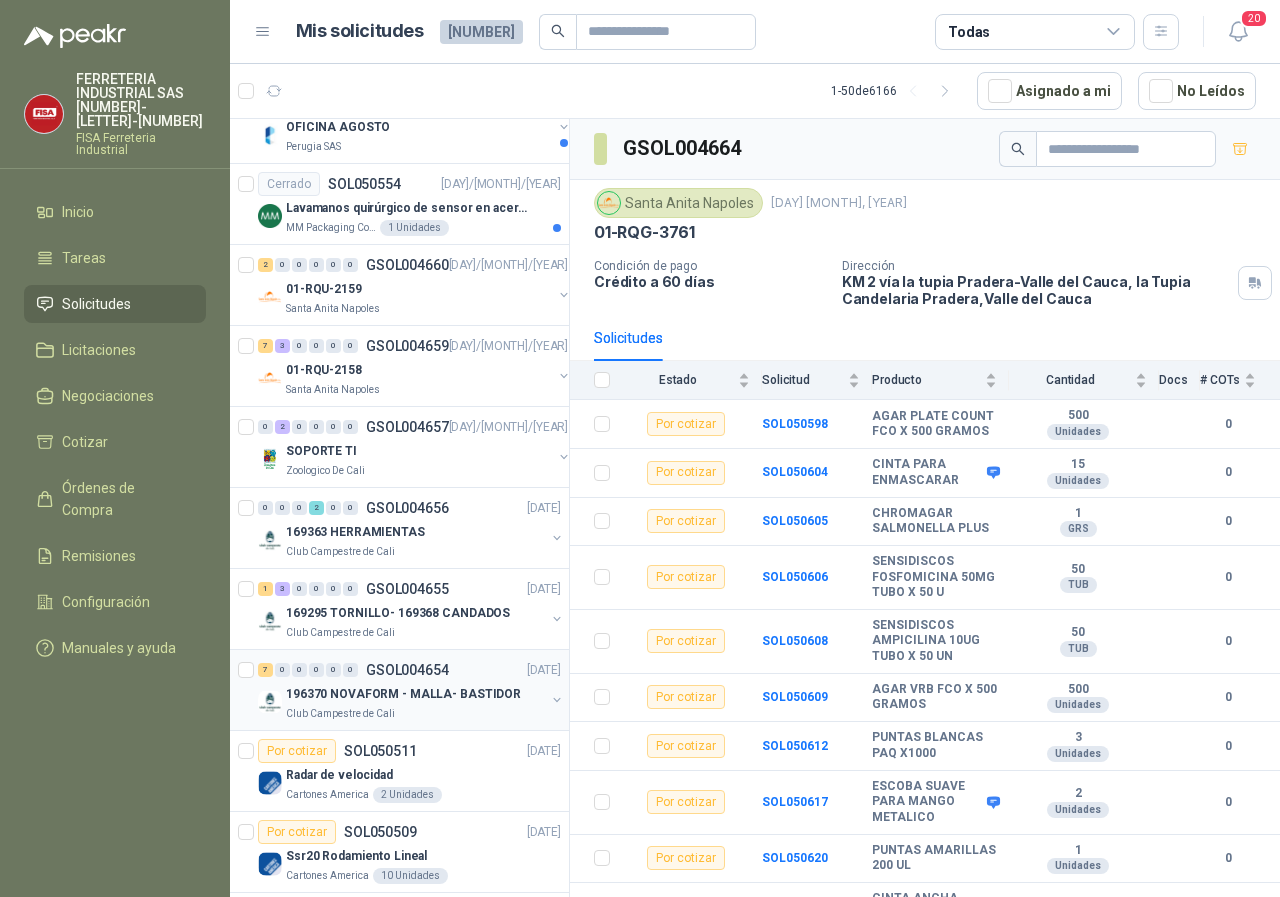 click on "Club Campestre de Cali" at bounding box center (340, 714) 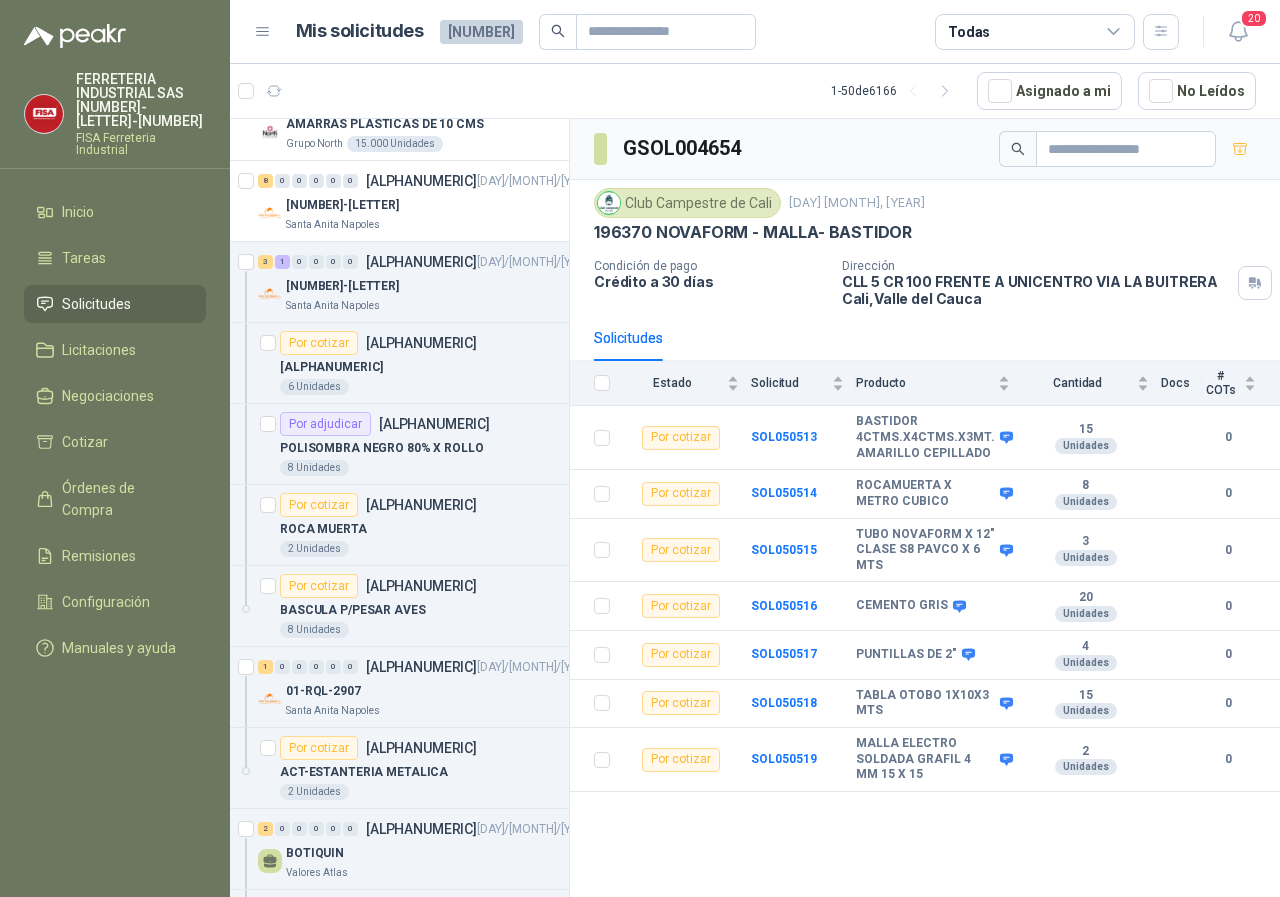 scroll, scrollTop: 0, scrollLeft: 0, axis: both 